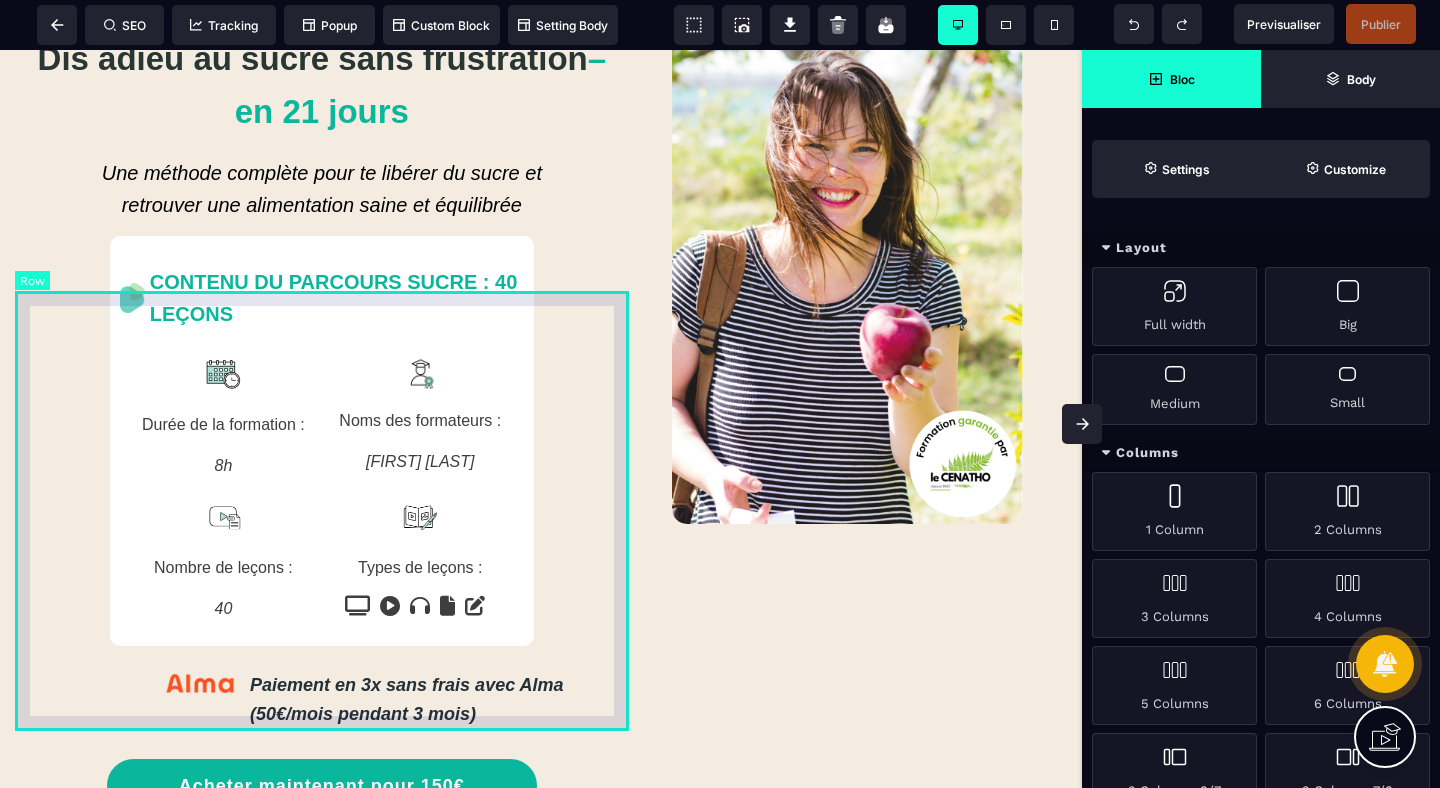 scroll, scrollTop: 0, scrollLeft: 0, axis: both 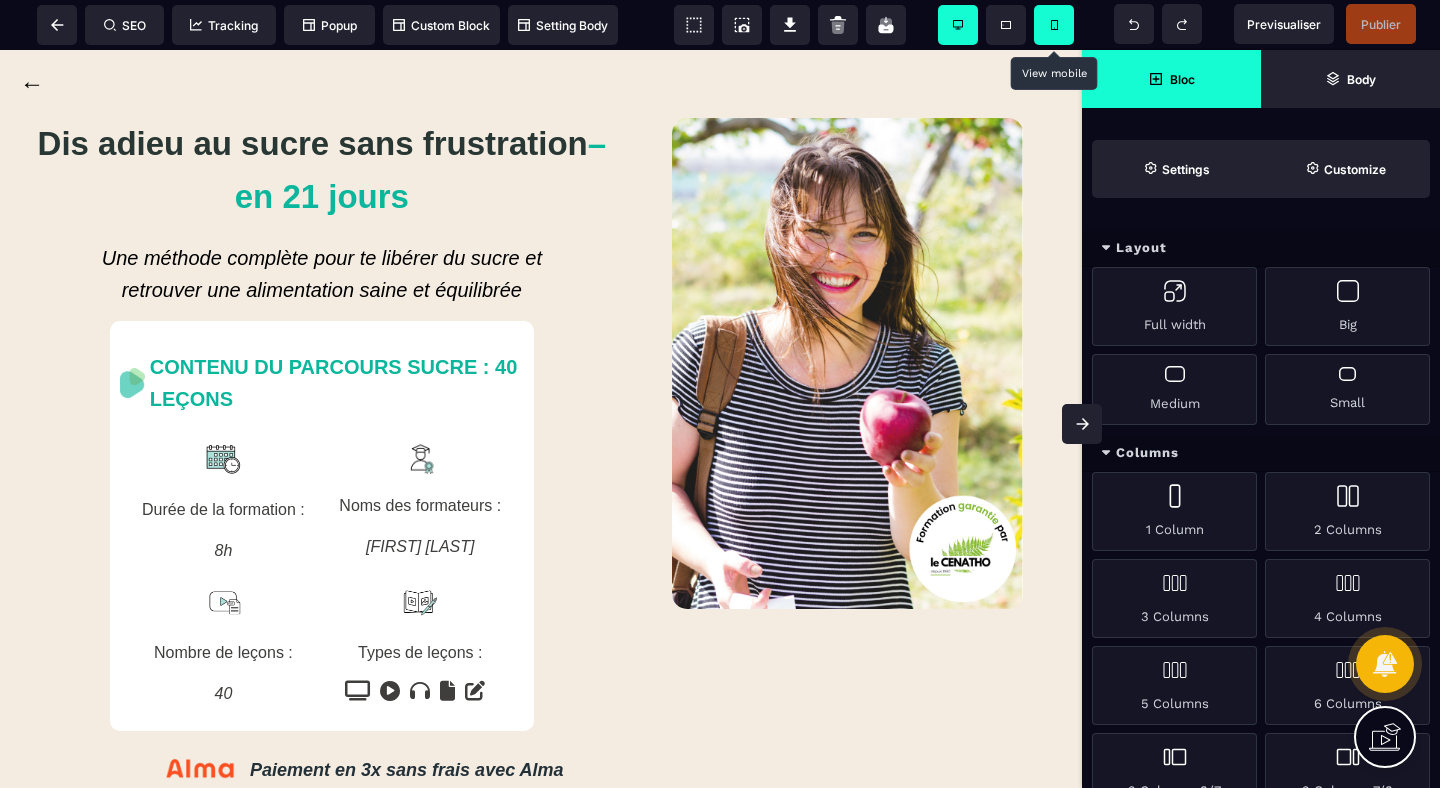 click at bounding box center [1054, 25] 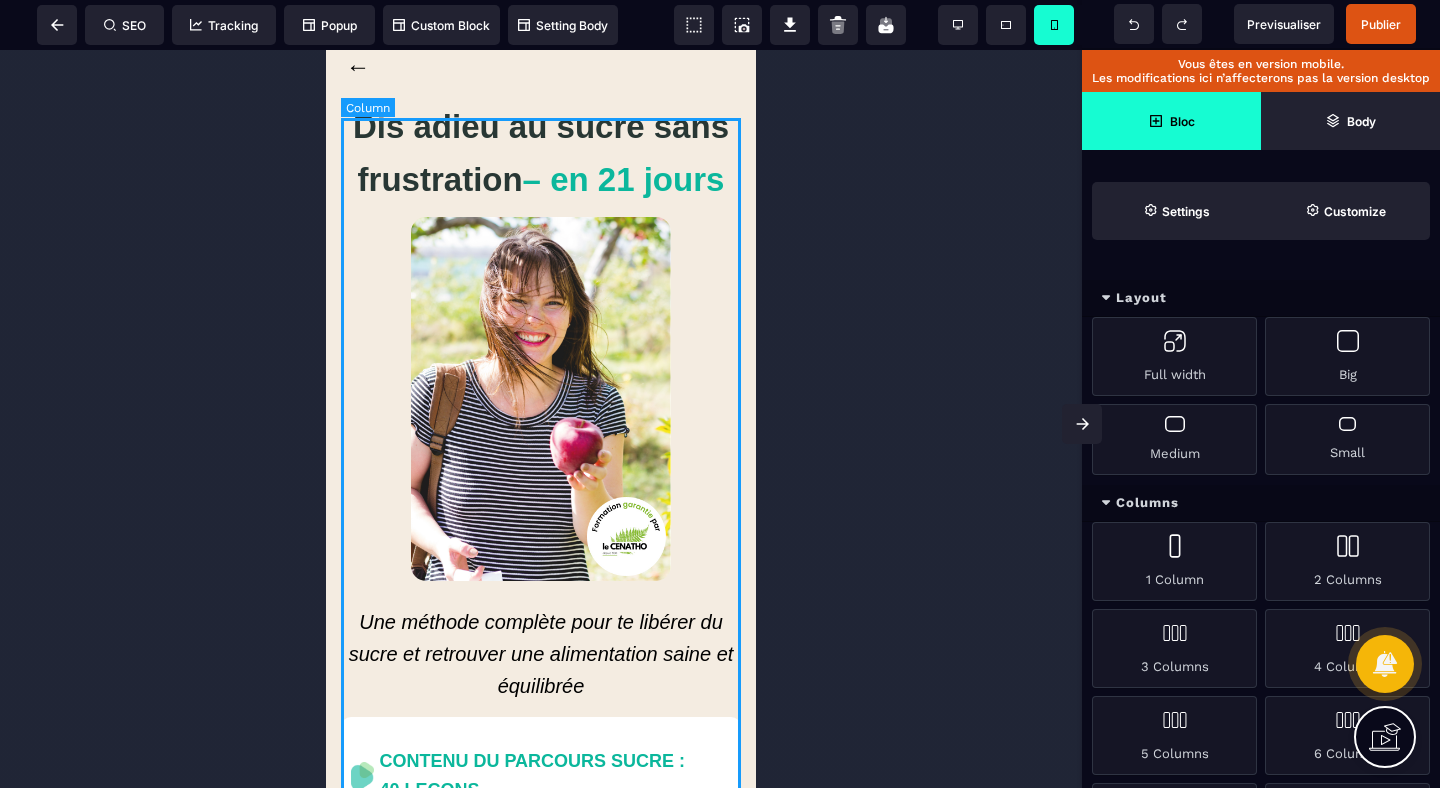 scroll, scrollTop: 21, scrollLeft: 0, axis: vertical 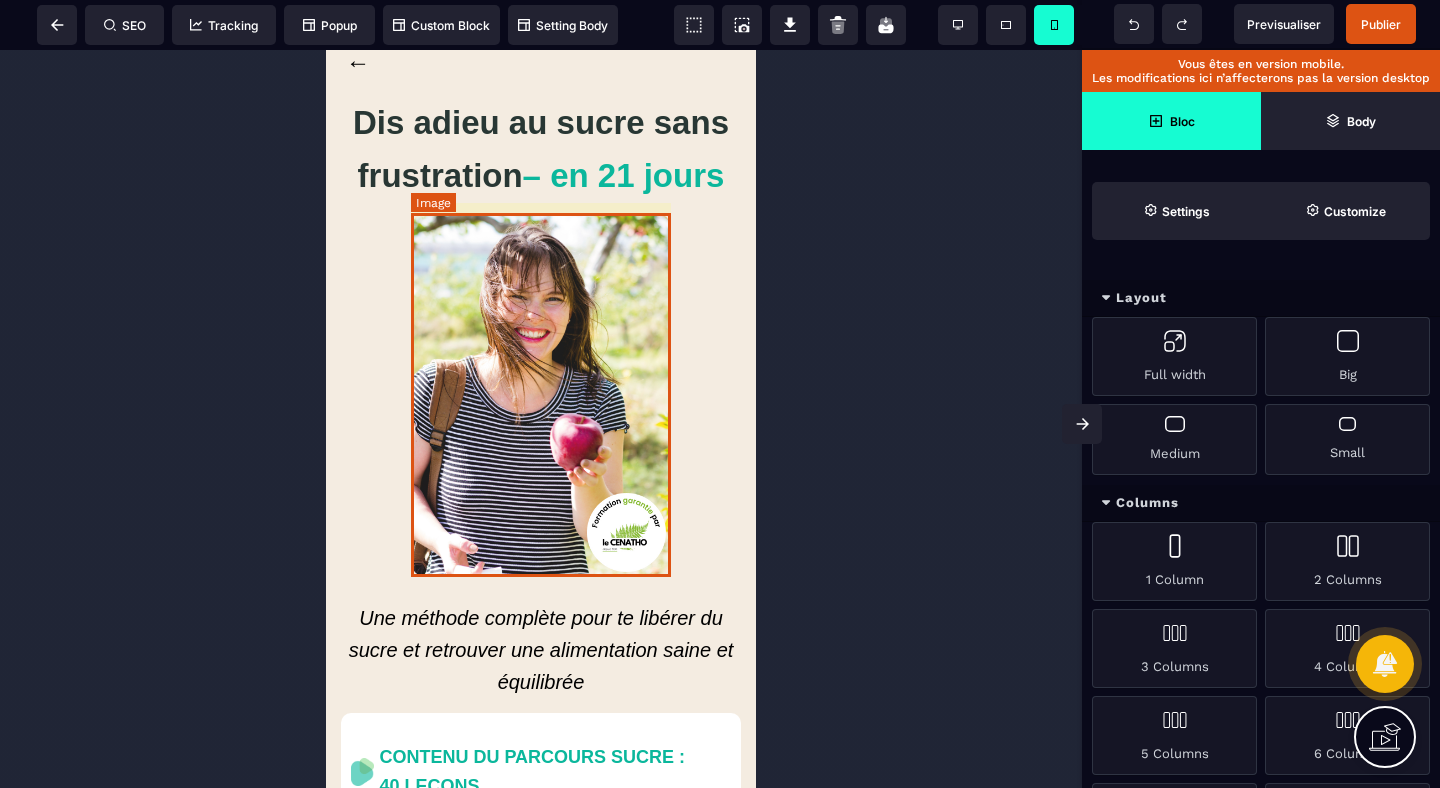 click at bounding box center [541, 395] 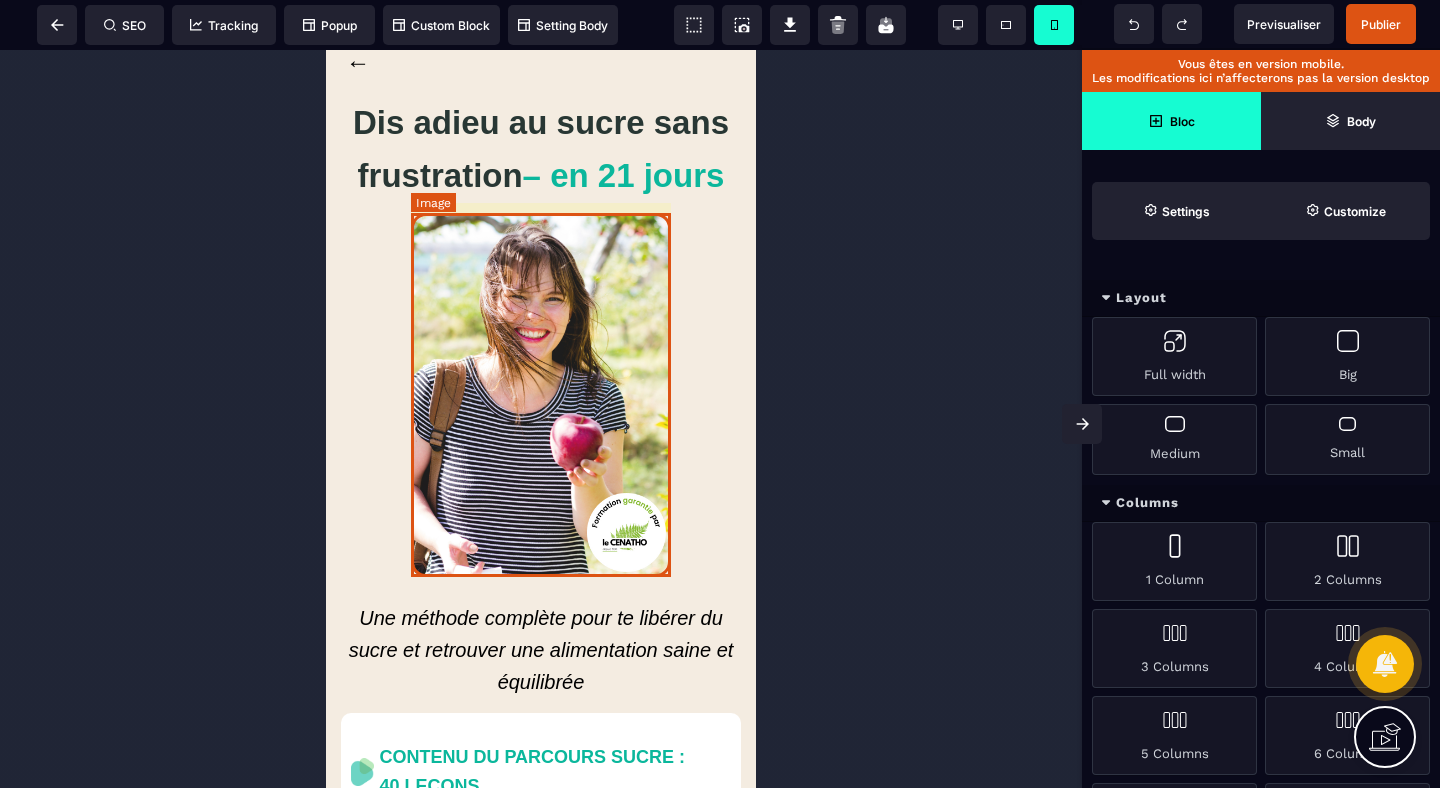 select 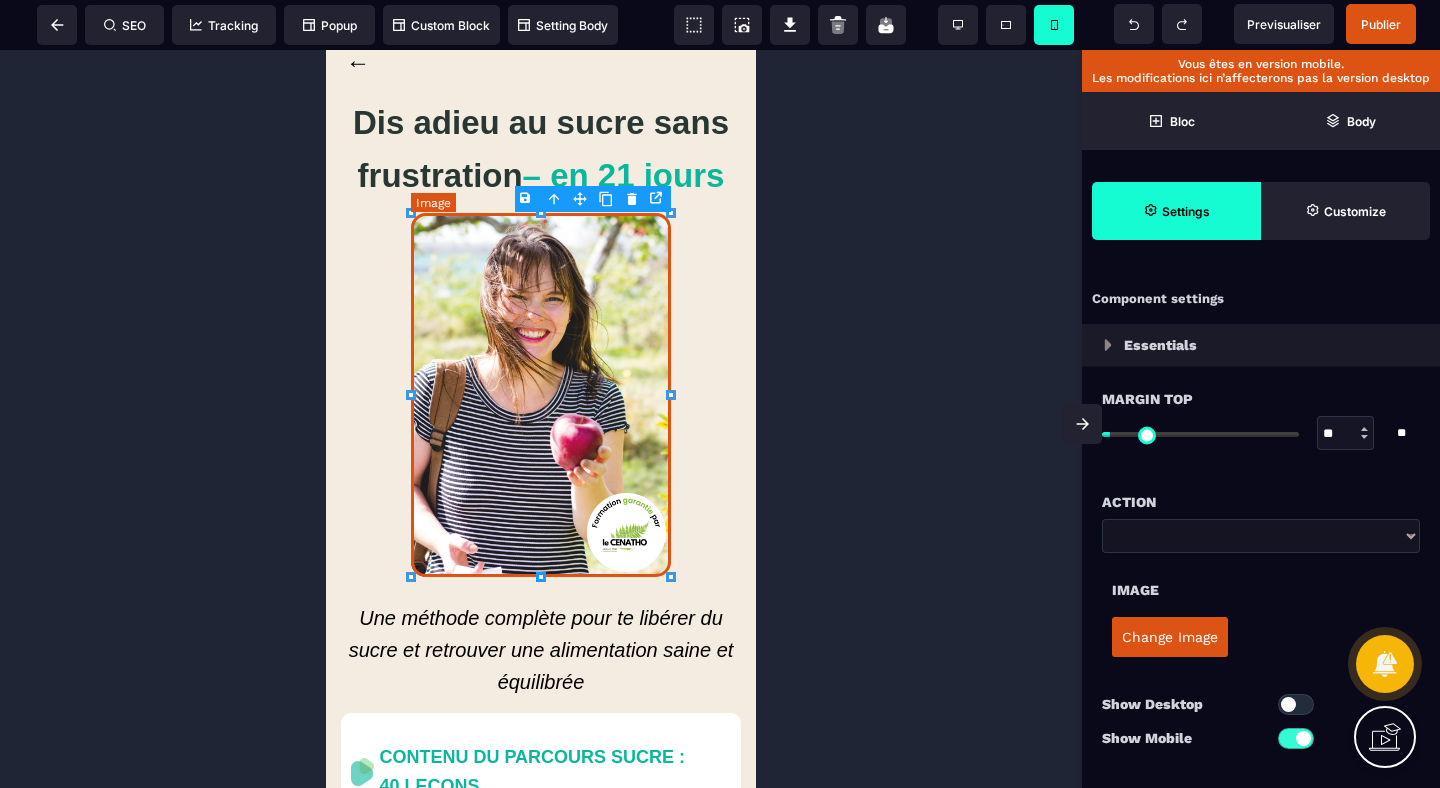 type on "*" 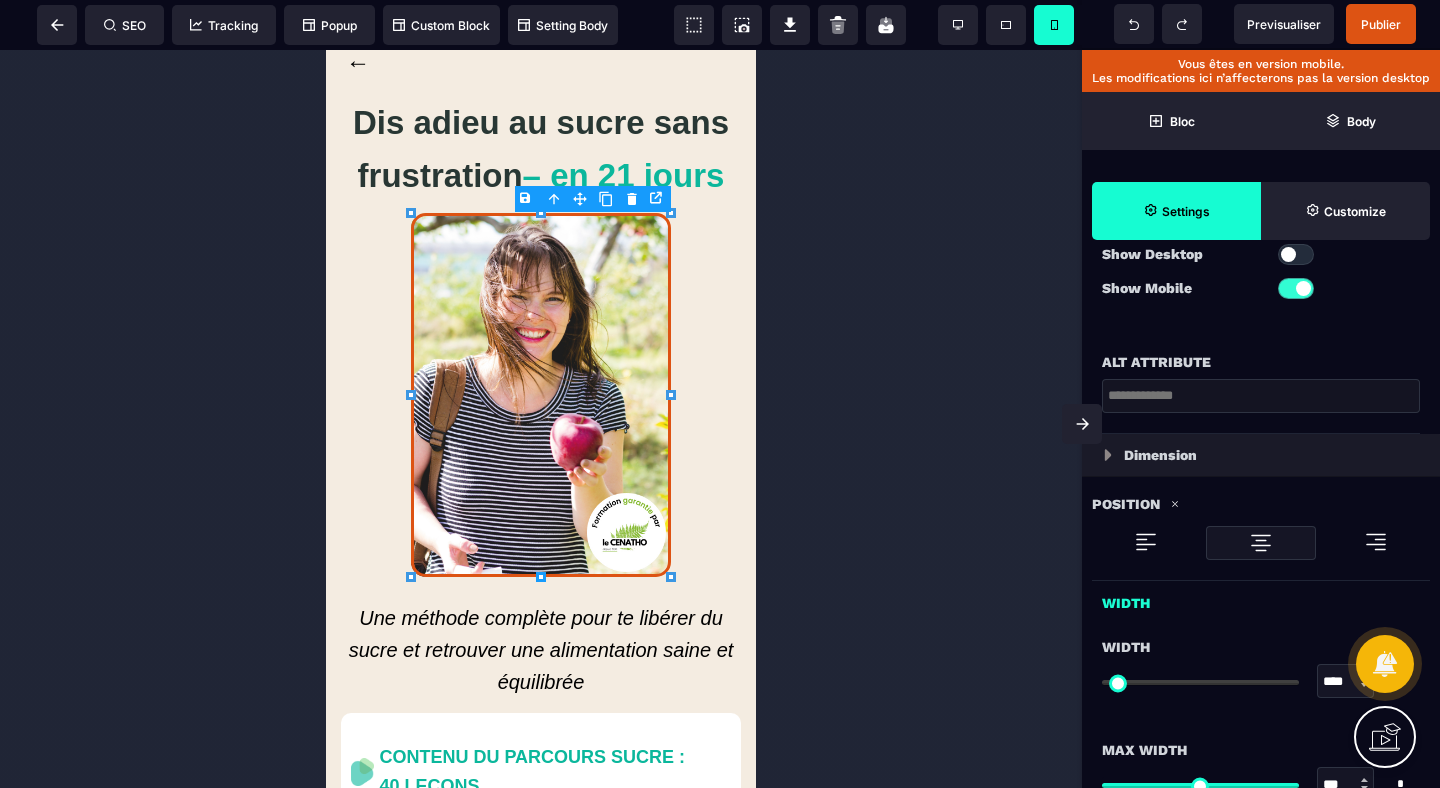 scroll, scrollTop: 377, scrollLeft: 0, axis: vertical 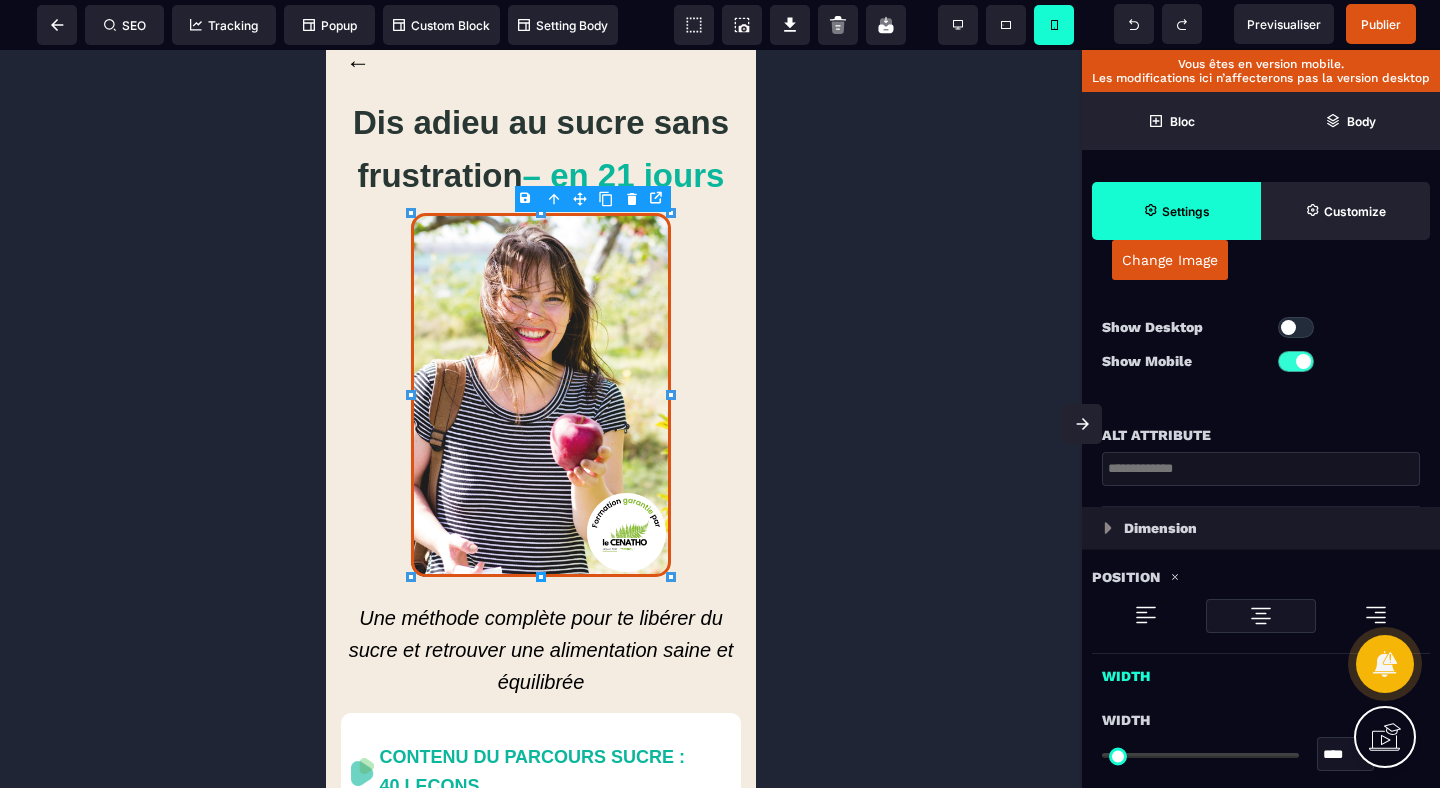 click at bounding box center (1303, 361) 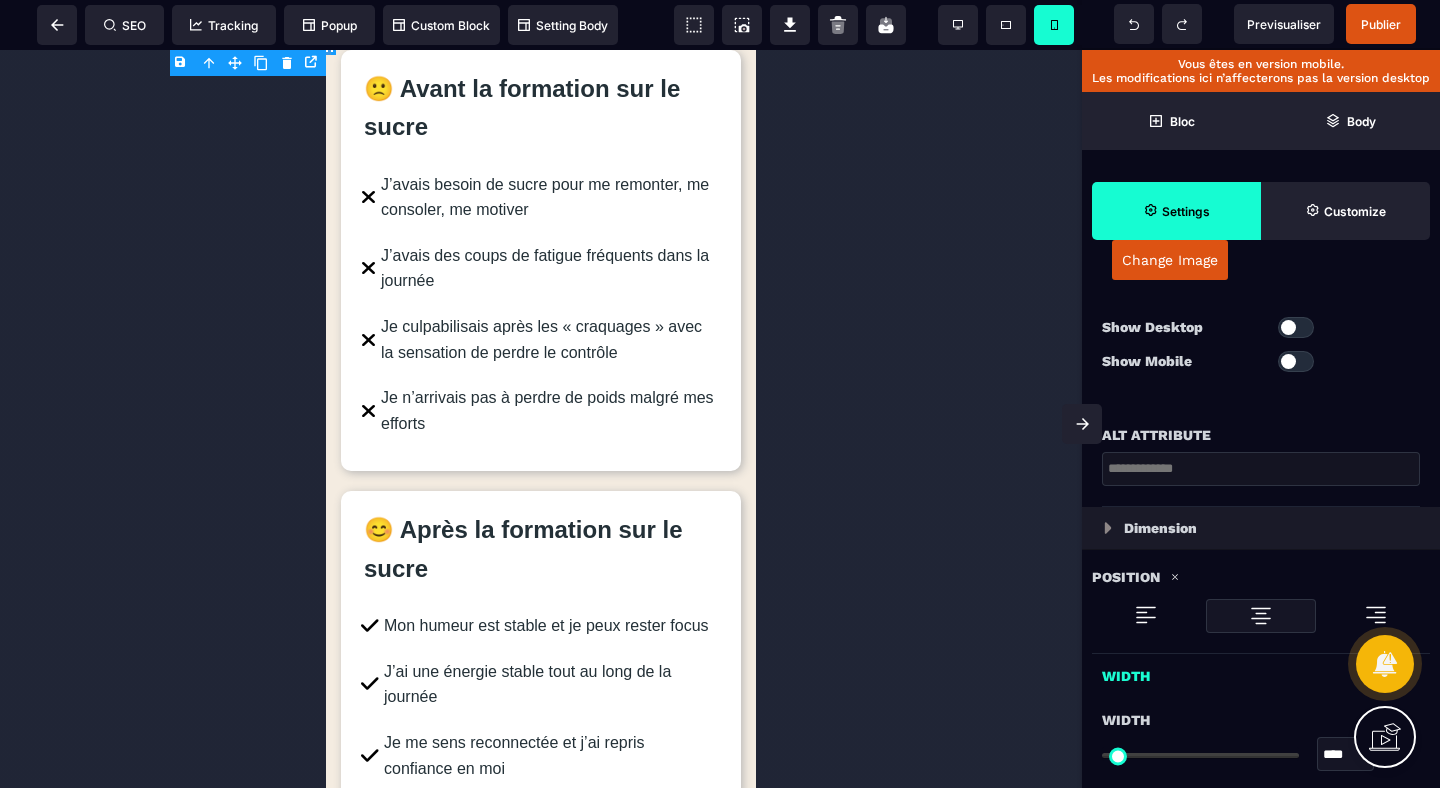 scroll, scrollTop: 2698, scrollLeft: 0, axis: vertical 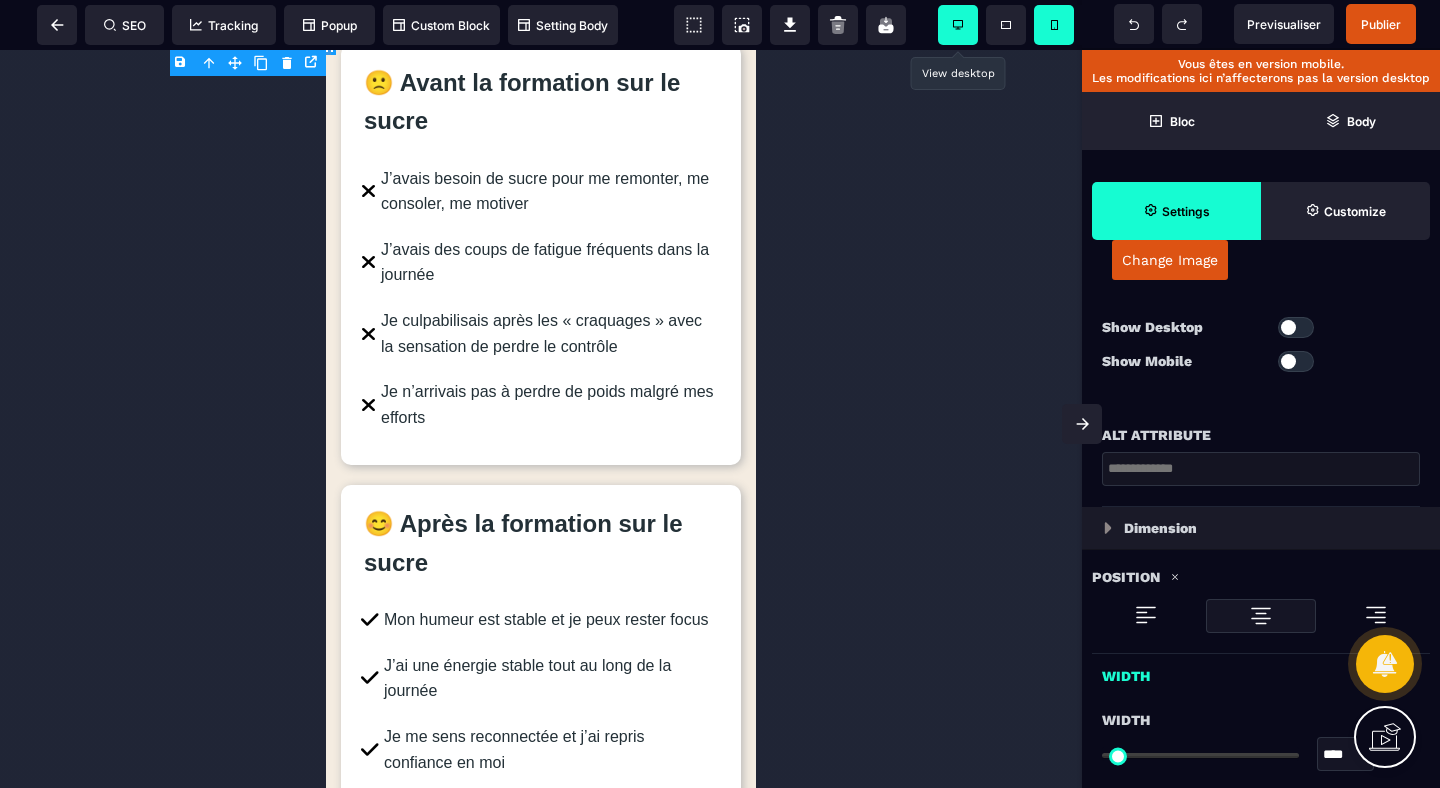 click at bounding box center [958, 25] 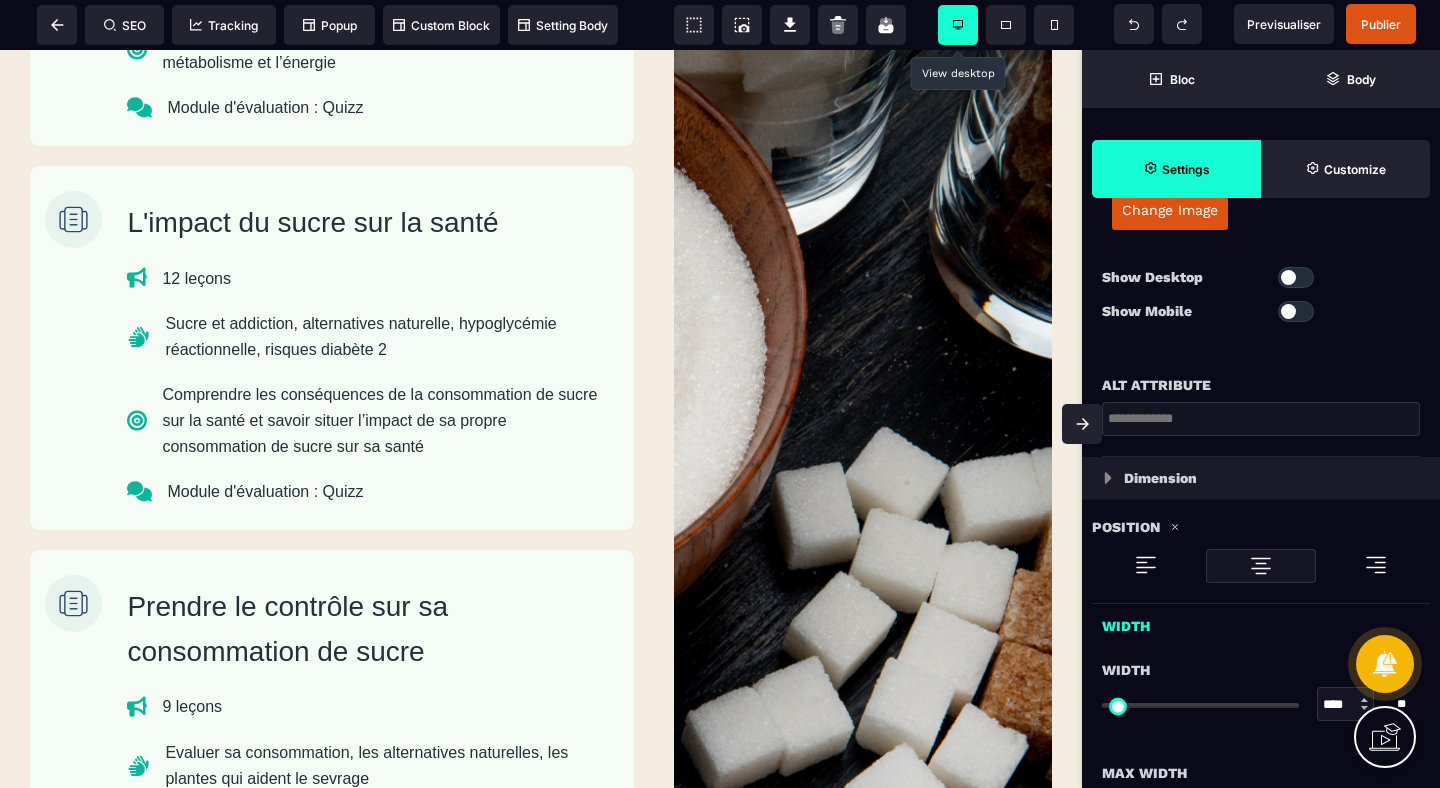 scroll, scrollTop: 327, scrollLeft: 0, axis: vertical 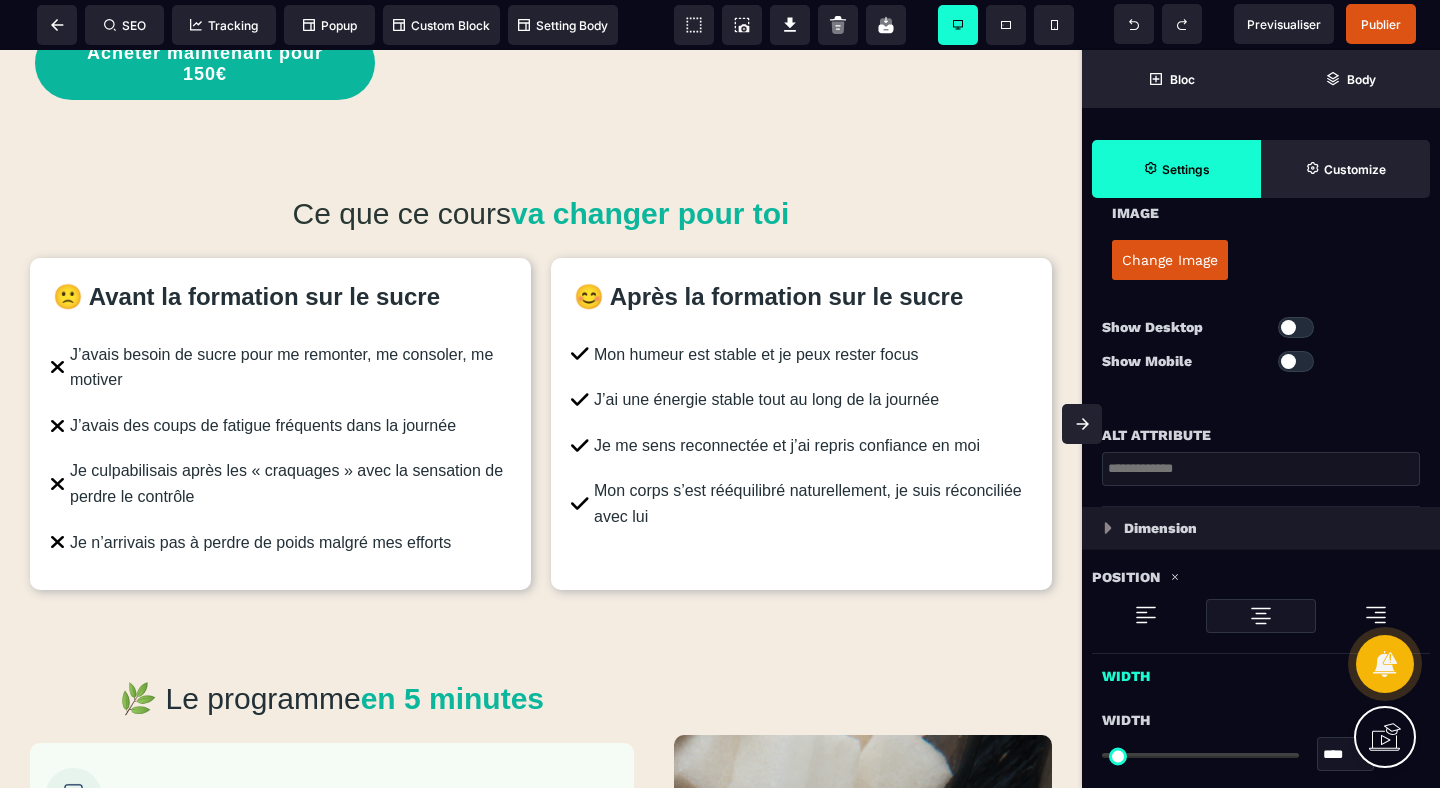 click 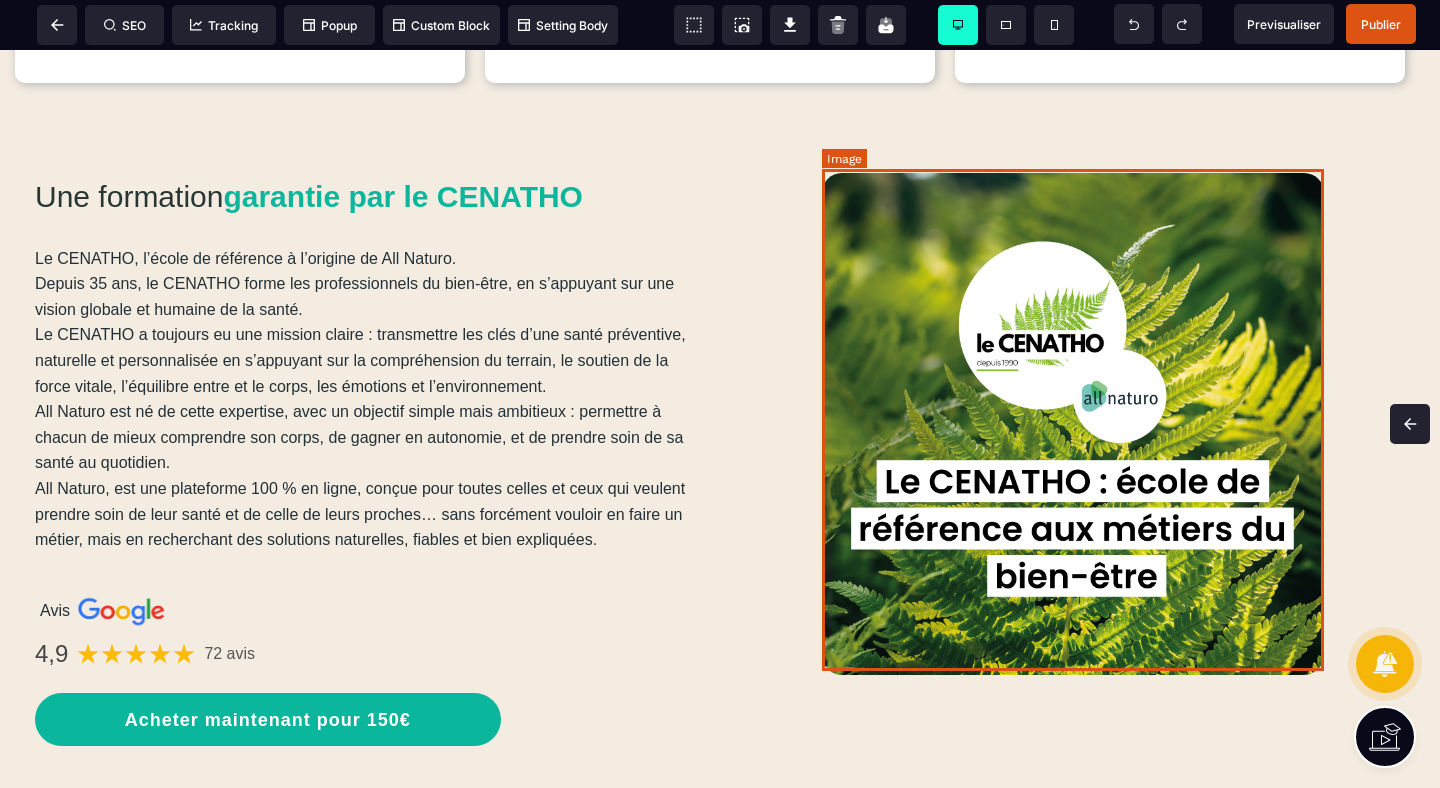 scroll, scrollTop: 927, scrollLeft: 0, axis: vertical 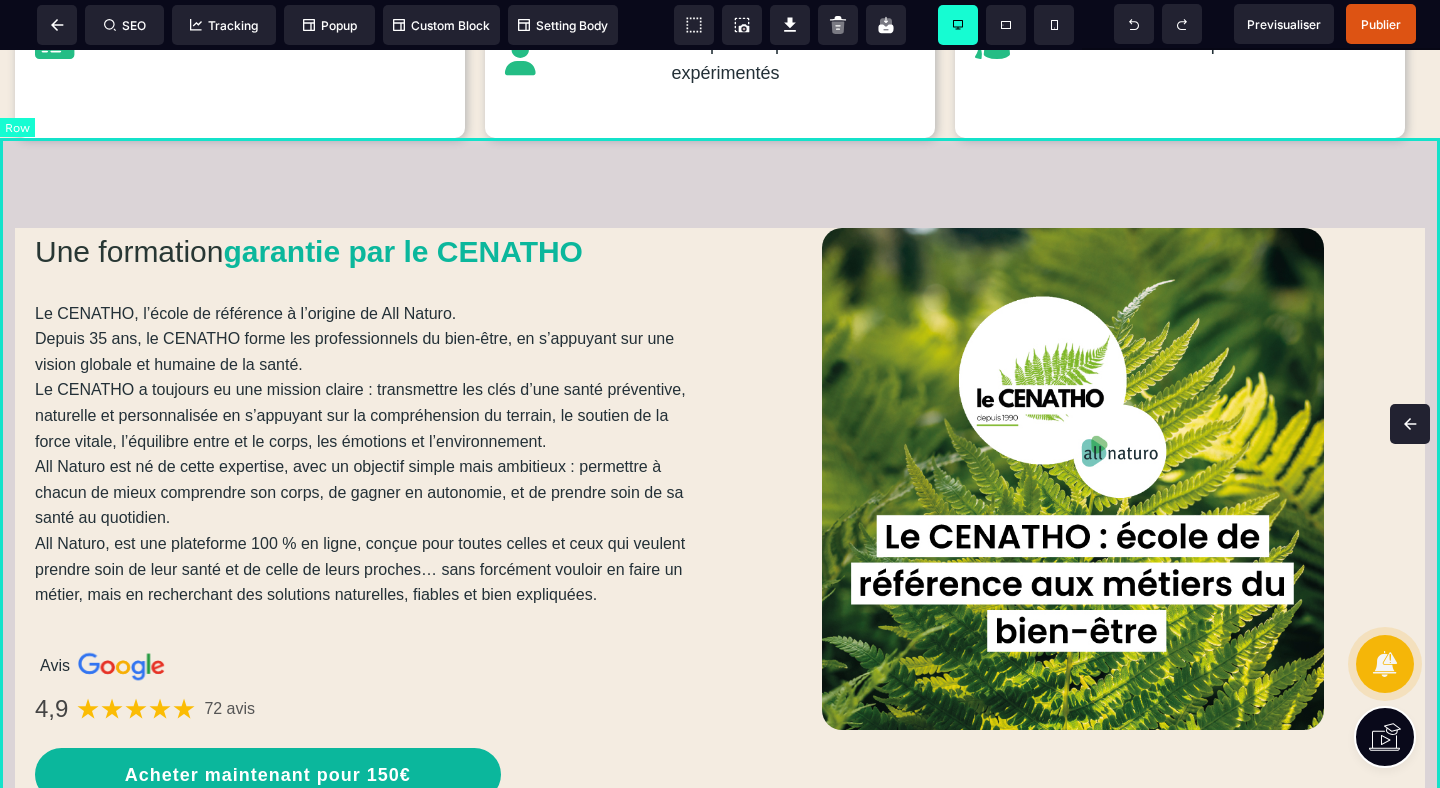 click on "Une formation  garantie par le CENATHO Le CENATHO, l’école de référence à l’origine de All Naturo.
Depuis 35 ans, le CENATHO forme les professionnels du bien-être, en s’appuyant sur une vision globale et humaine de la santé.
Le CENATHO a toujours eu une mission claire : transmettre les clés d’une santé préventive, naturelle et personnalisée en s’appuyant sur la compréhension du terrain, le soutien de la force vitale, l’équilibre entre et le corps, les émotions et l’environnement.
All Naturo est né de cette expertise, avec un objectif simple mais ambitieux : permettre à chacun de mieux comprendre son corps, de gagner en autonomie, et de prendre soin de sa santé au quotidien.
All Naturo, est une plateforme 100 % en ligne, conçue pour toutes celles et ceux qui veulent prendre soin de leur santé et de celle de leurs proches… sans forcément vouloir en faire un métier, mais en recherchant des solutions naturelles, fiables et bien expliquées. Avis 4,9 72 avis" at bounding box center [720, 480] 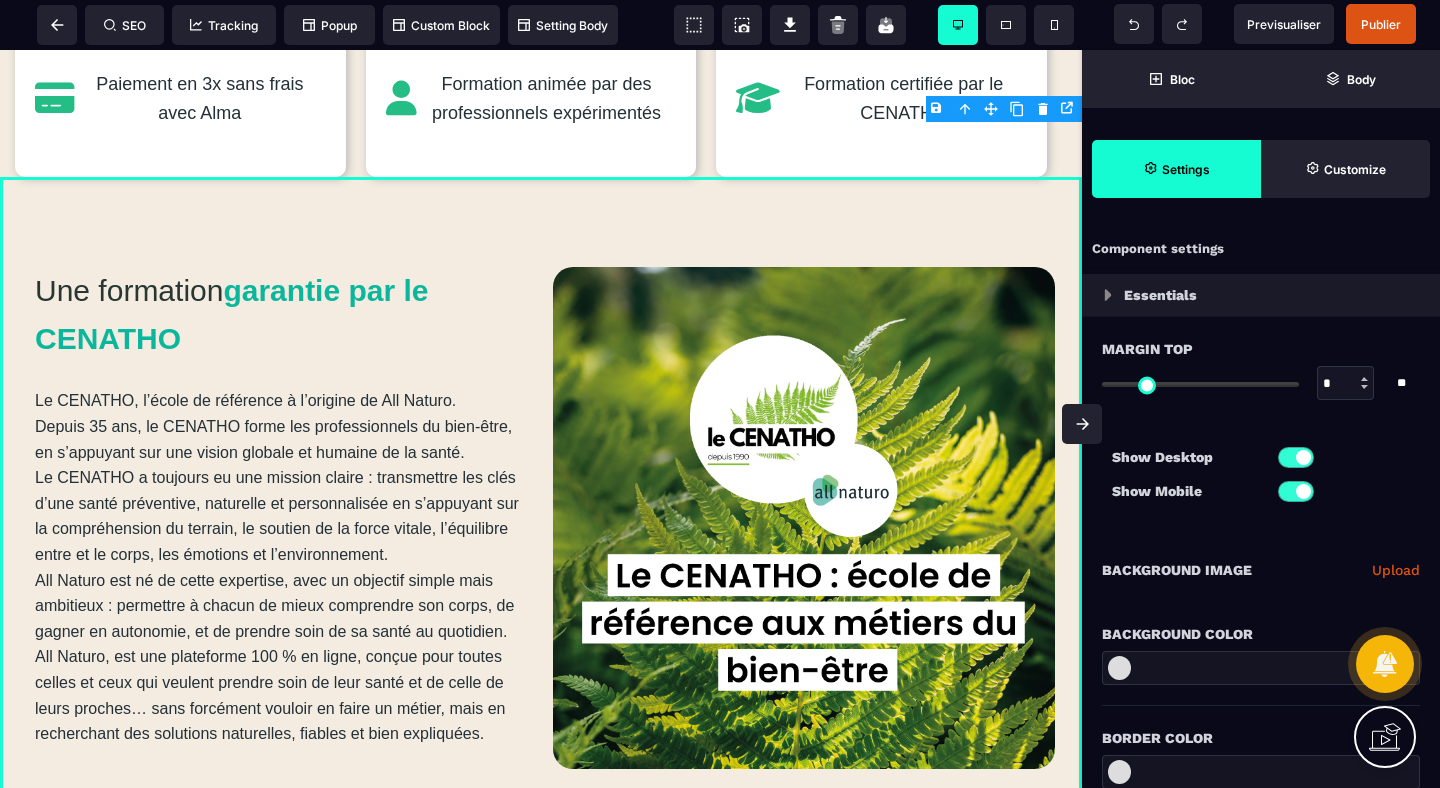 scroll, scrollTop: 981, scrollLeft: 0, axis: vertical 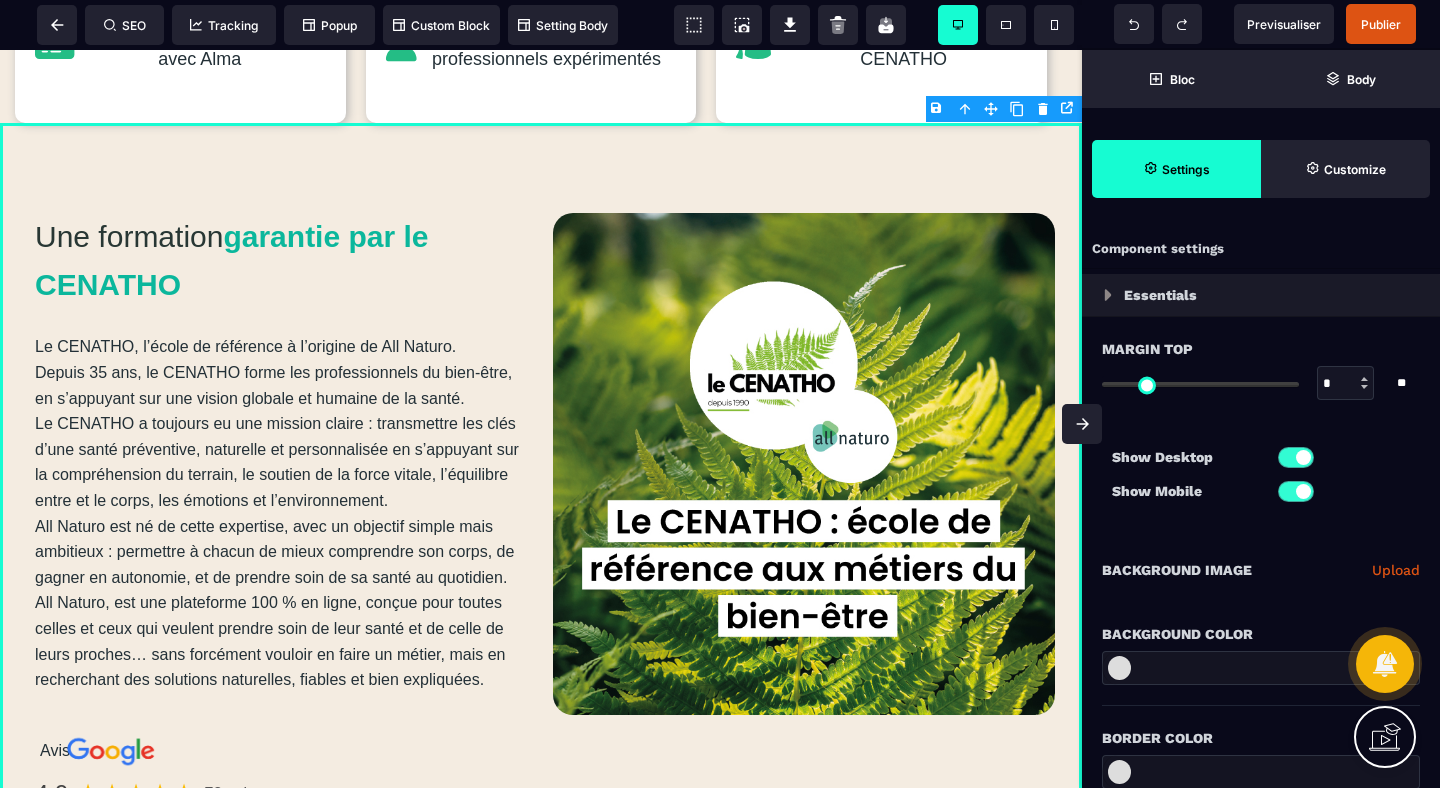 type on "*" 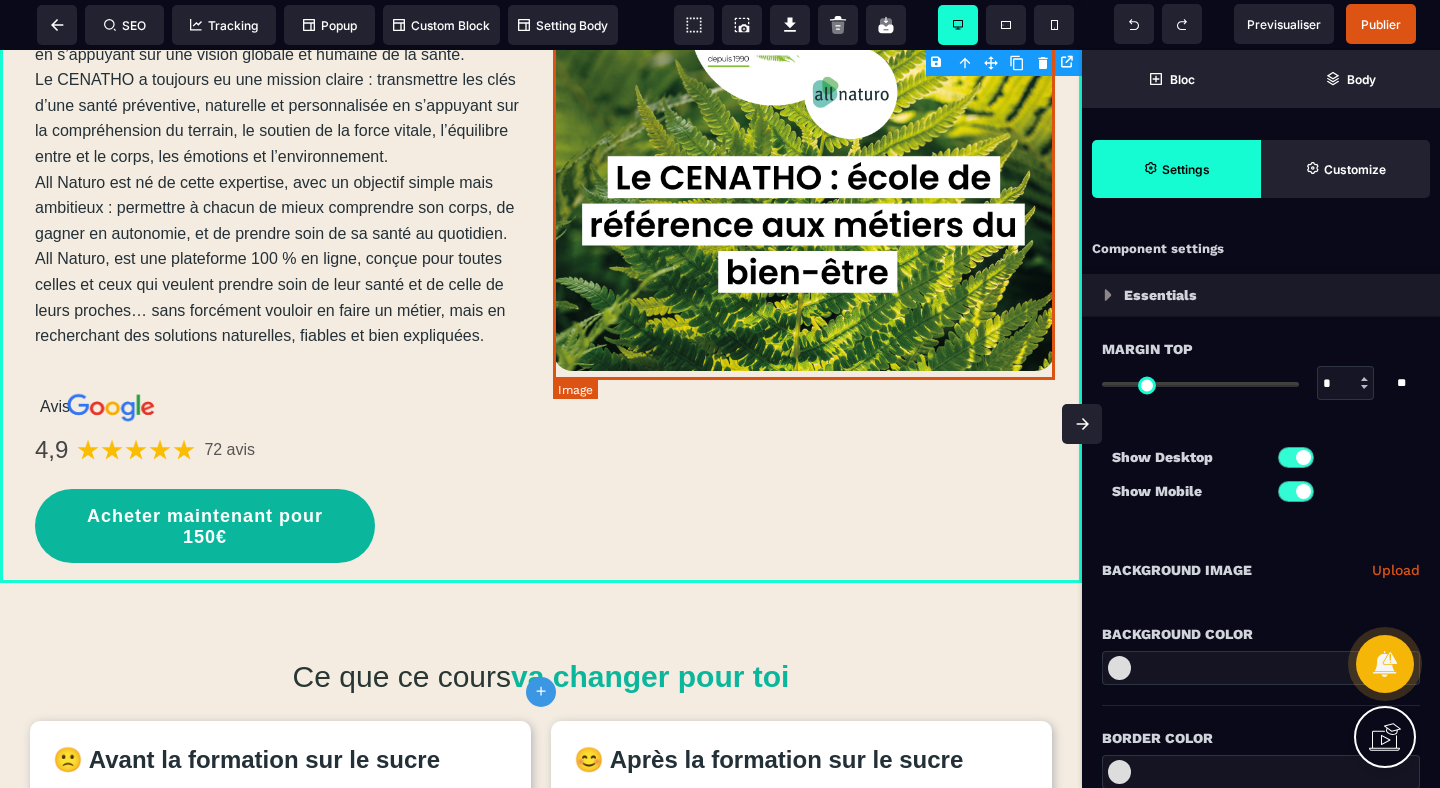 scroll, scrollTop: 1336, scrollLeft: 0, axis: vertical 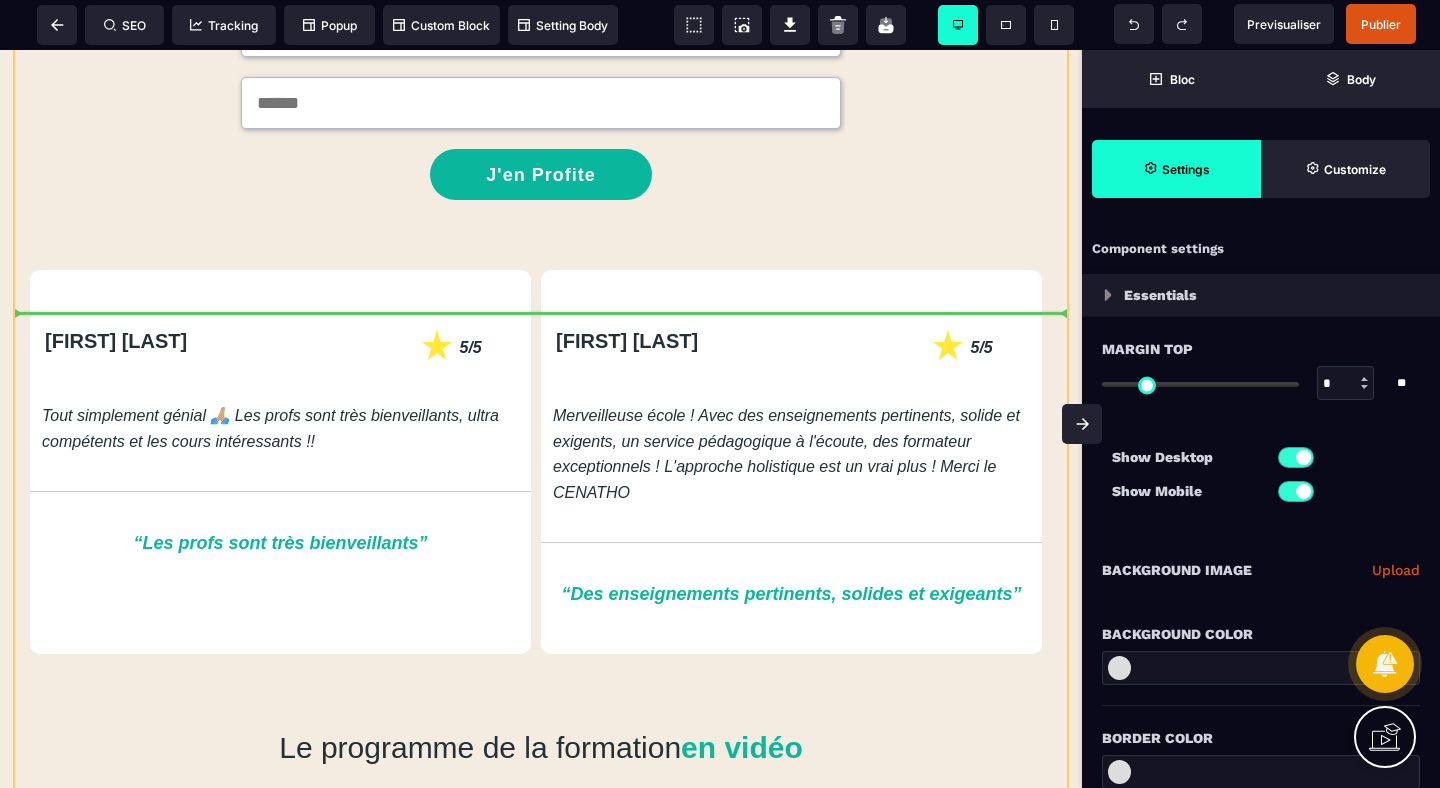 drag, startPoint x: 994, startPoint y: 117, endPoint x: 830, endPoint y: 326, distance: 265.66333 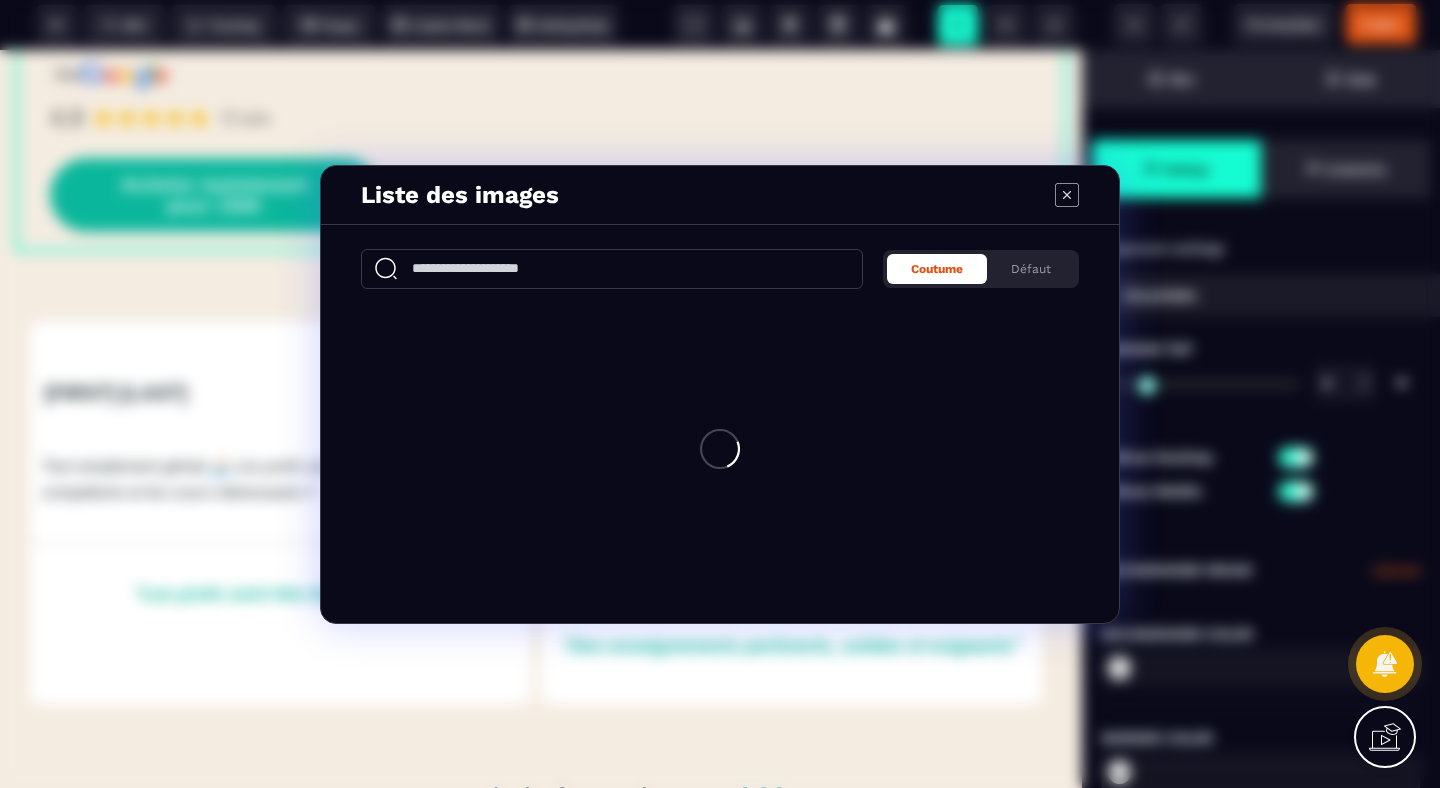 scroll, scrollTop: 3322, scrollLeft: 0, axis: vertical 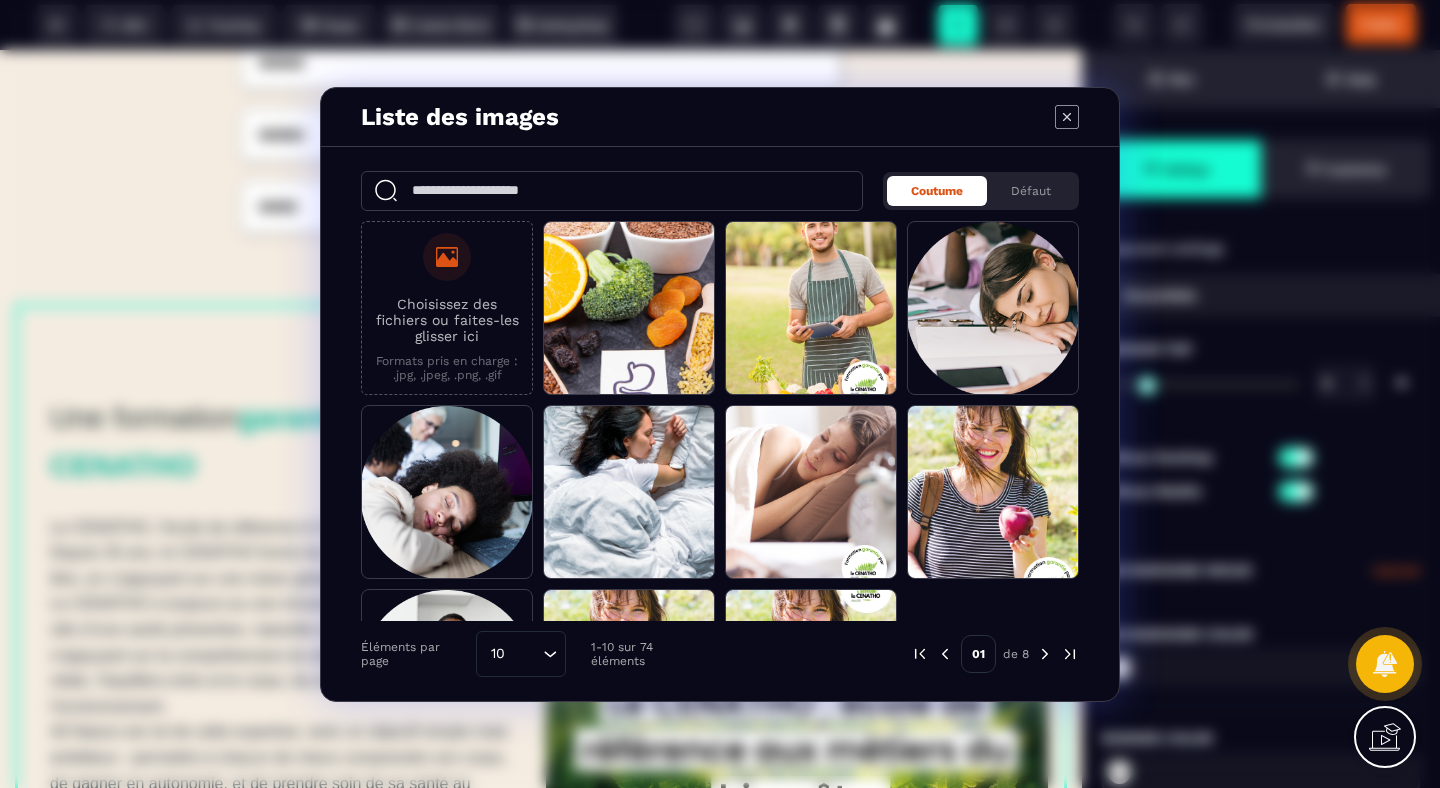 click 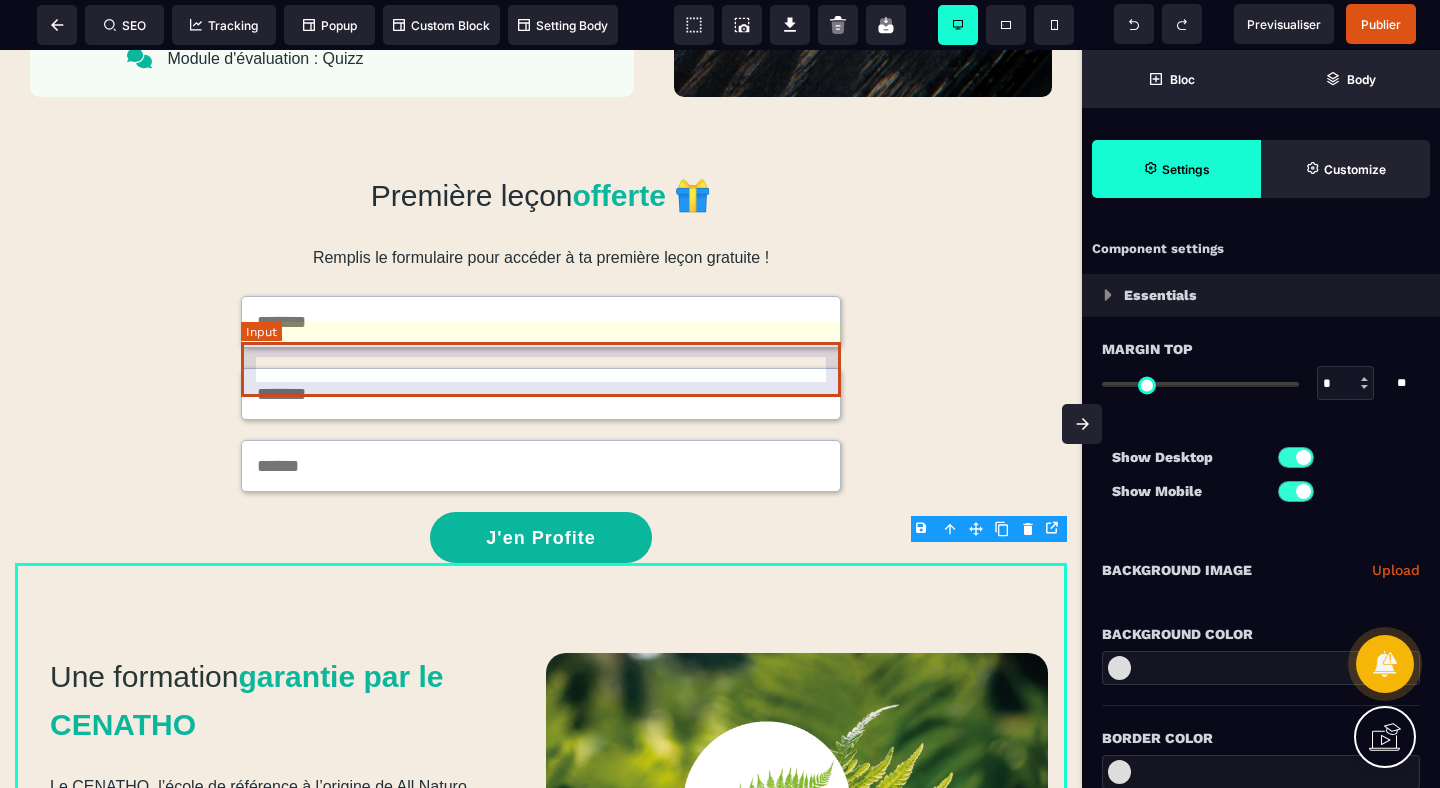 scroll, scrollTop: 2868, scrollLeft: 0, axis: vertical 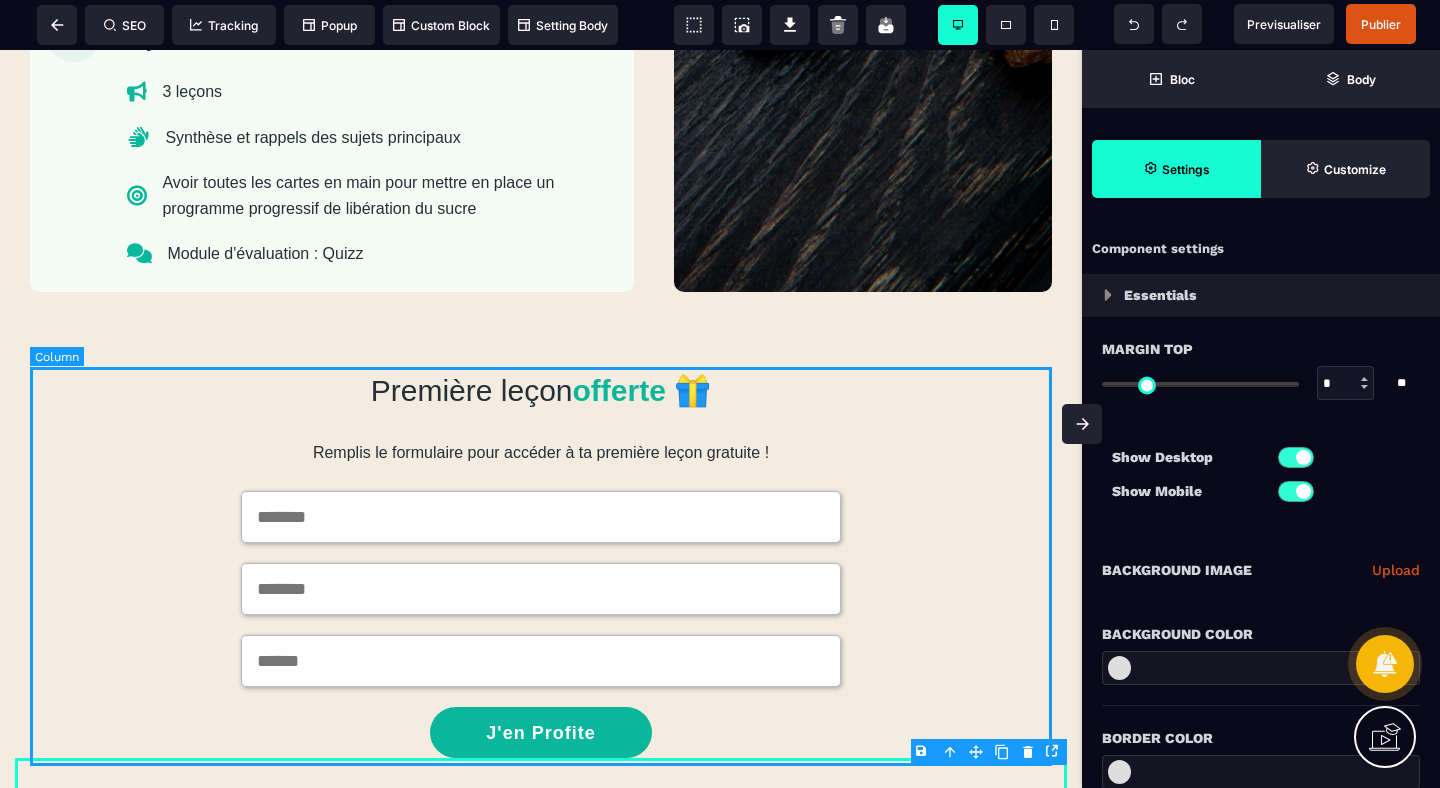 click on "Première leçon  offerte 🎁 Remplis le formulaire pour accéder à ta première leçon gratuite ! J'en Profite" at bounding box center (541, 562) 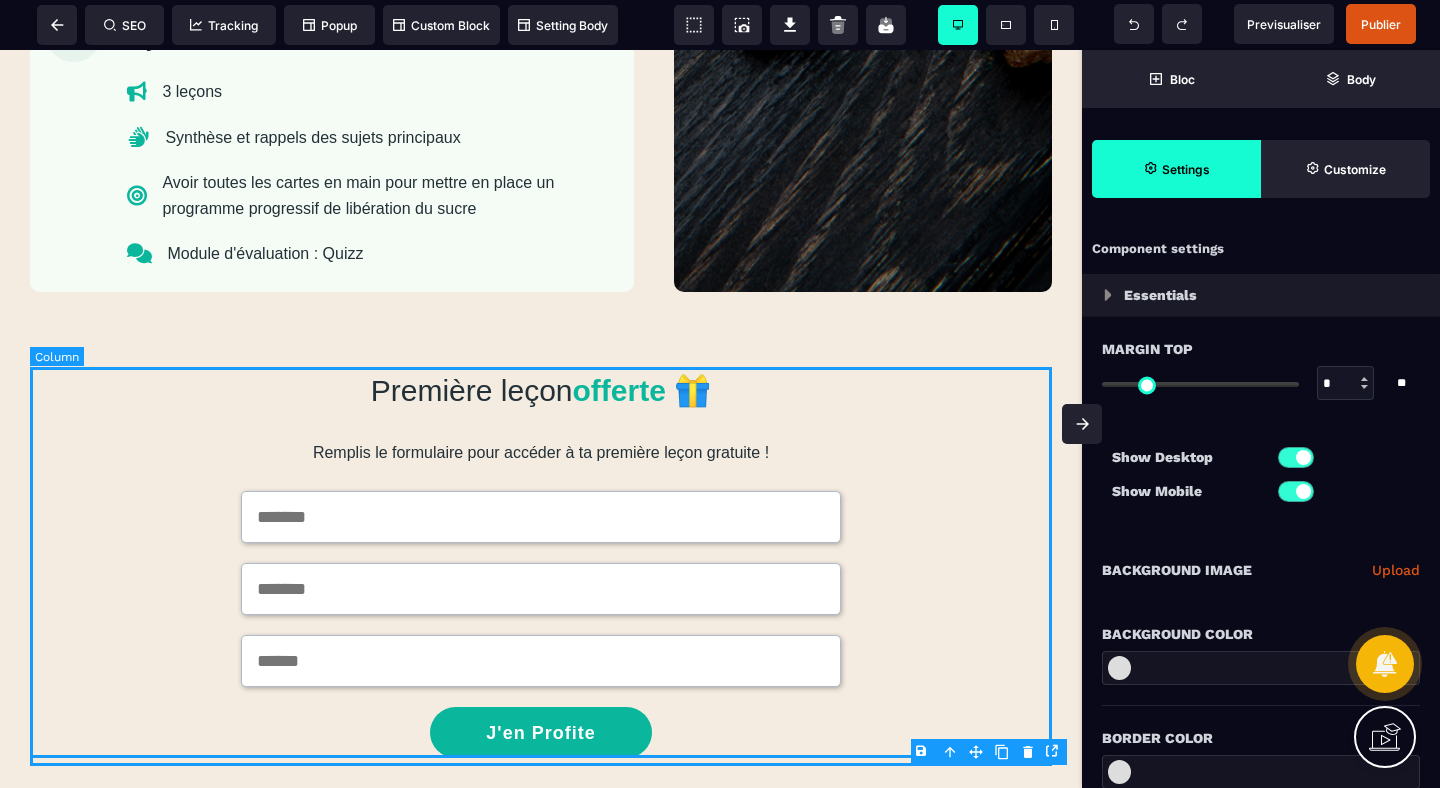 select on "*" 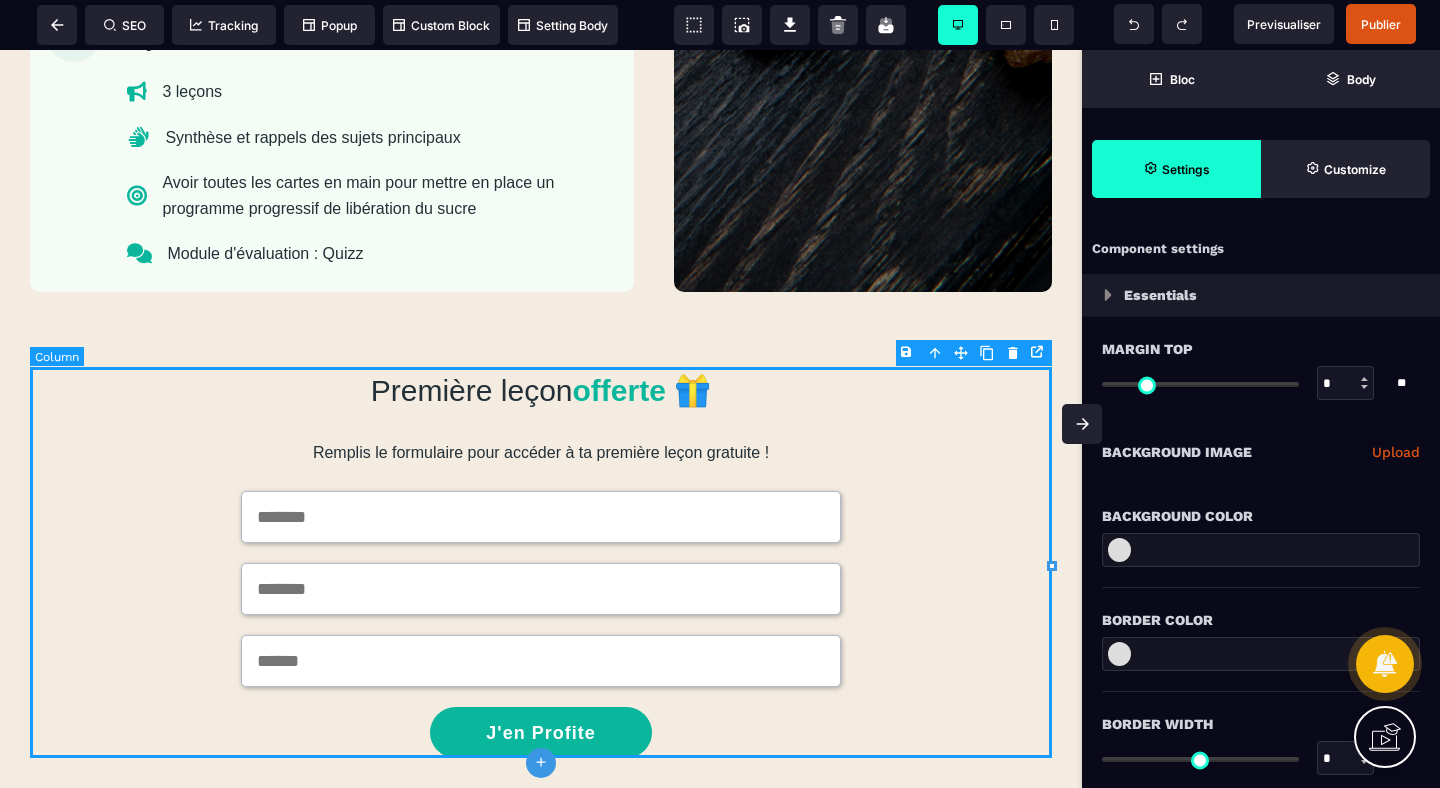 type on "*" 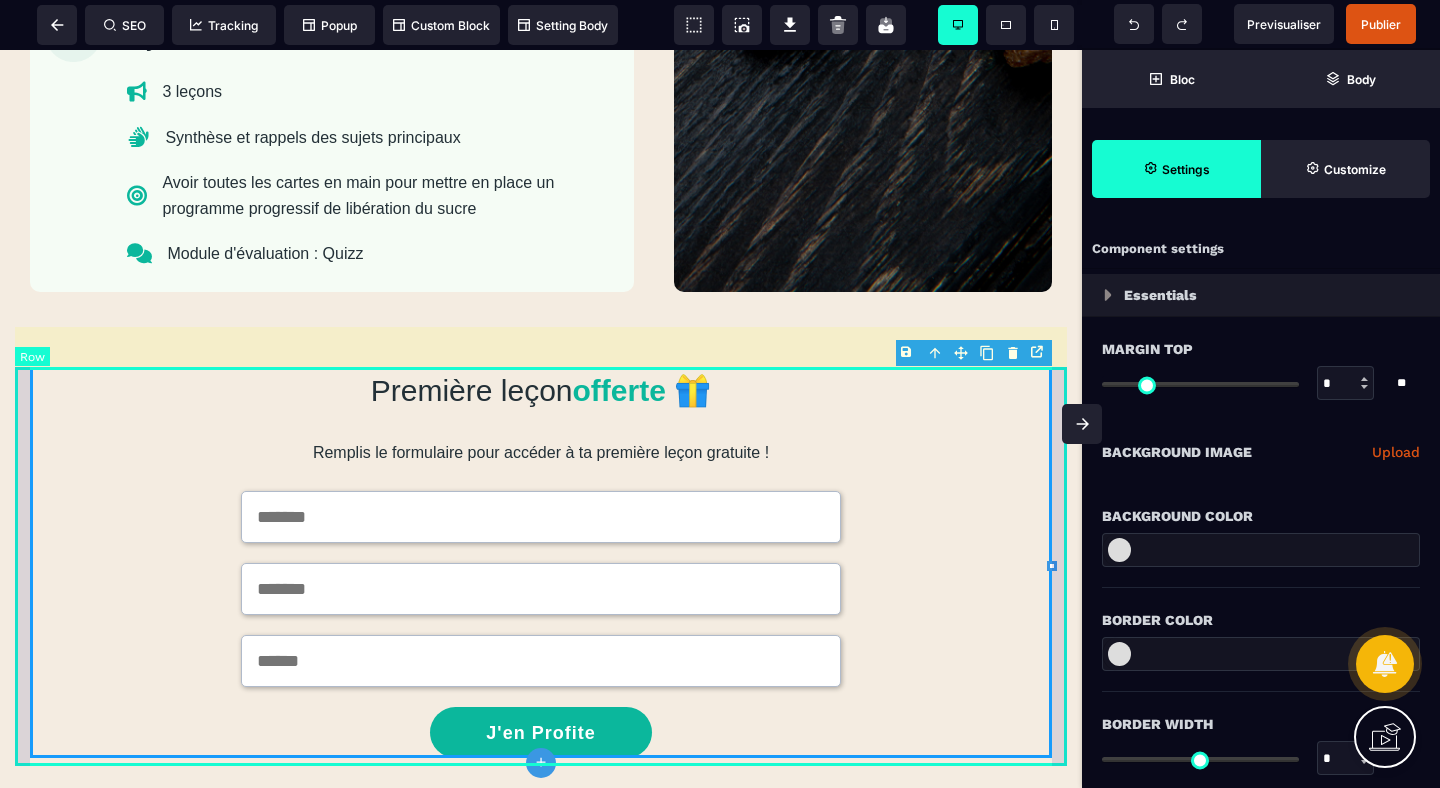click on "Première leçon  offerte 🎁 Remplis le formulaire pour accéder à ta première leçon gratuite ! J'en Profite" at bounding box center [541, 562] 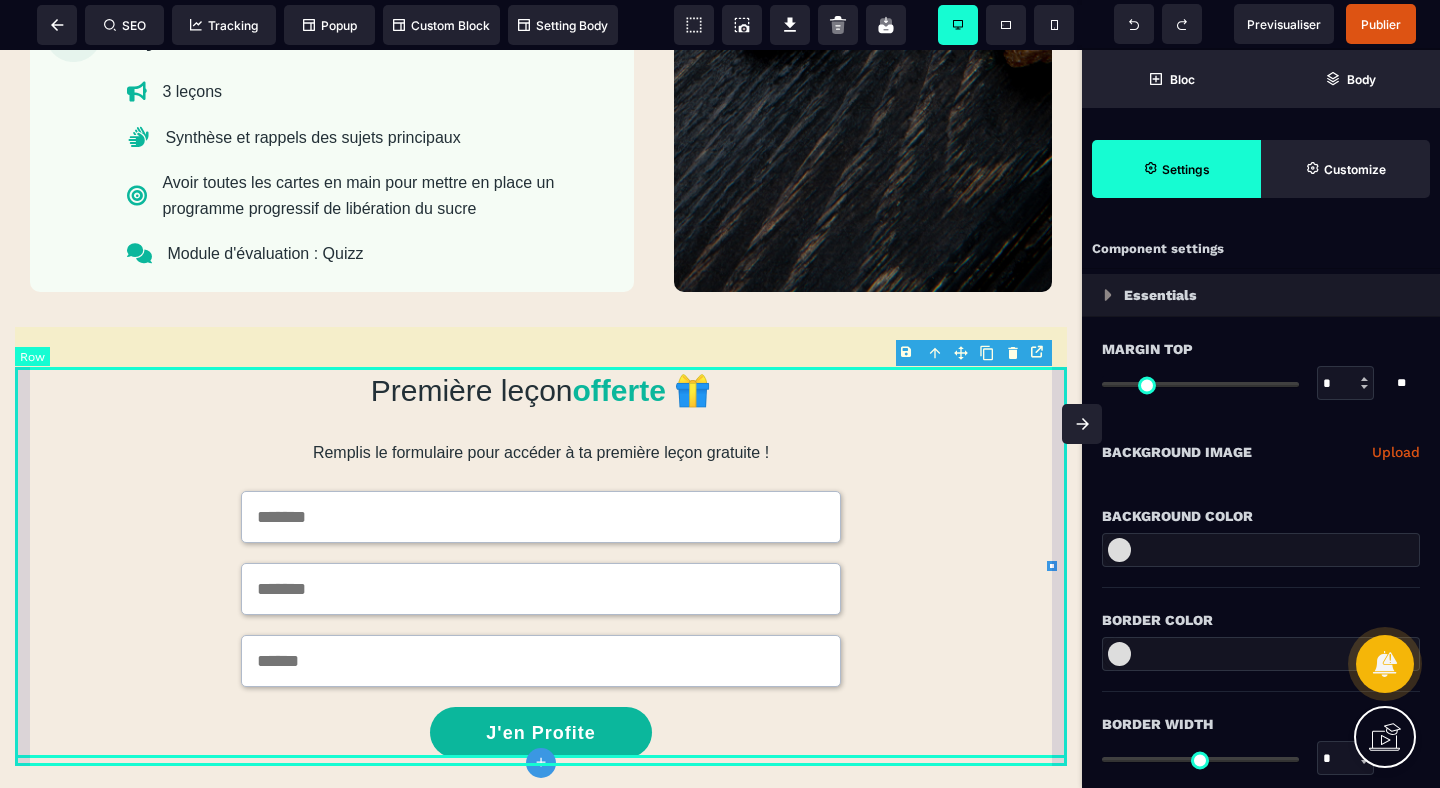 select on "*" 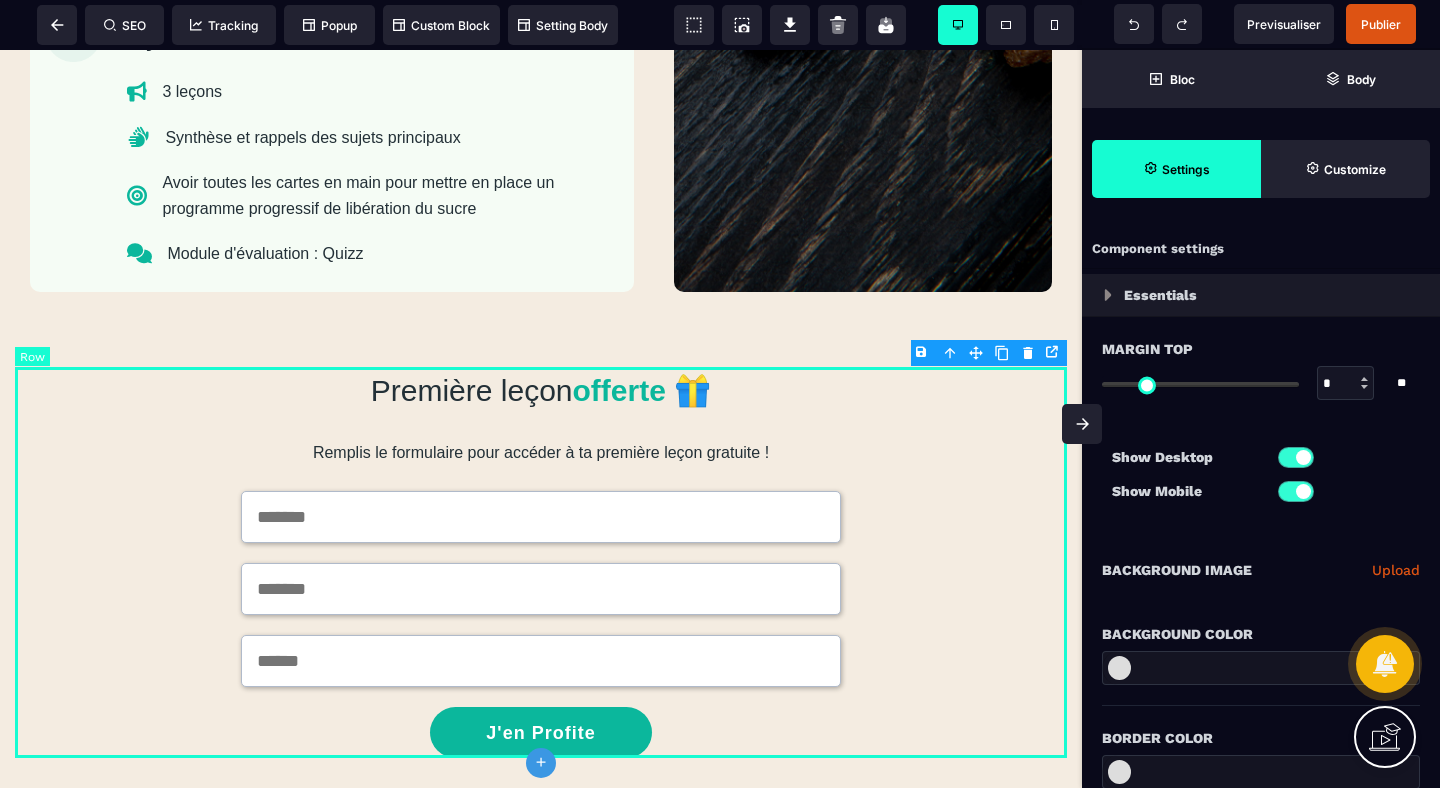 type on "*" 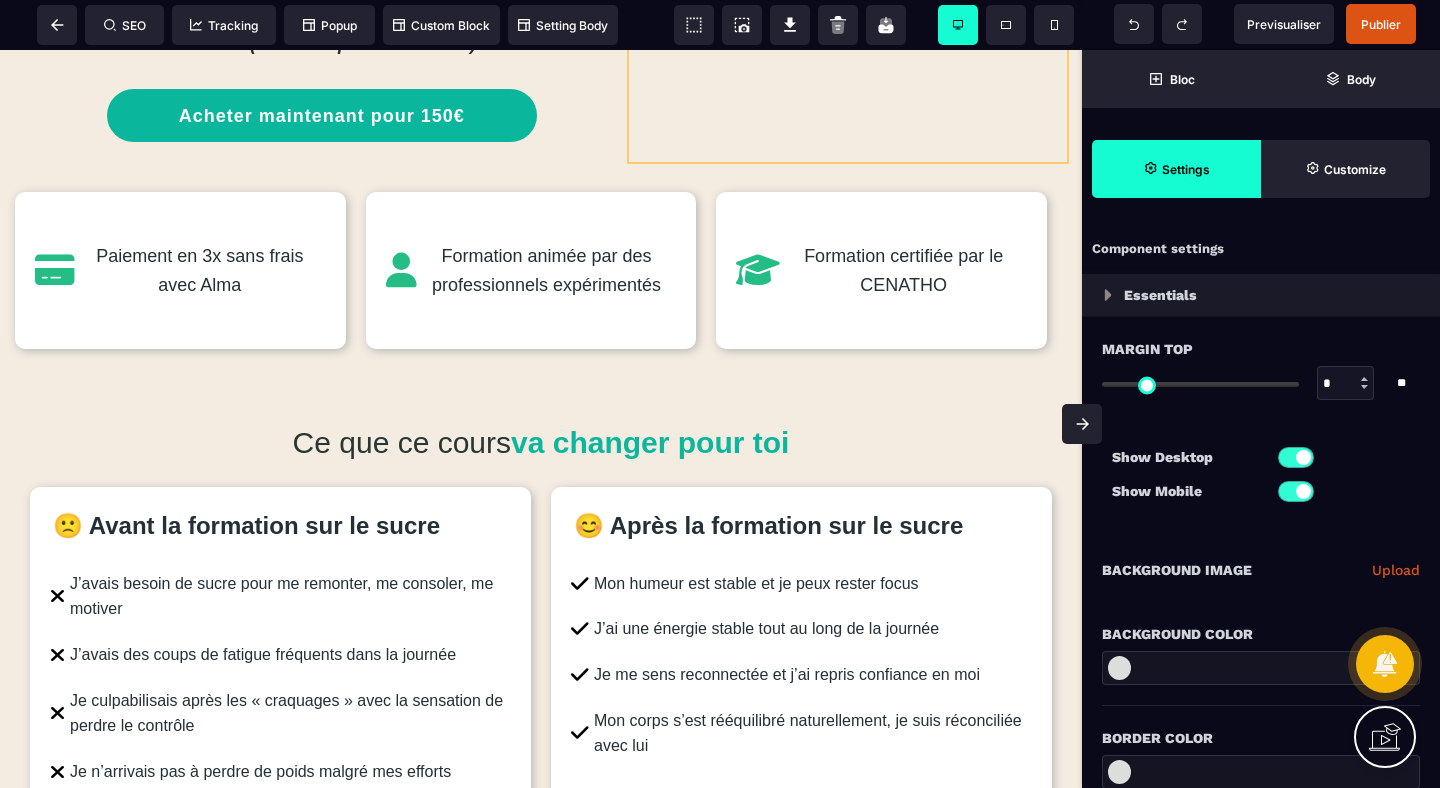 scroll, scrollTop: 516, scrollLeft: 0, axis: vertical 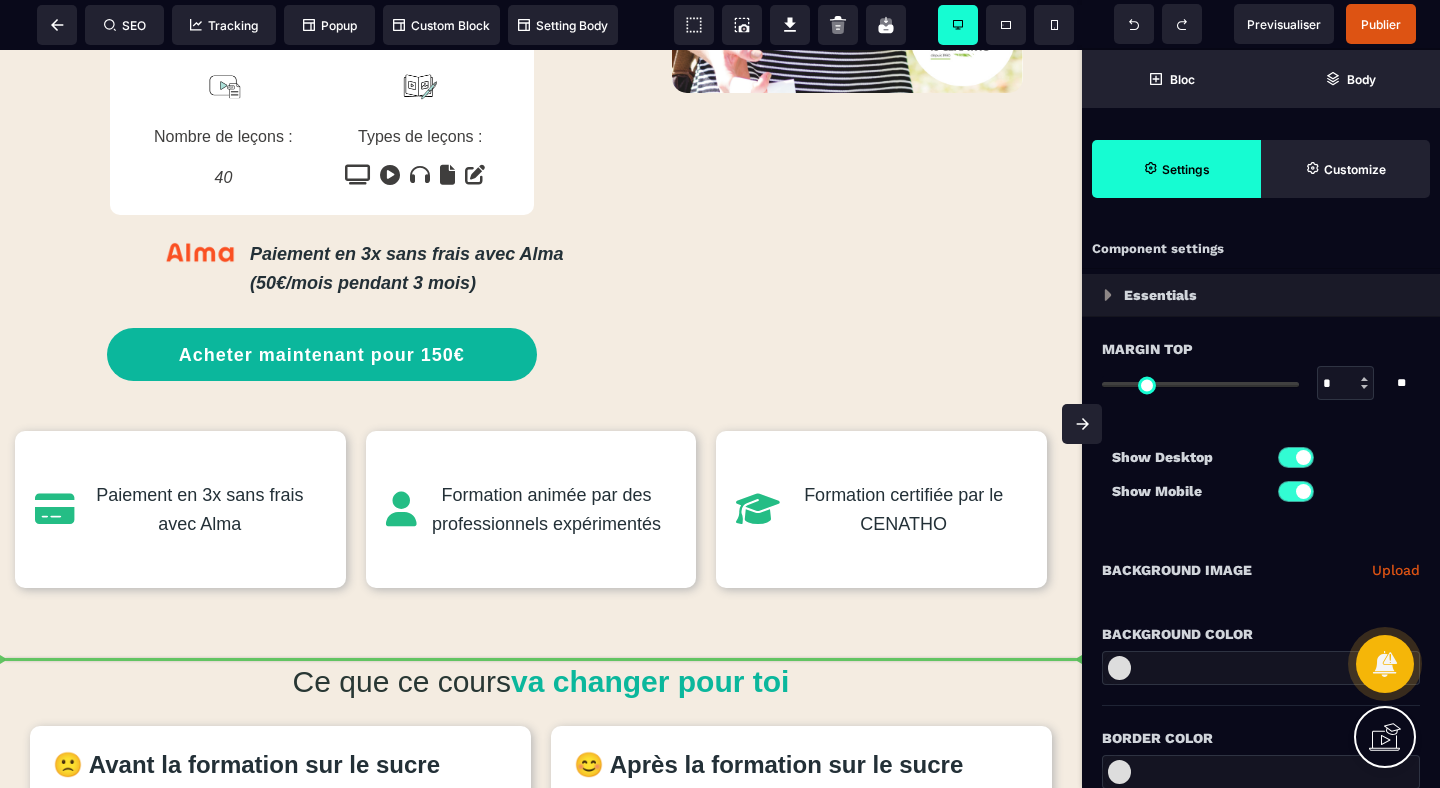 drag, startPoint x: 973, startPoint y: 405, endPoint x: 872, endPoint y: 605, distance: 224.0558 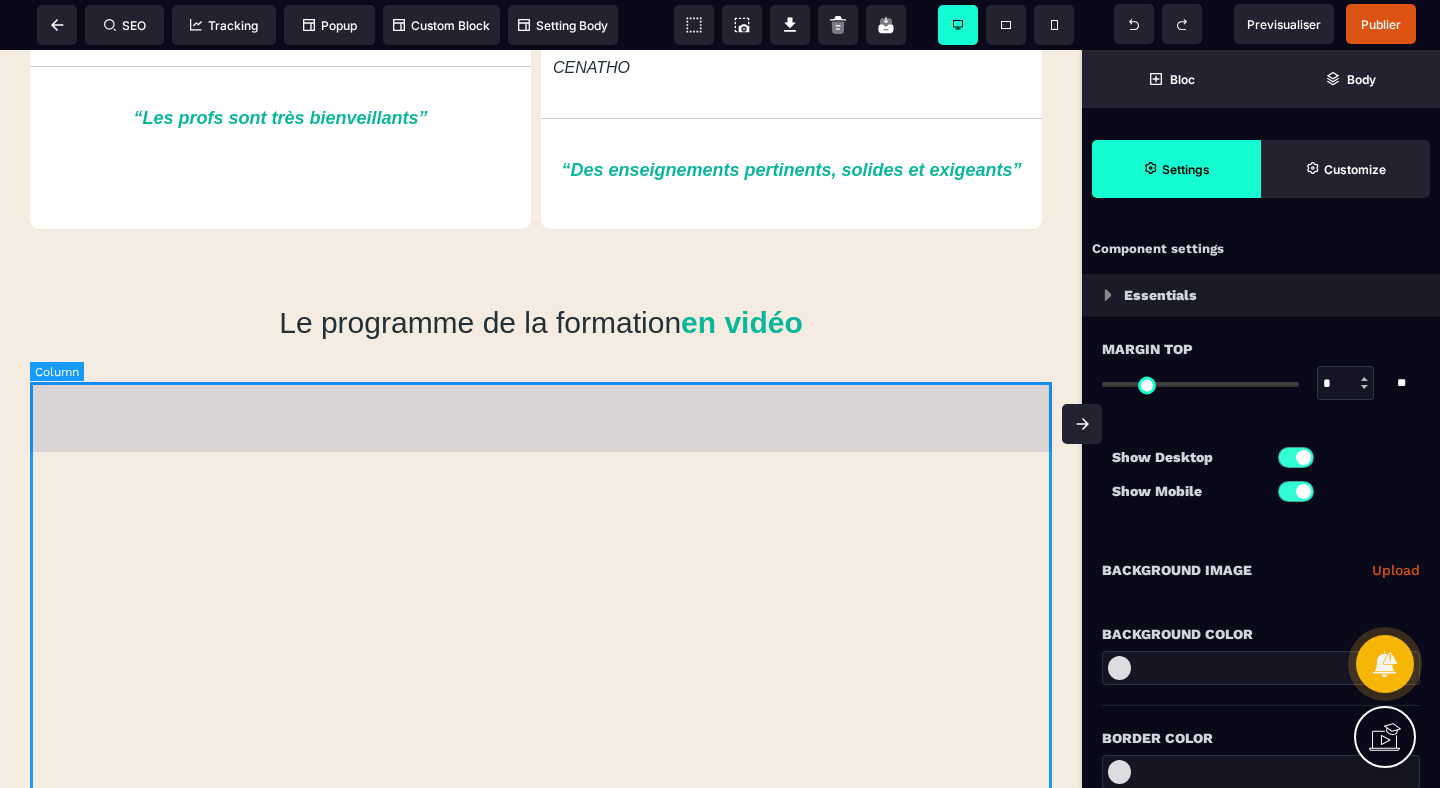 scroll, scrollTop: 4707, scrollLeft: 0, axis: vertical 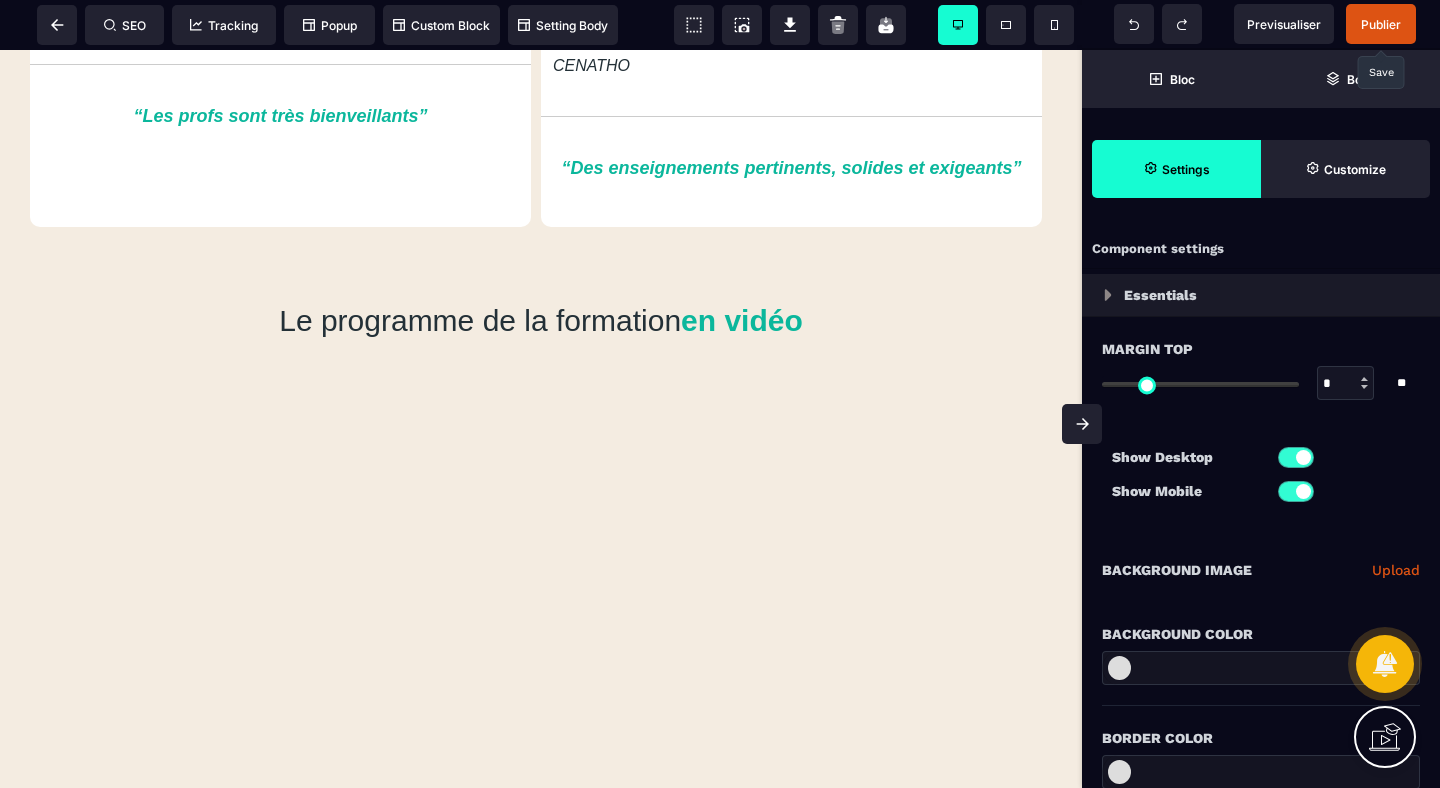 click on "Publier" at bounding box center [1381, 24] 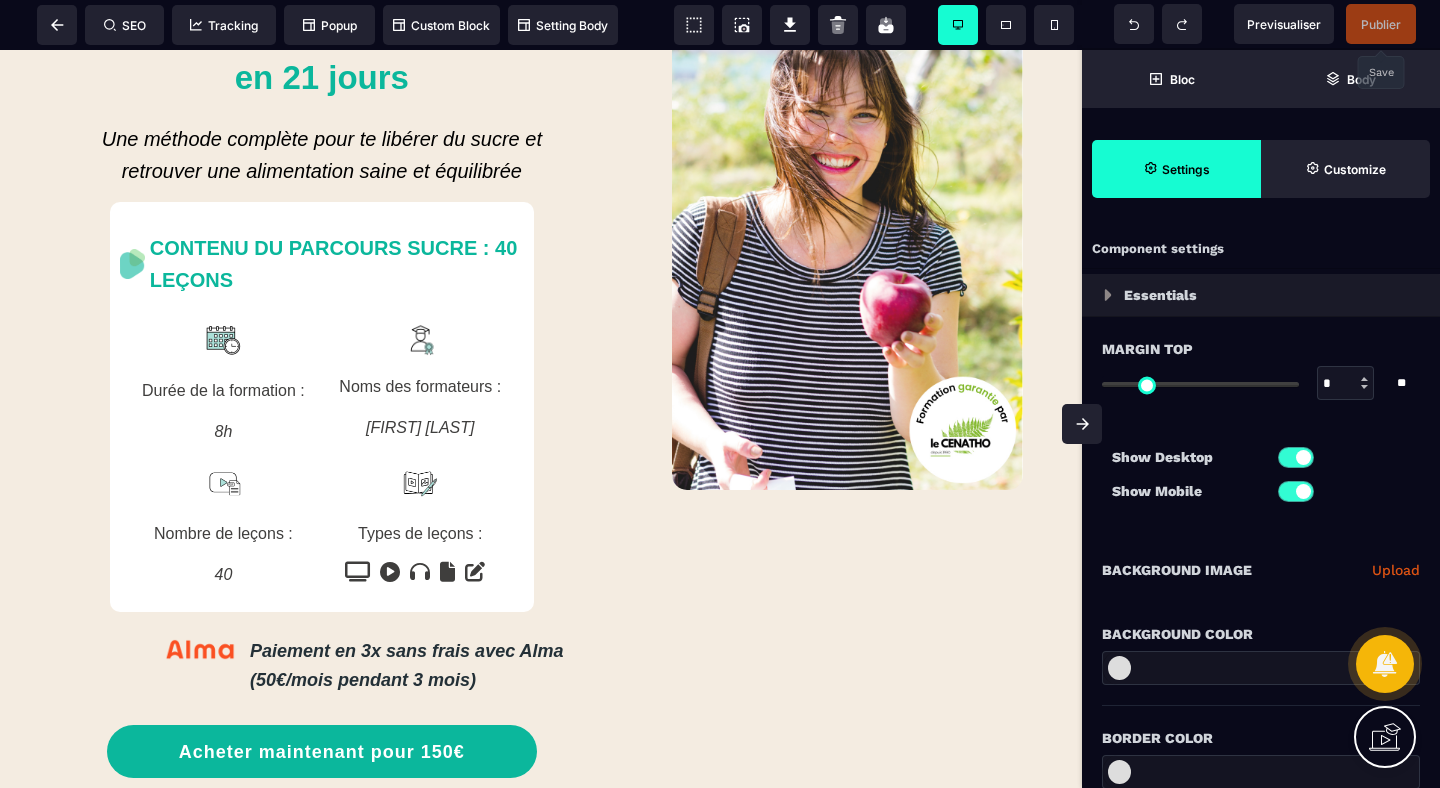 scroll, scrollTop: 123, scrollLeft: 0, axis: vertical 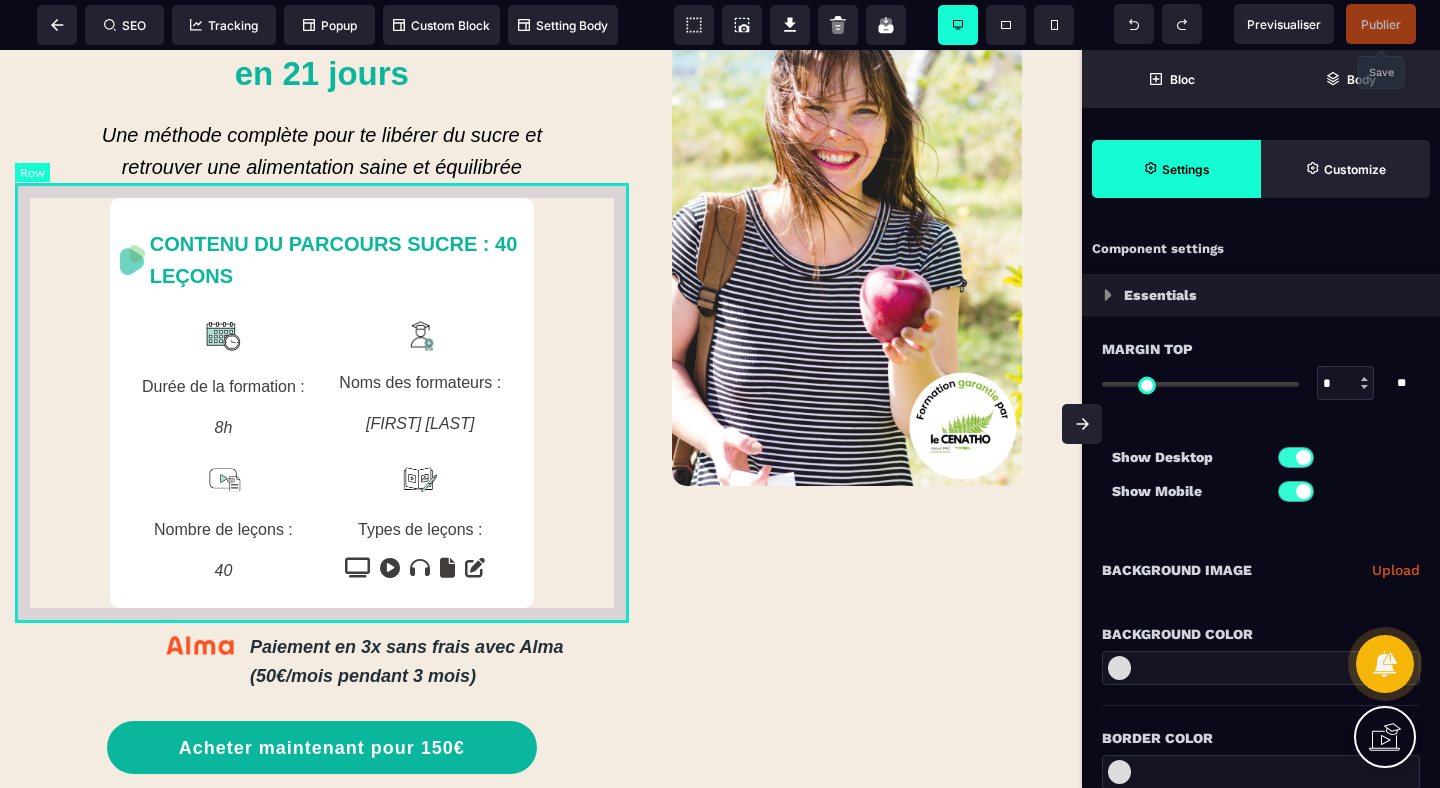 click on "CONTENU DU PARCOURS SUCRE : 40 LEÇONS Durée de la formation : 8h Noms des formateurs : [FIRST] [LAST] Nombre de leçons : 40 Types de leçons :" at bounding box center [322, 403] 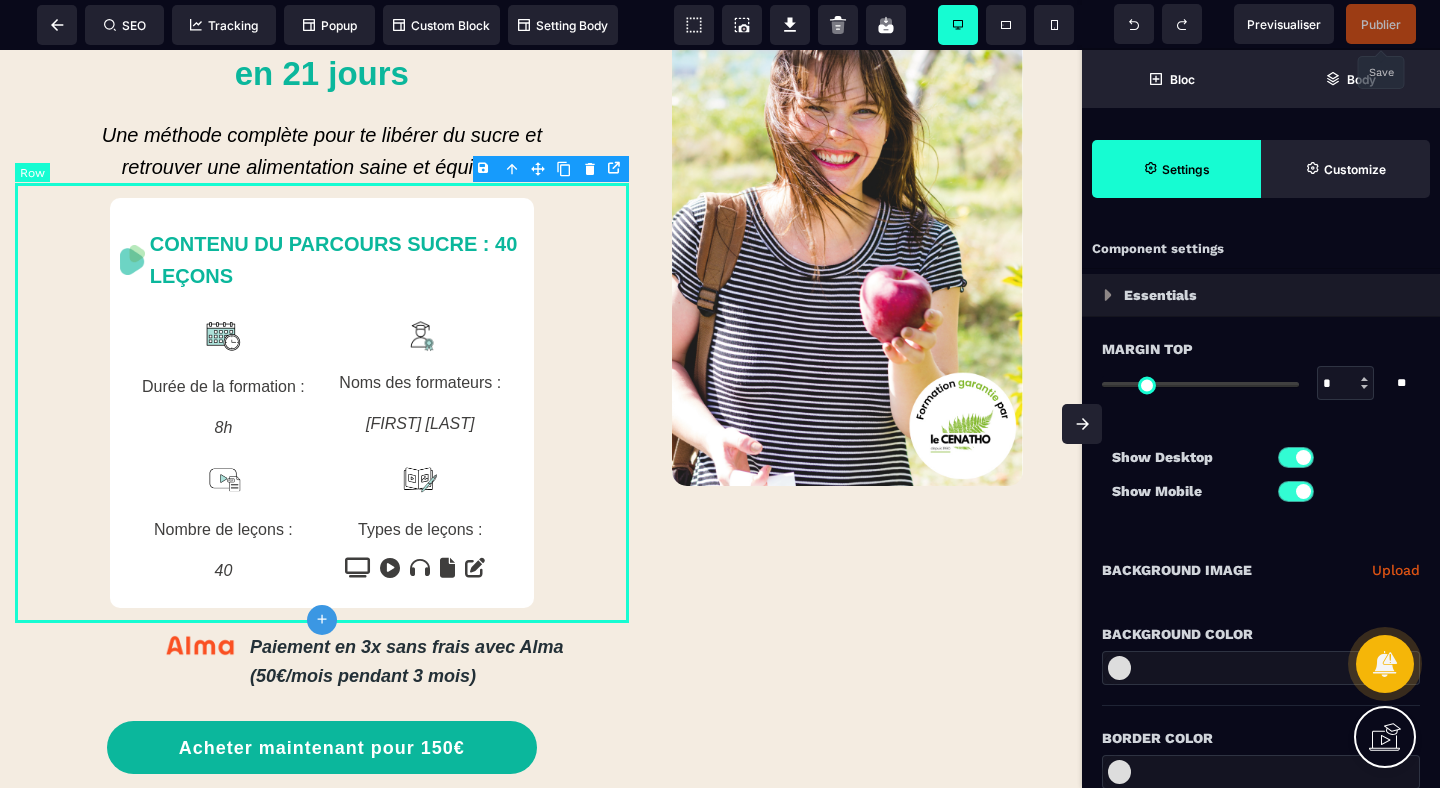 type on "*" 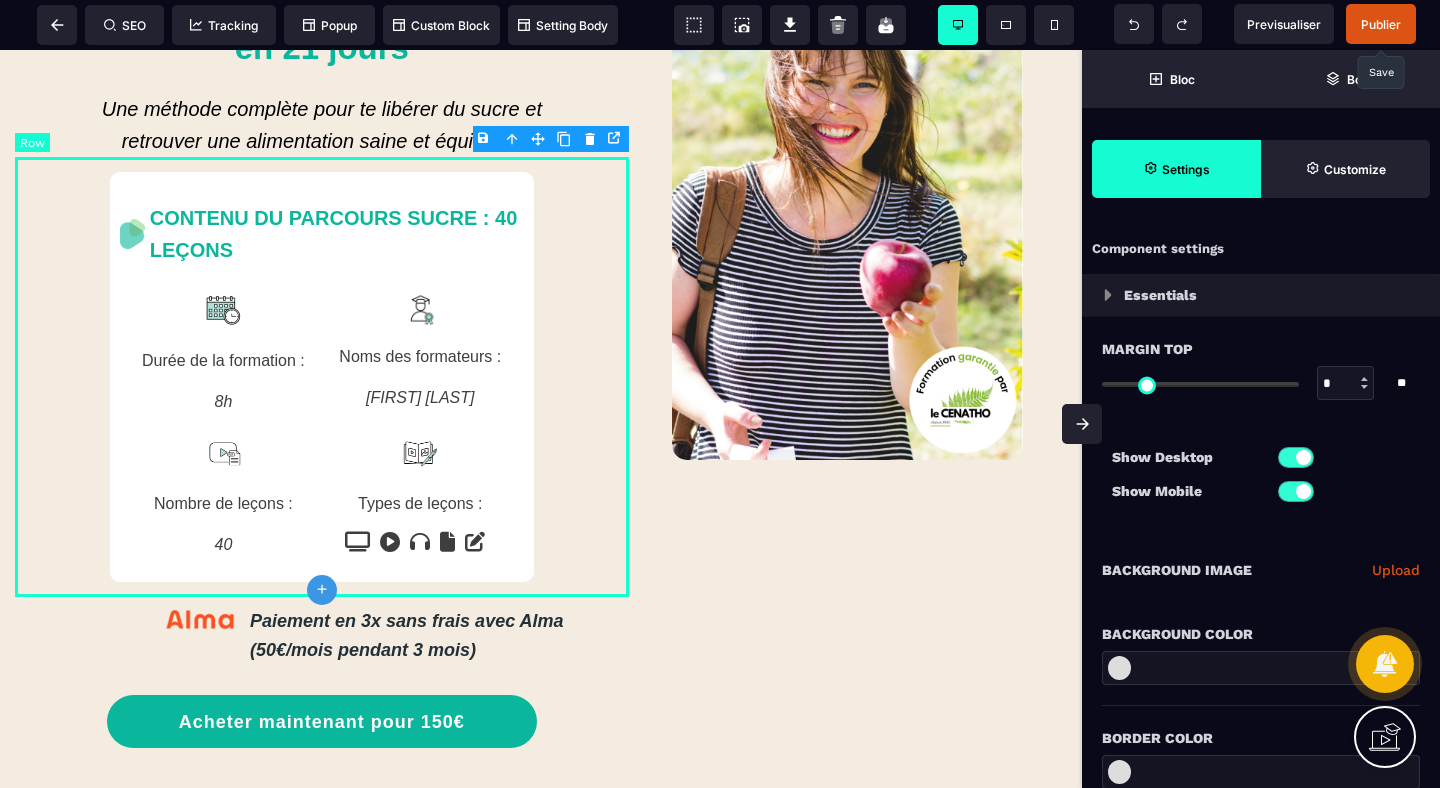 scroll, scrollTop: 147, scrollLeft: 0, axis: vertical 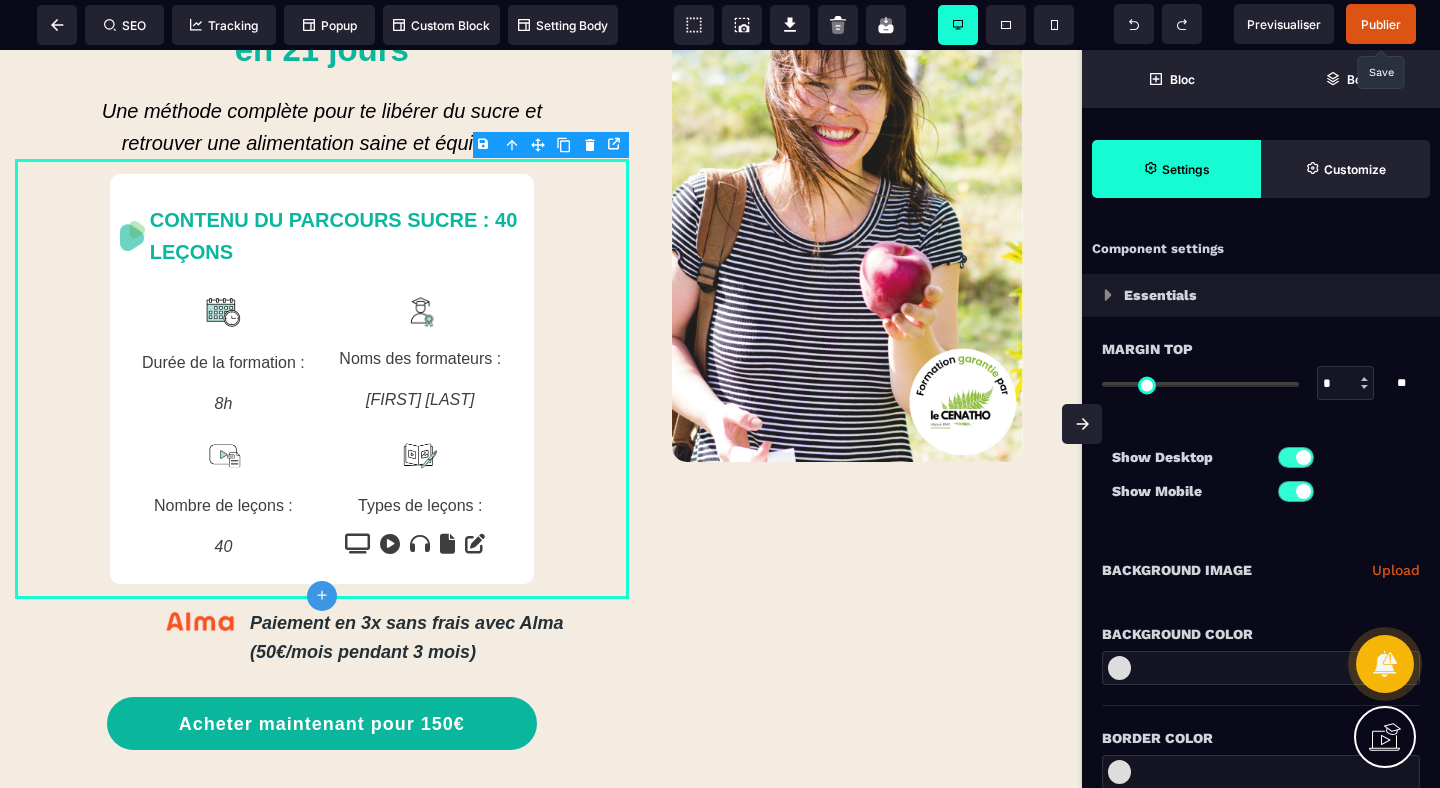 click 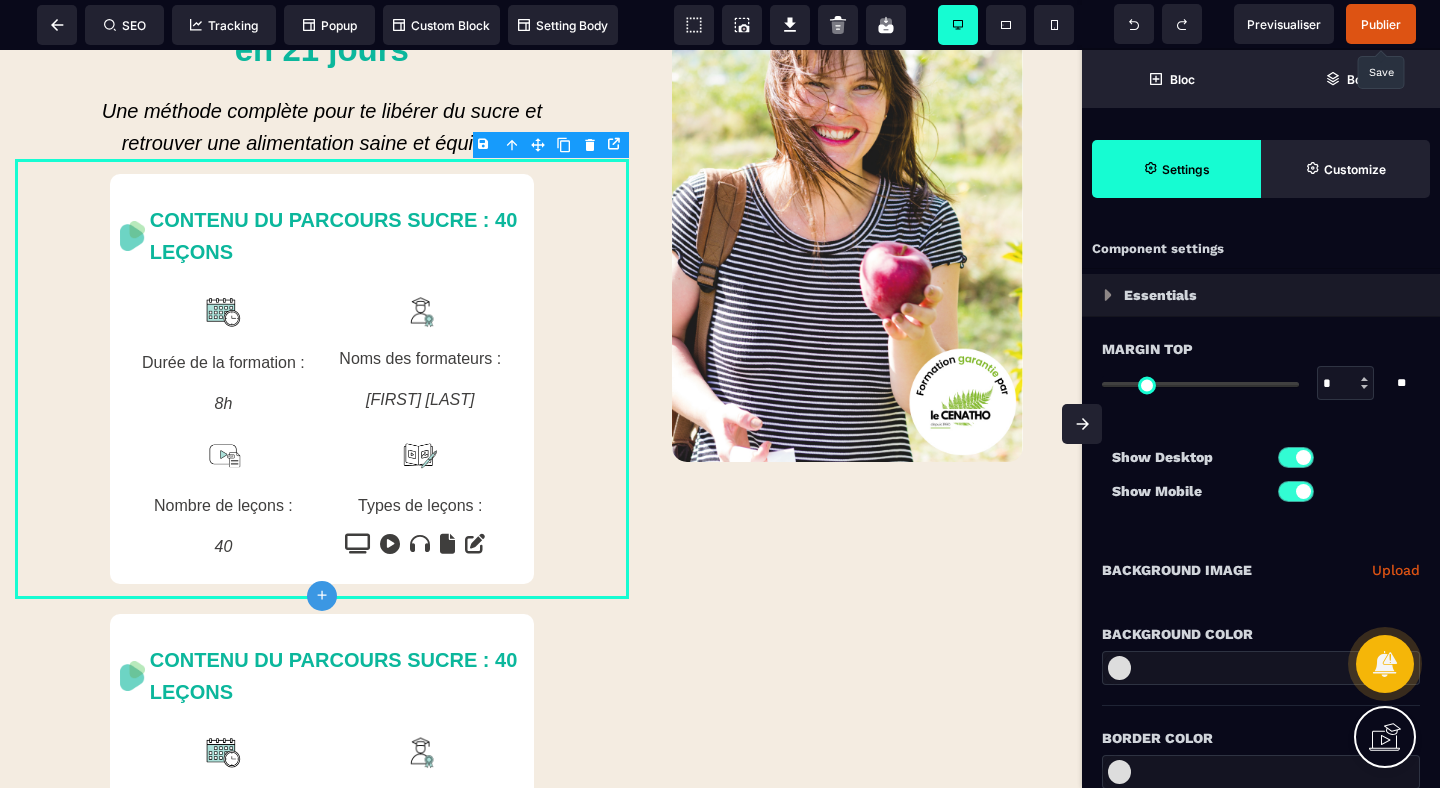 select on "*" 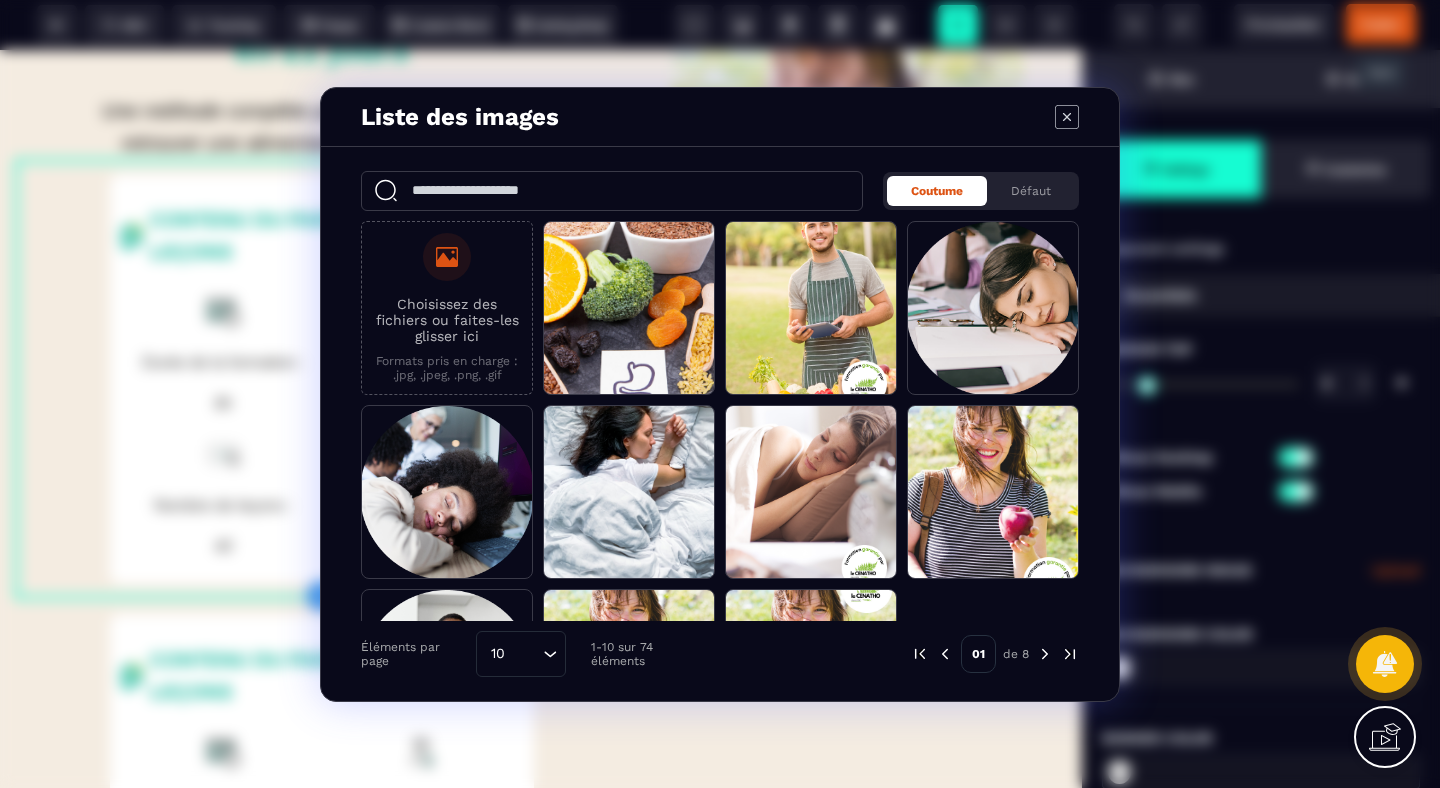 click 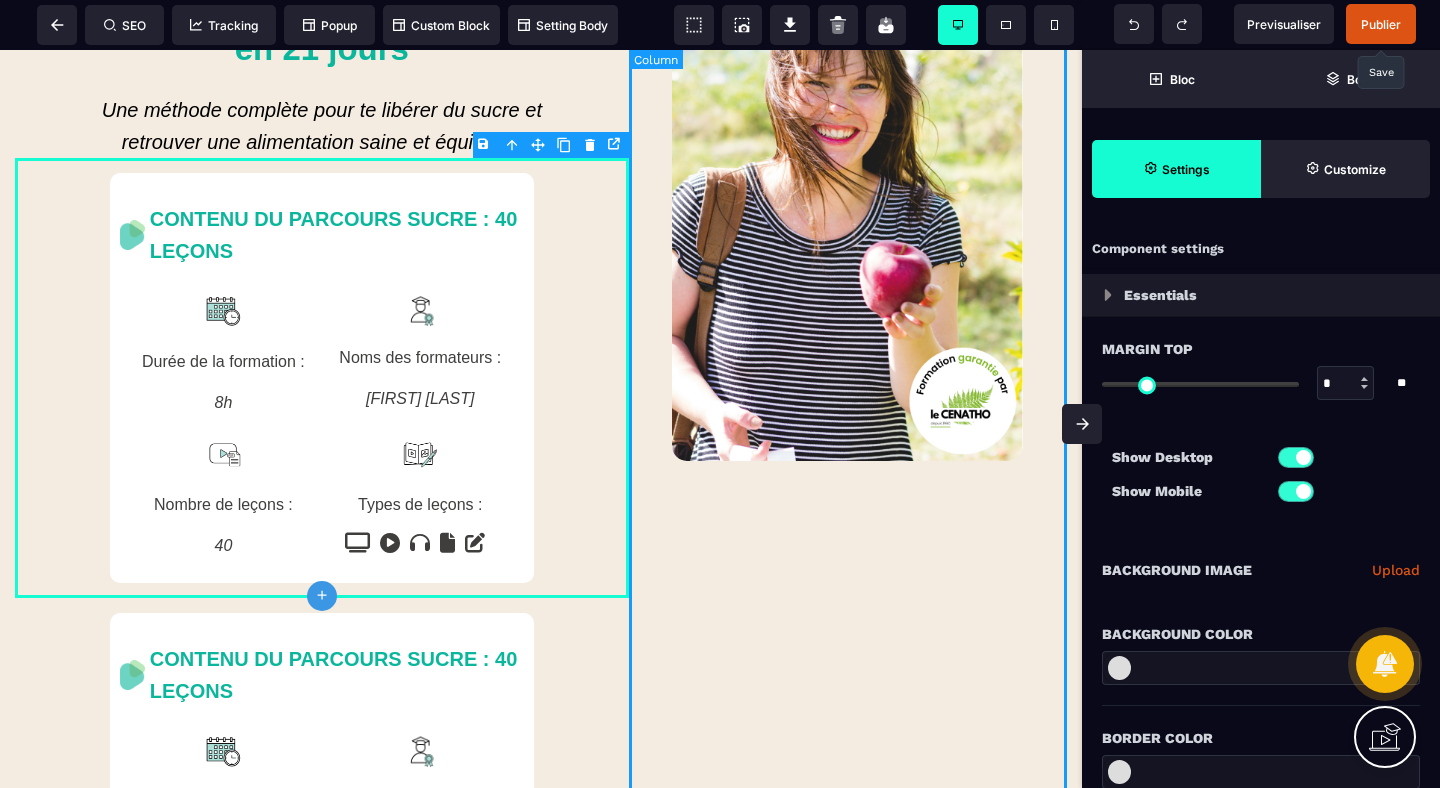 scroll, scrollTop: 509, scrollLeft: 0, axis: vertical 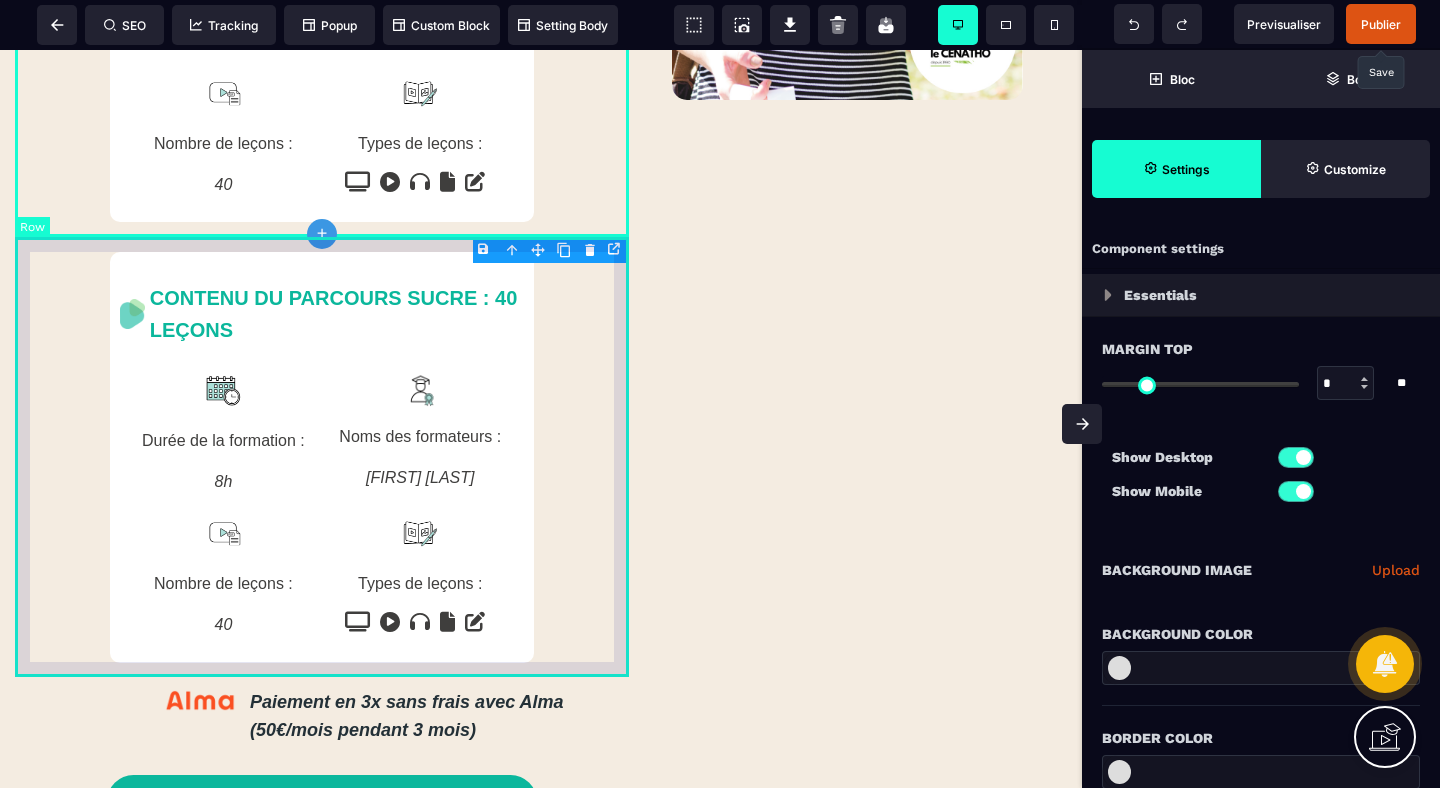 click on "CONTENU DU PARCOURS SUCRE : 40 LEÇONS Durée de la formation : 8h Noms des formateurs : [FIRST] [LAST] Nombre de leçons : 40 Types de leçons :" at bounding box center (322, 457) 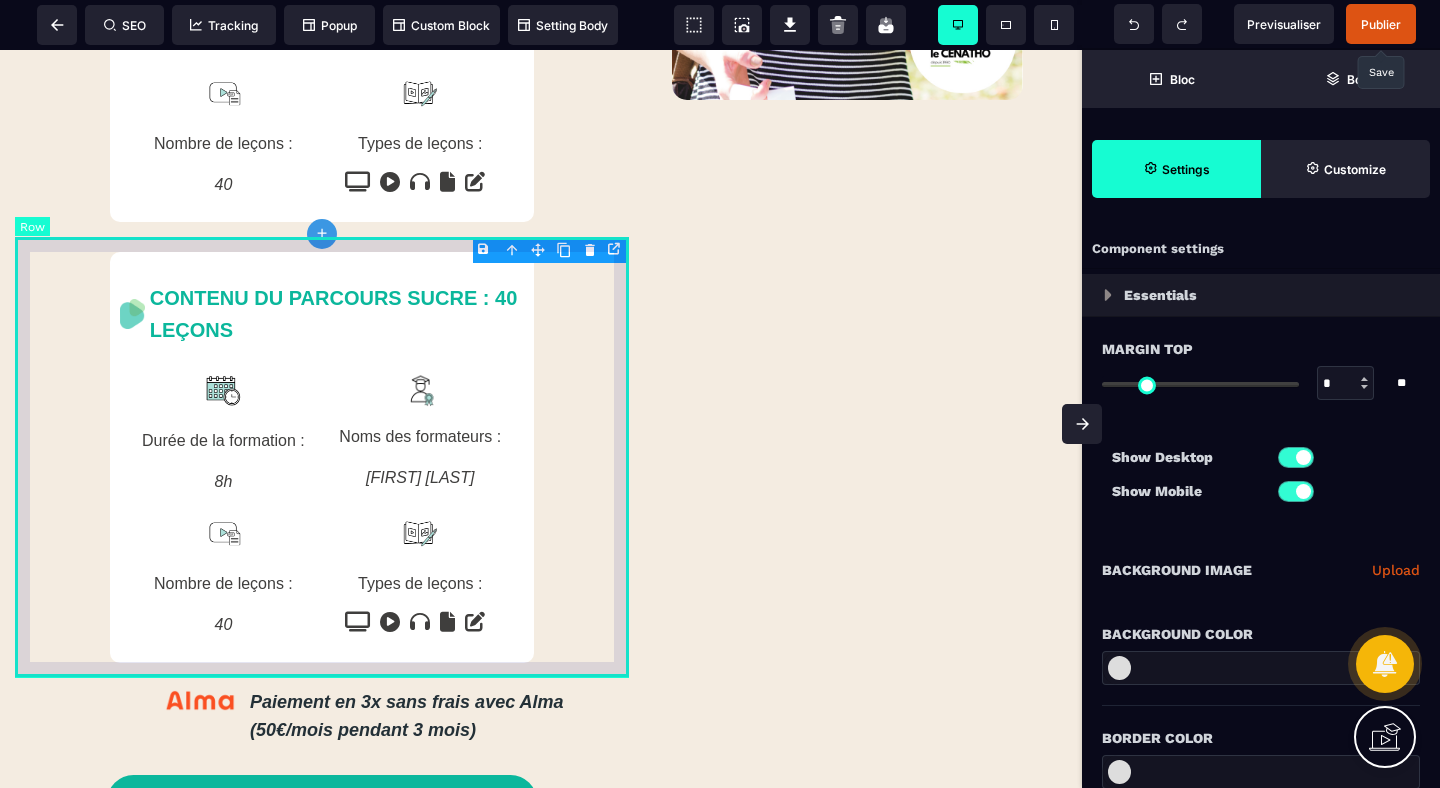select on "*" 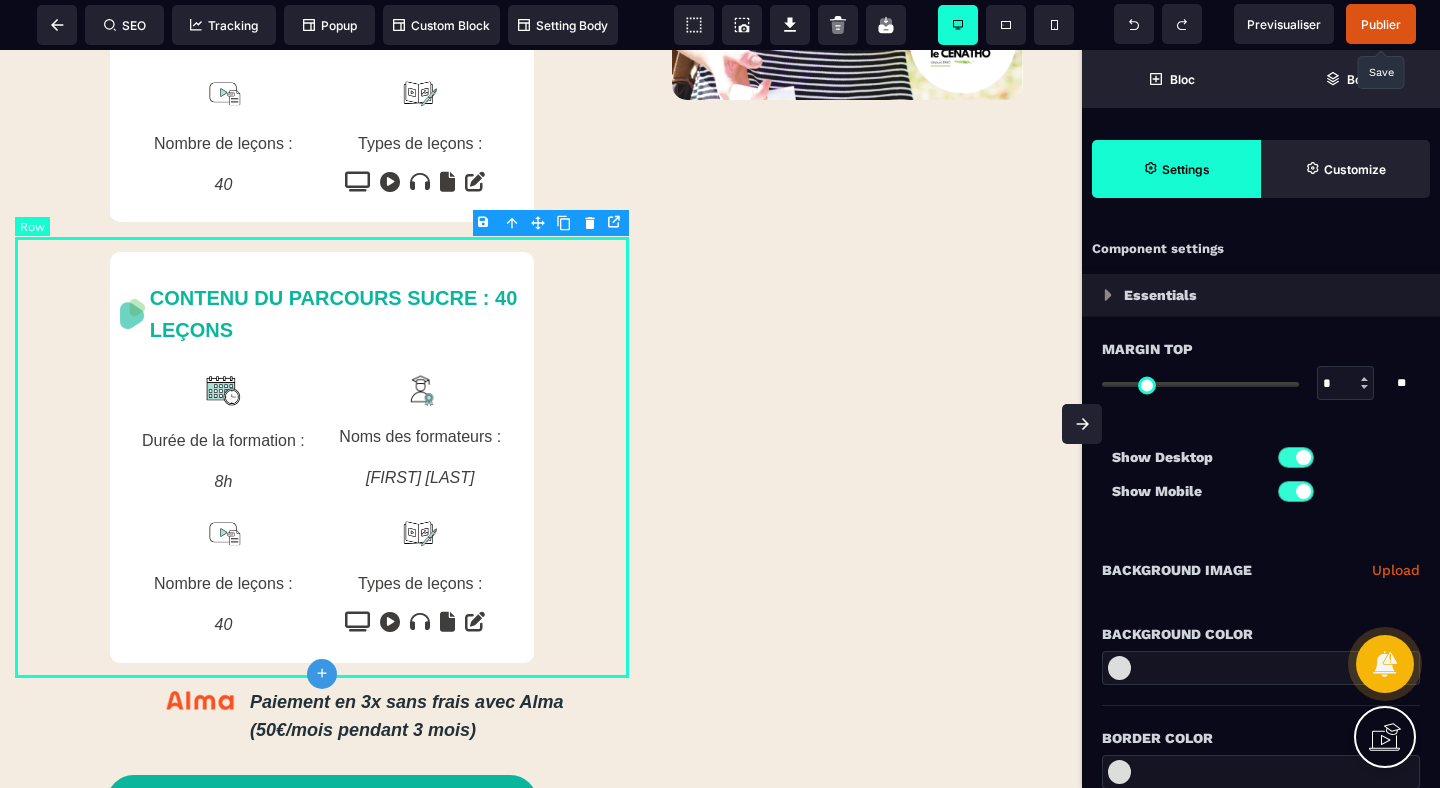 type on "*" 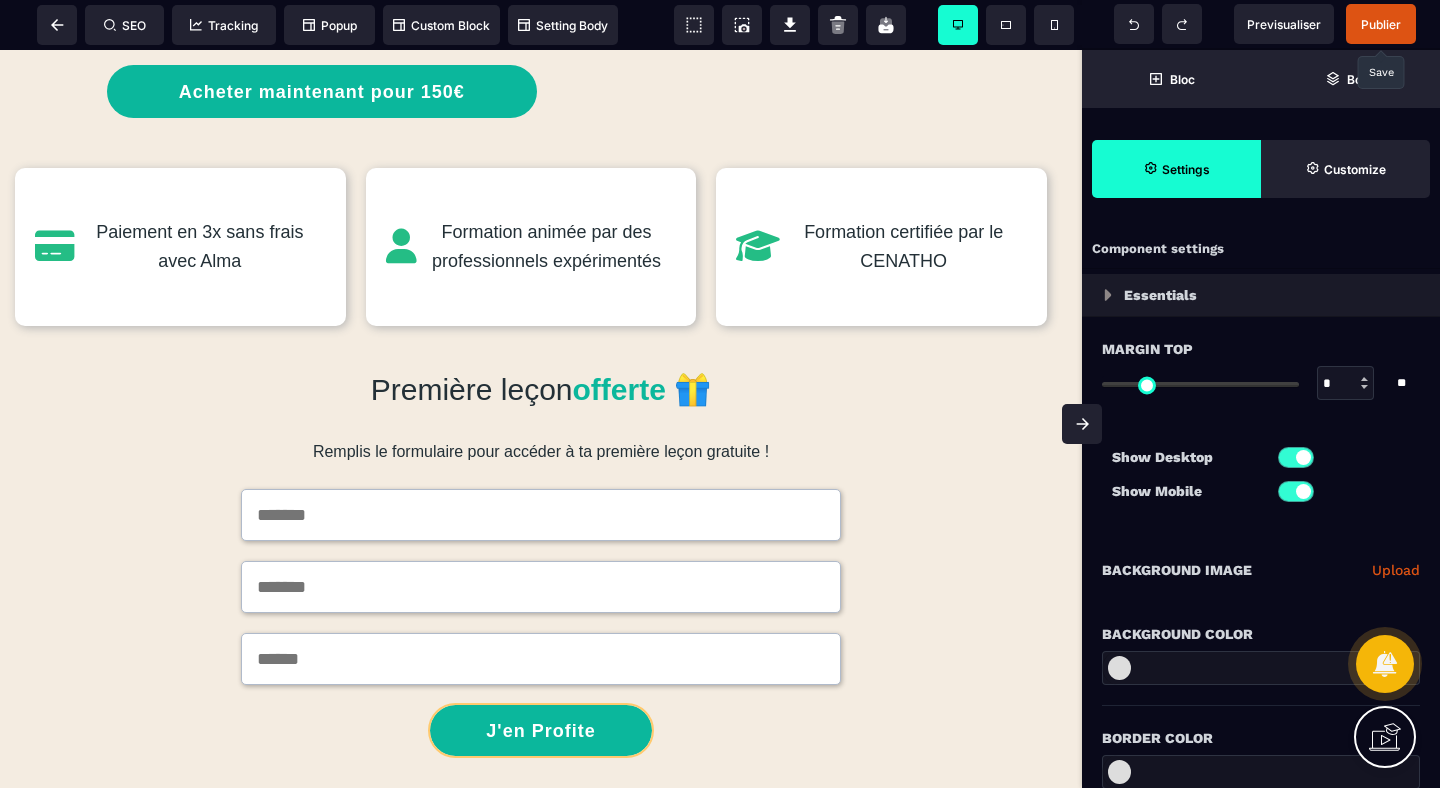 scroll, scrollTop: 1273, scrollLeft: 0, axis: vertical 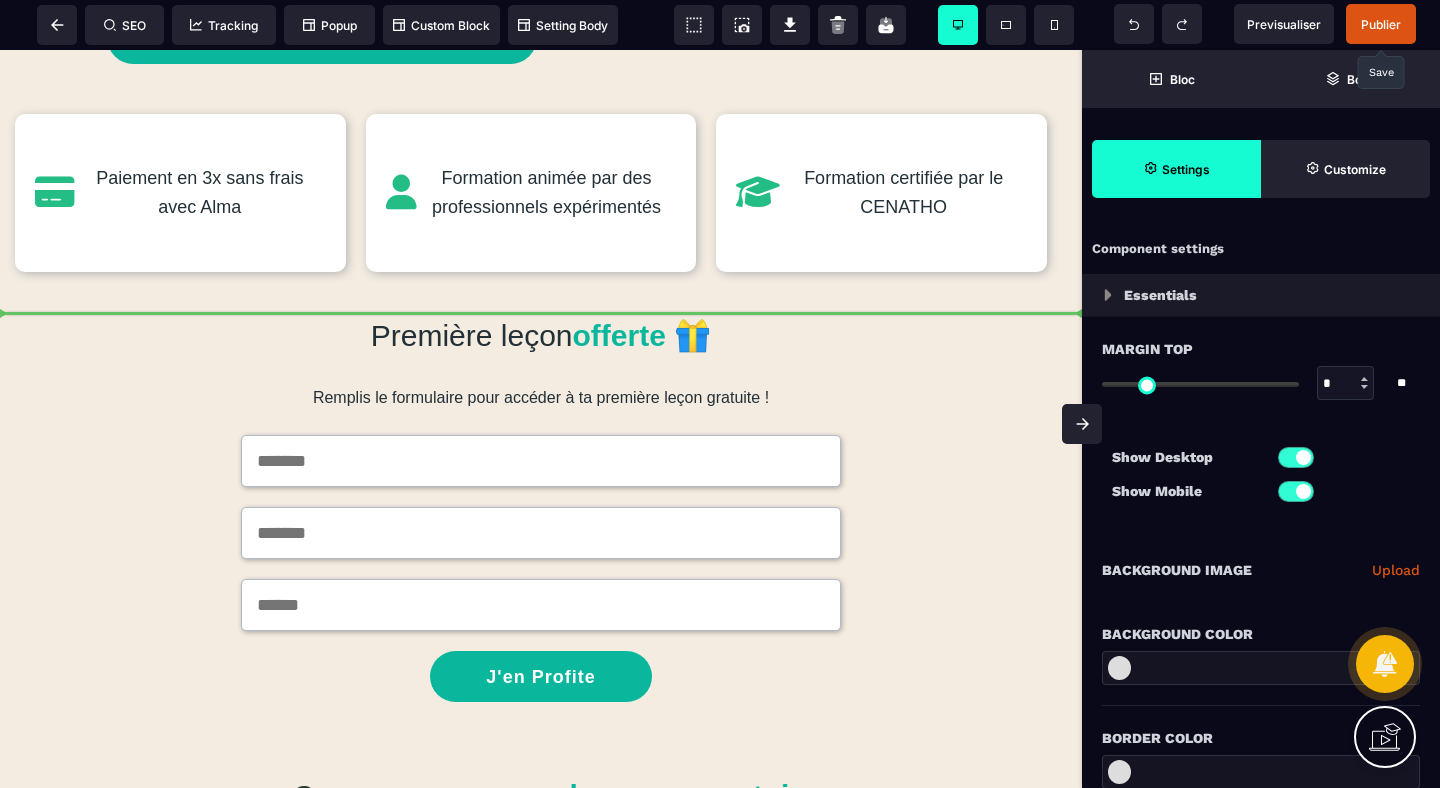 drag, startPoint x: 533, startPoint y: 270, endPoint x: 614, endPoint y: 306, distance: 88.63972 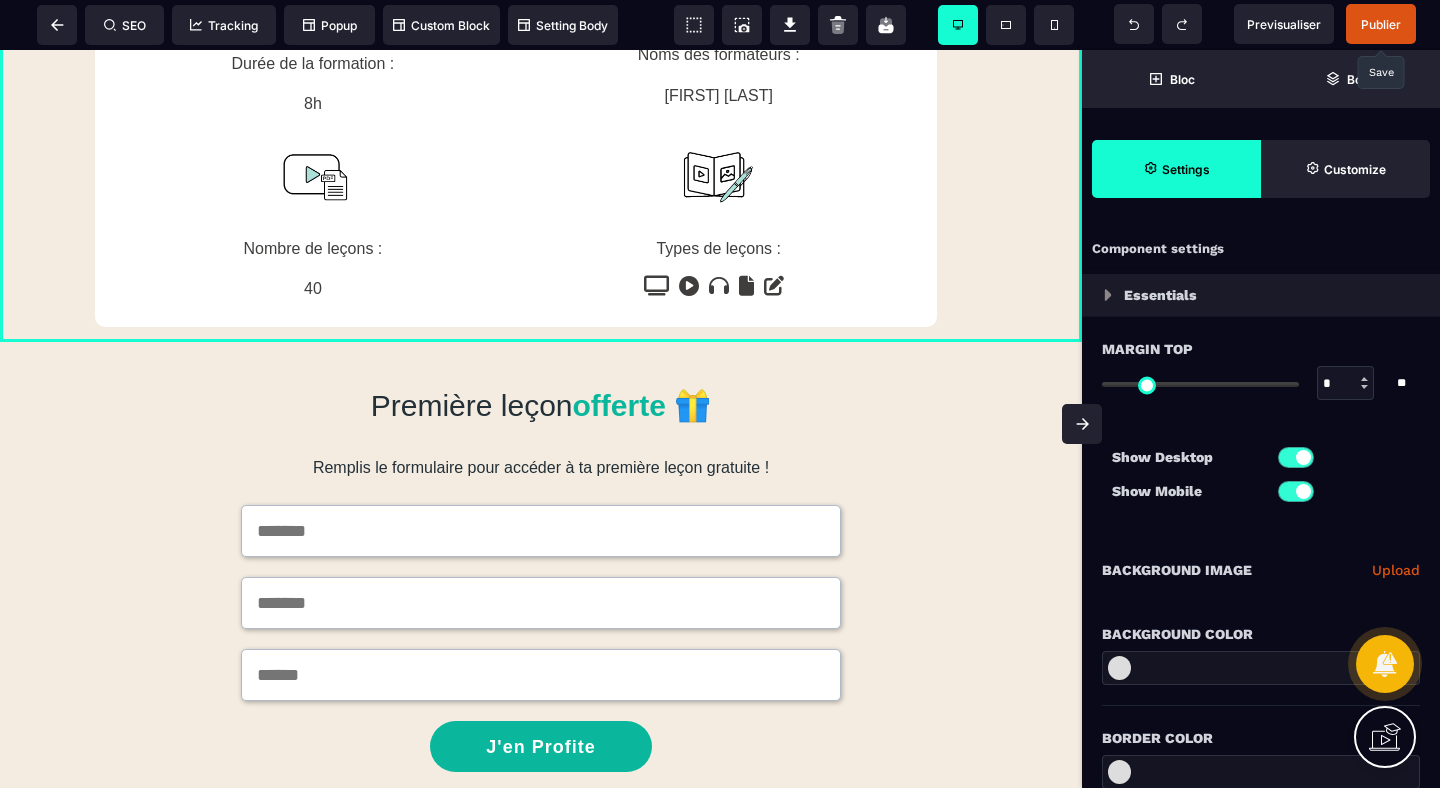 scroll, scrollTop: 832, scrollLeft: 0, axis: vertical 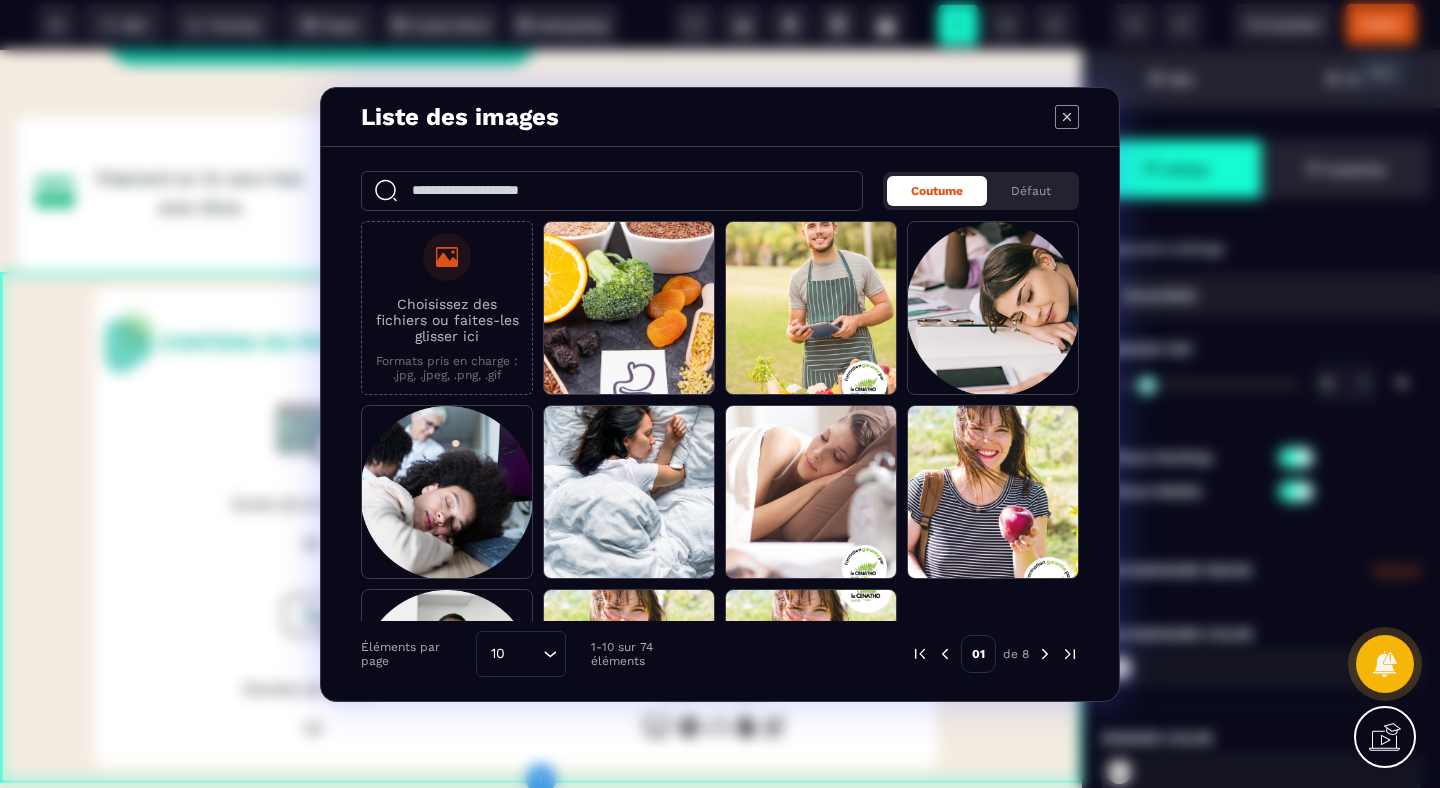 click 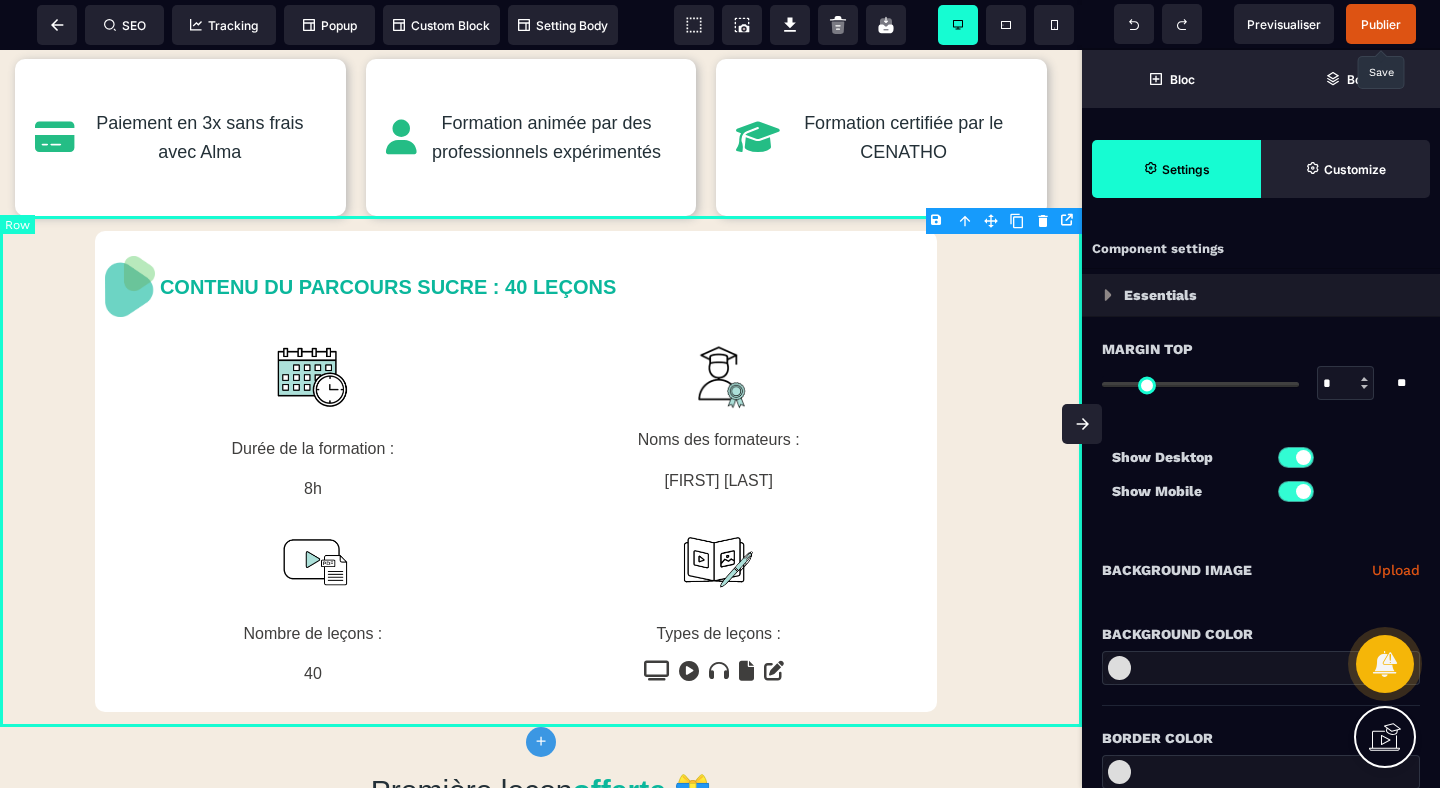 scroll, scrollTop: 900, scrollLeft: 0, axis: vertical 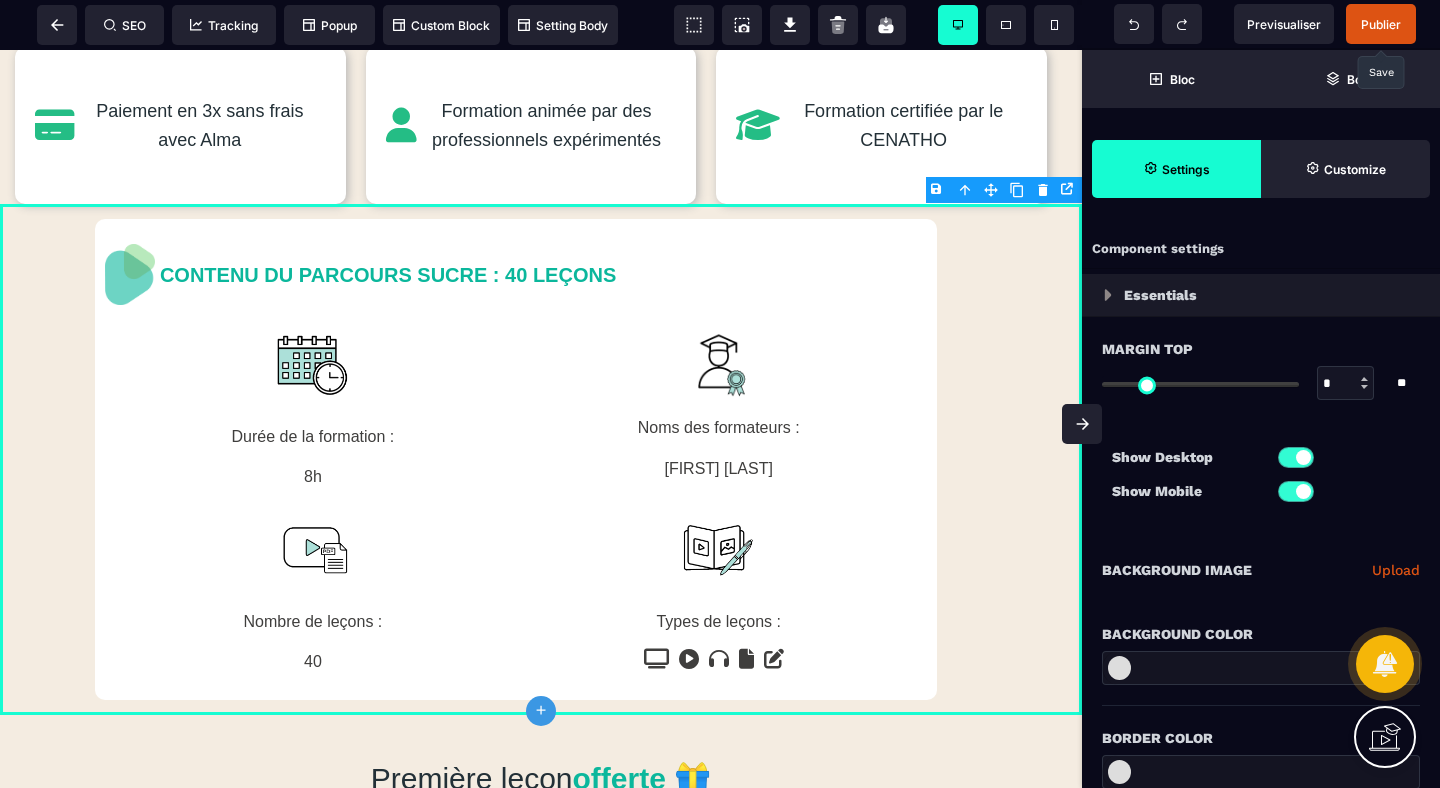 click at bounding box center (1296, 457) 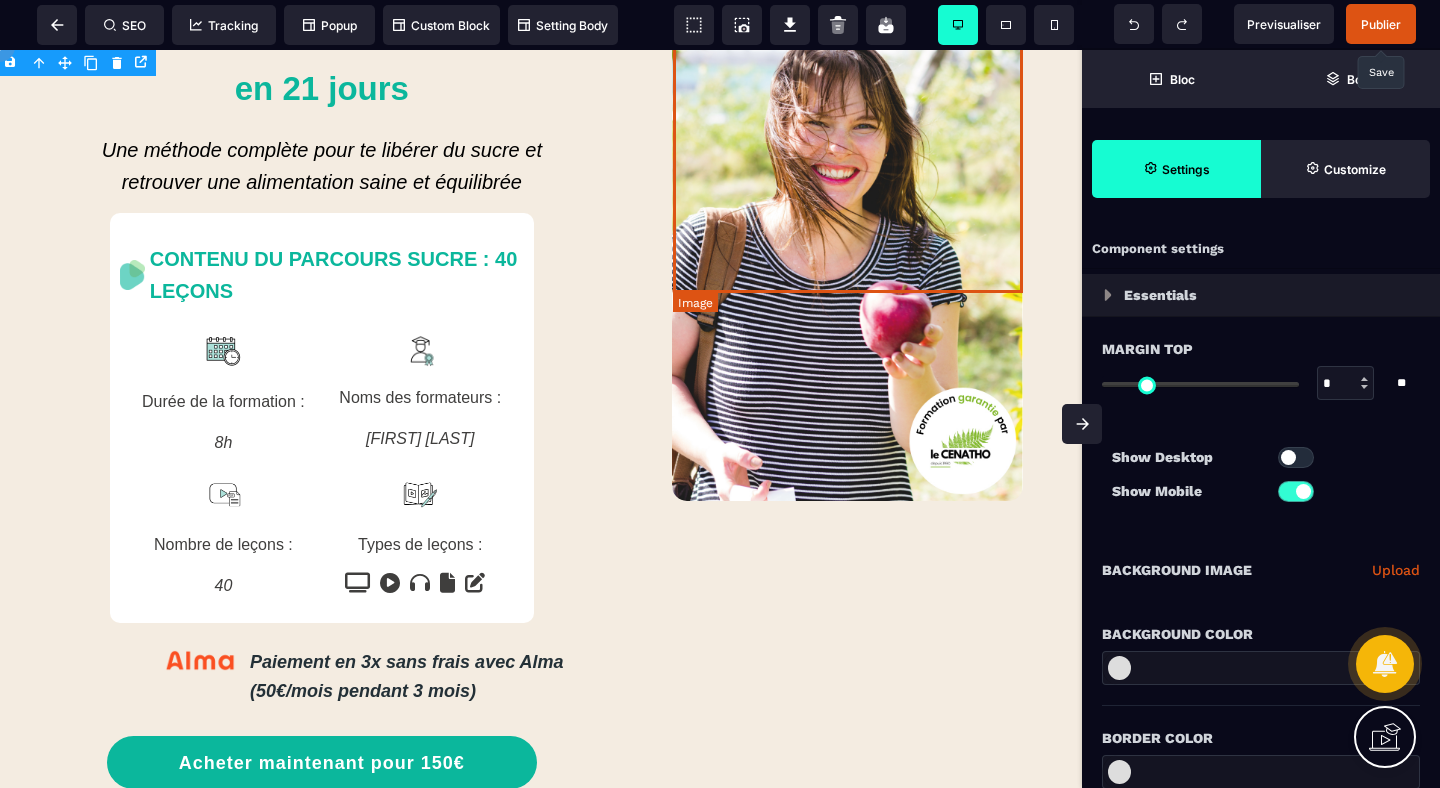 scroll, scrollTop: 0, scrollLeft: 0, axis: both 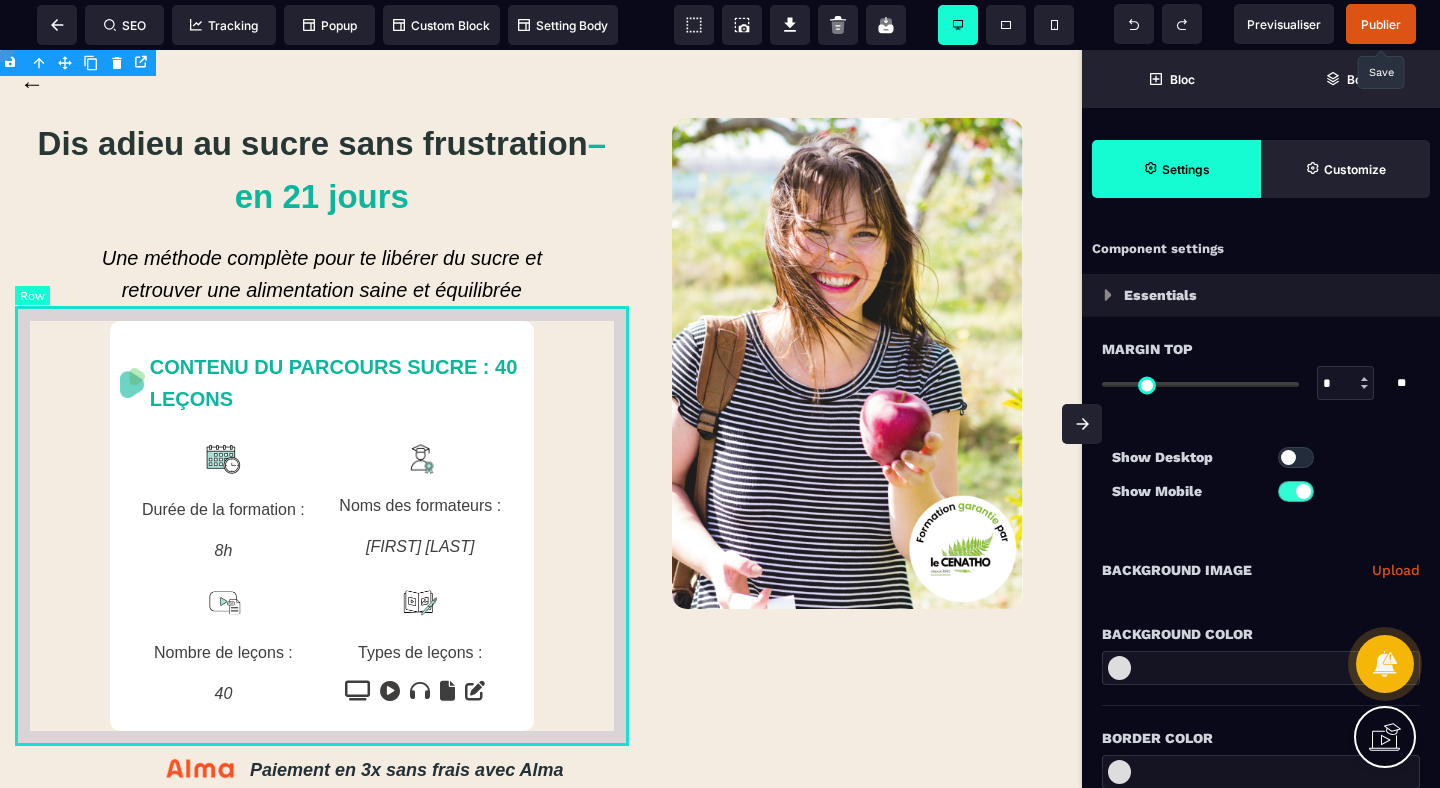 click on "CONTENU DU PARCOURS SUCRE : 40 LEÇONS Durée de la formation : 8h Noms des formateurs : [FIRST] [LAST] Nombre de leçons : 40 Types de leçons :" at bounding box center [322, 526] 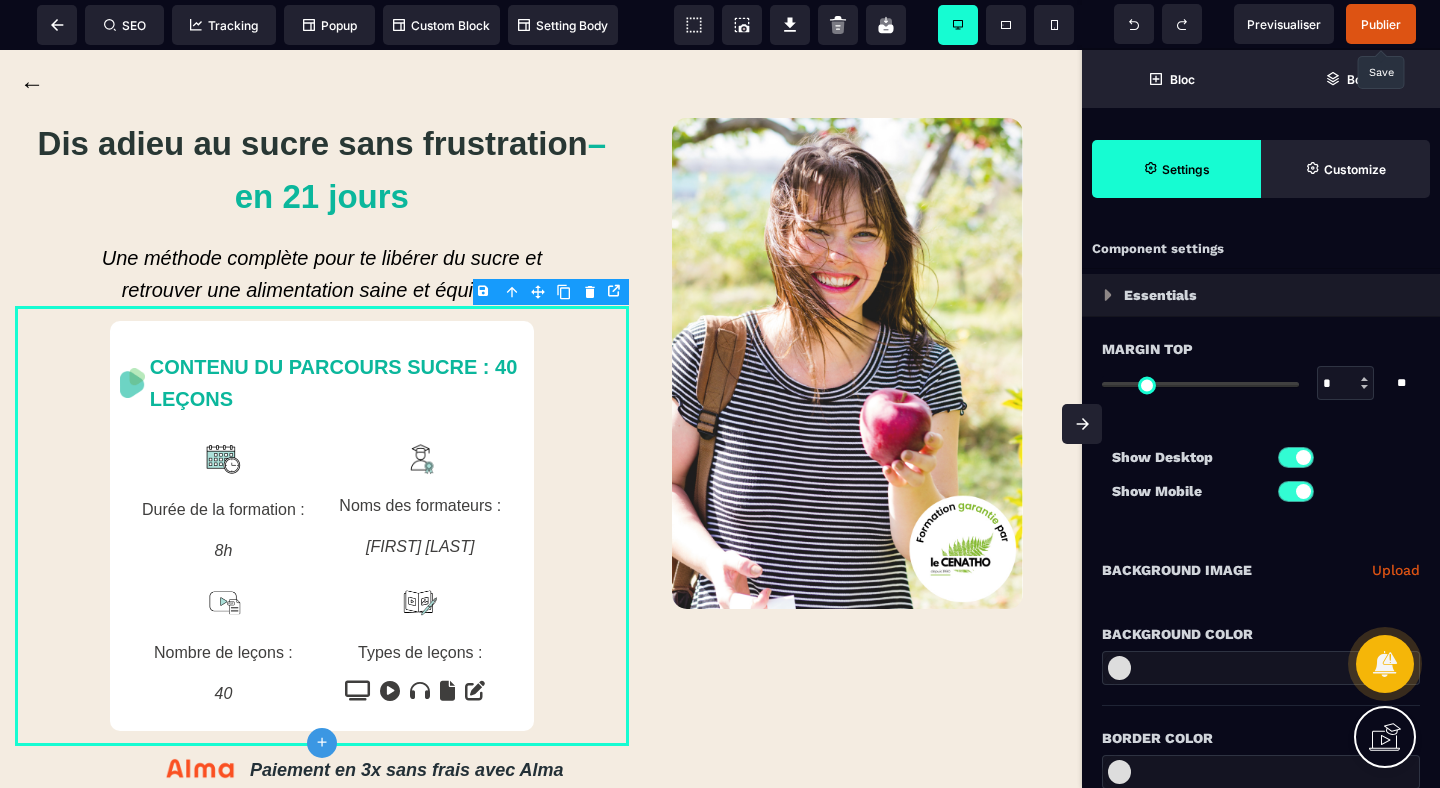 click at bounding box center (1303, 491) 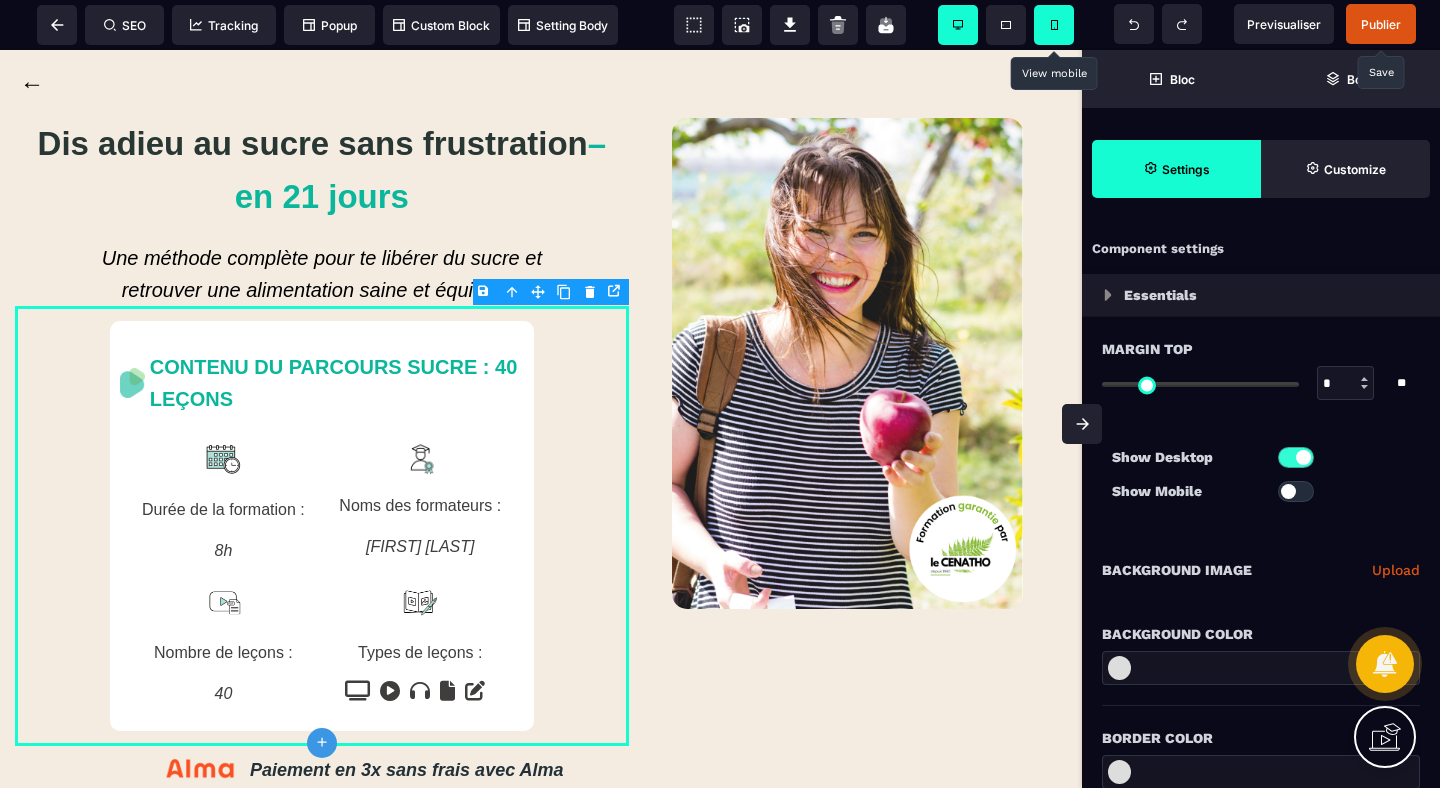 click at bounding box center [1054, 25] 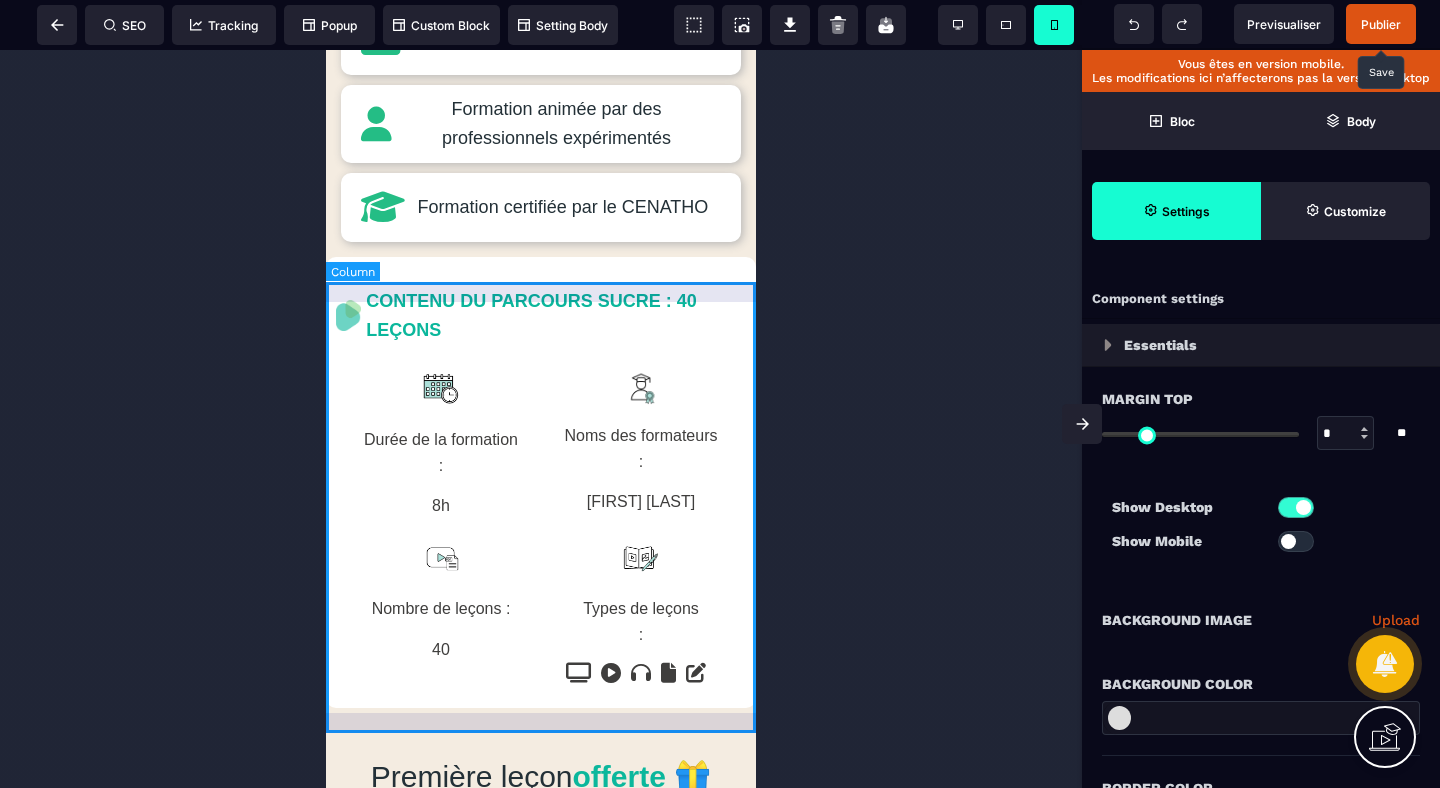 scroll, scrollTop: 534, scrollLeft: 0, axis: vertical 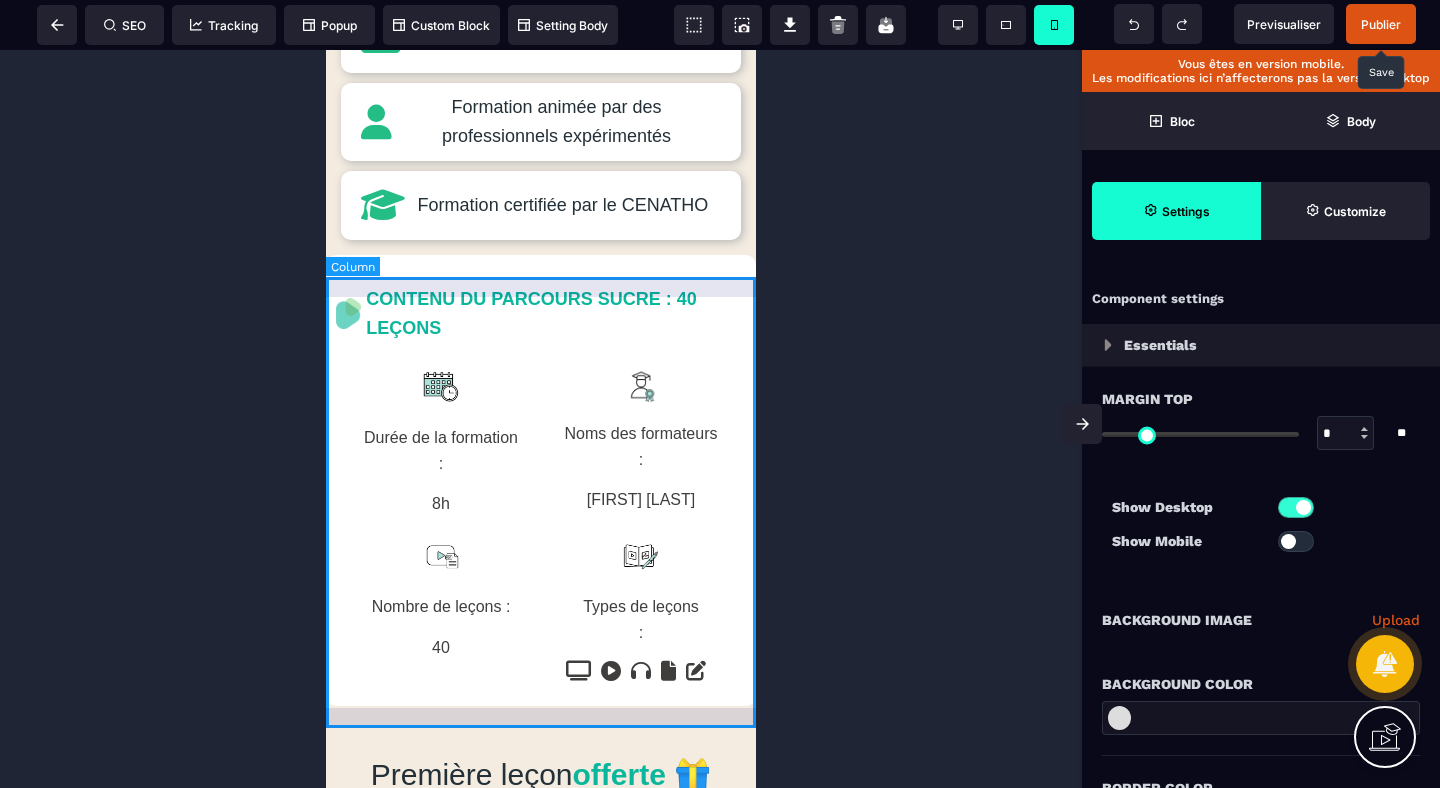 click on "CONTENU DU PARCOURS SUCRE : 40 LEÇONS Durée de la formation : 8h Noms des formateurs : [FIRST] [LAST] Nombre de leçons : 40 Types de leçons :" at bounding box center [541, 480] 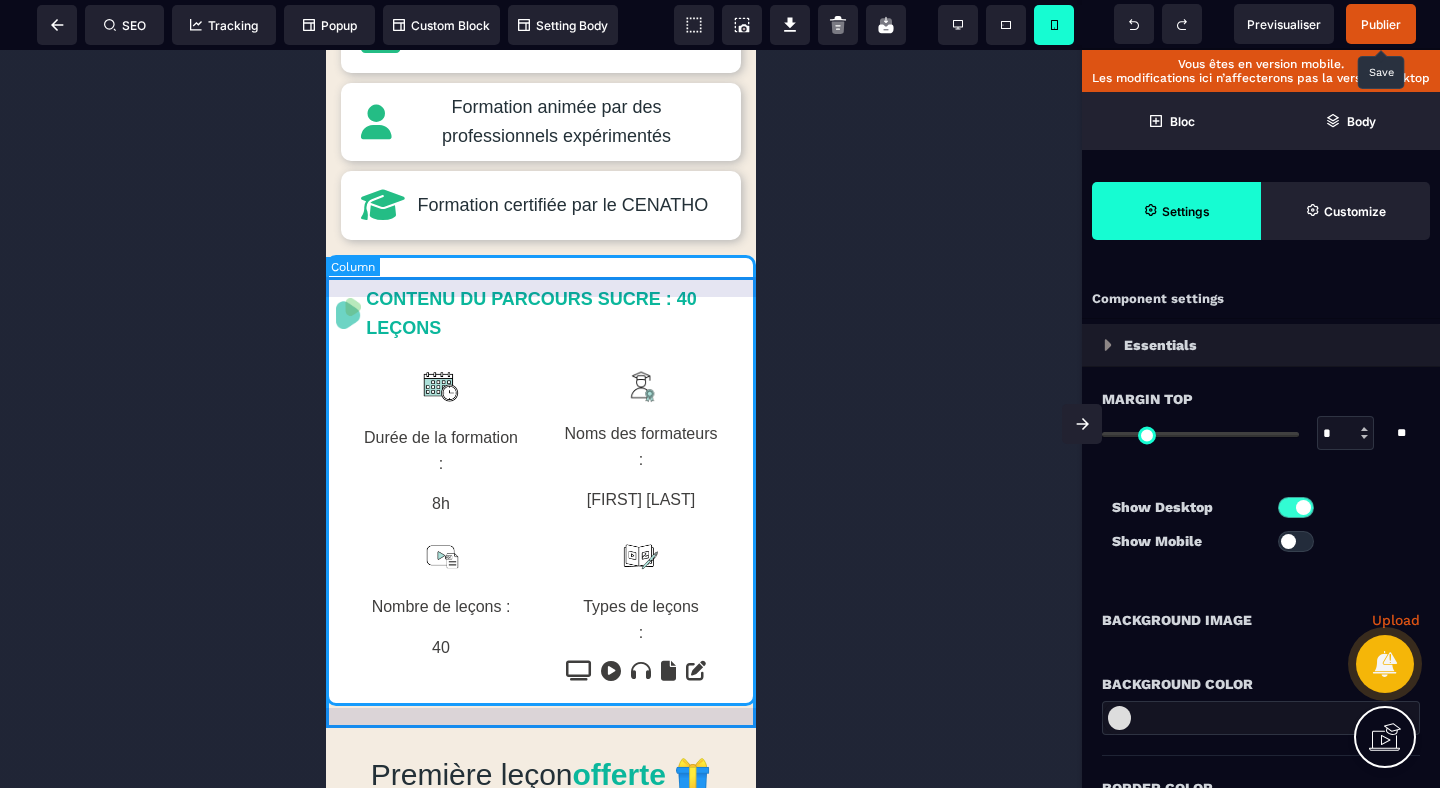 select on "*" 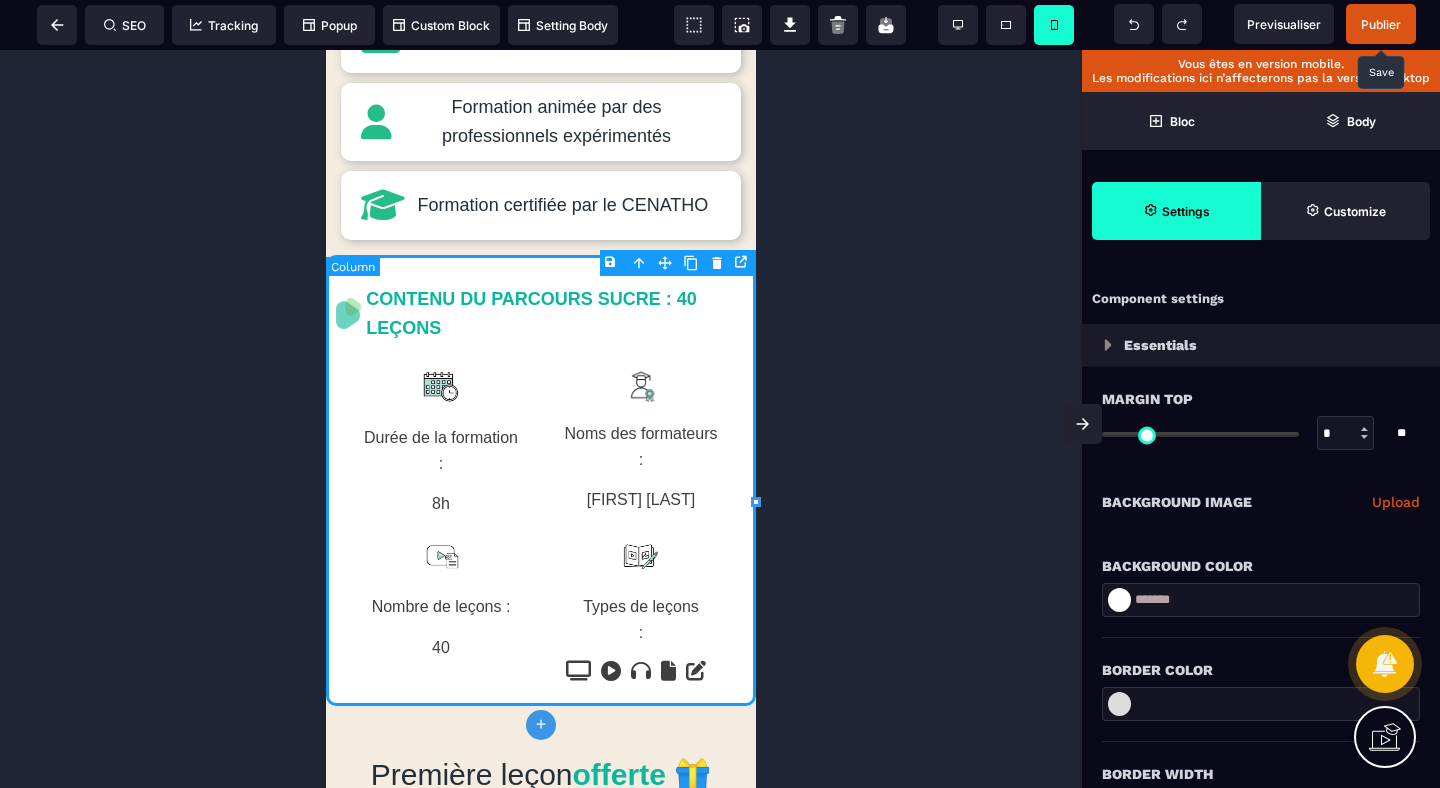 type on "*" 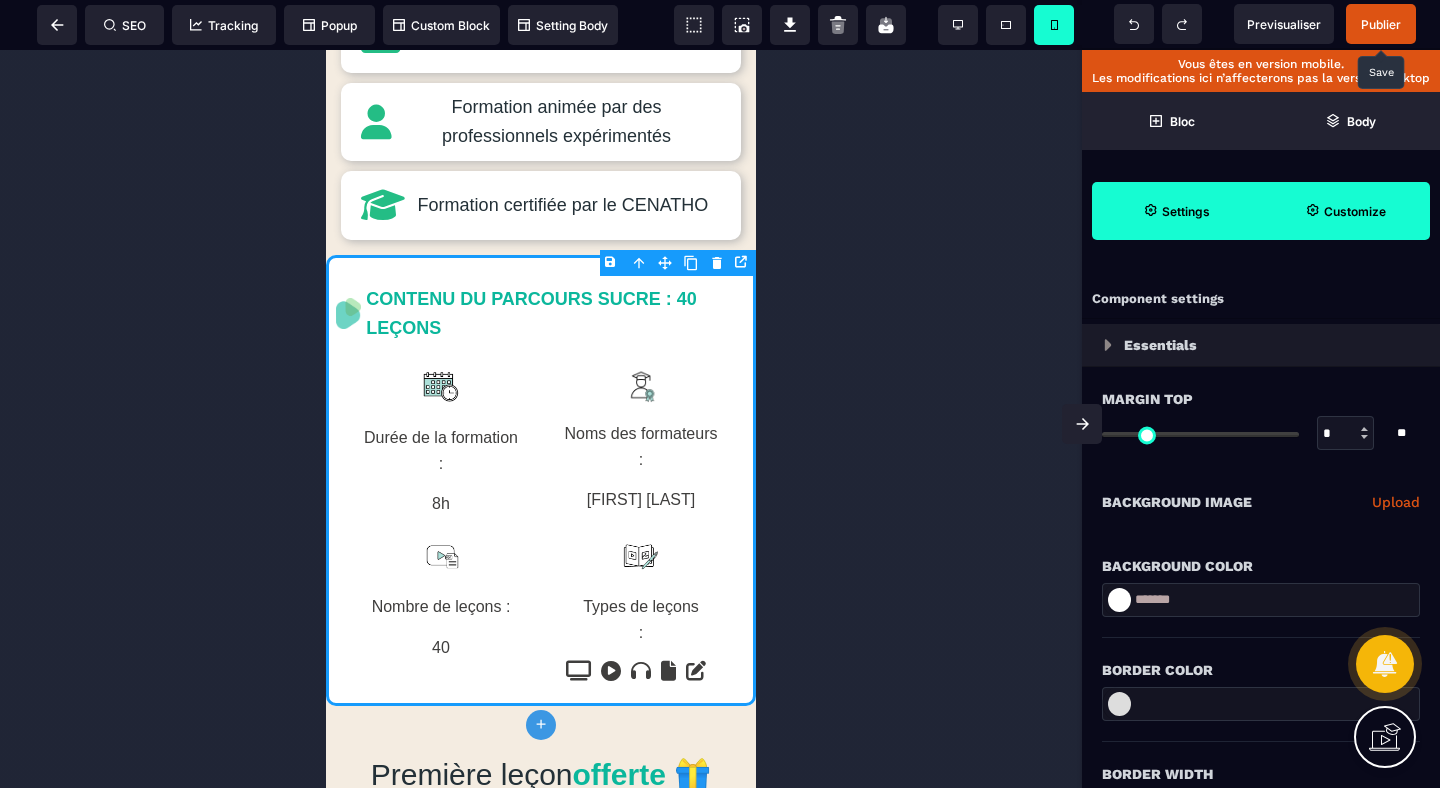 click on "Customize" at bounding box center (1345, 211) 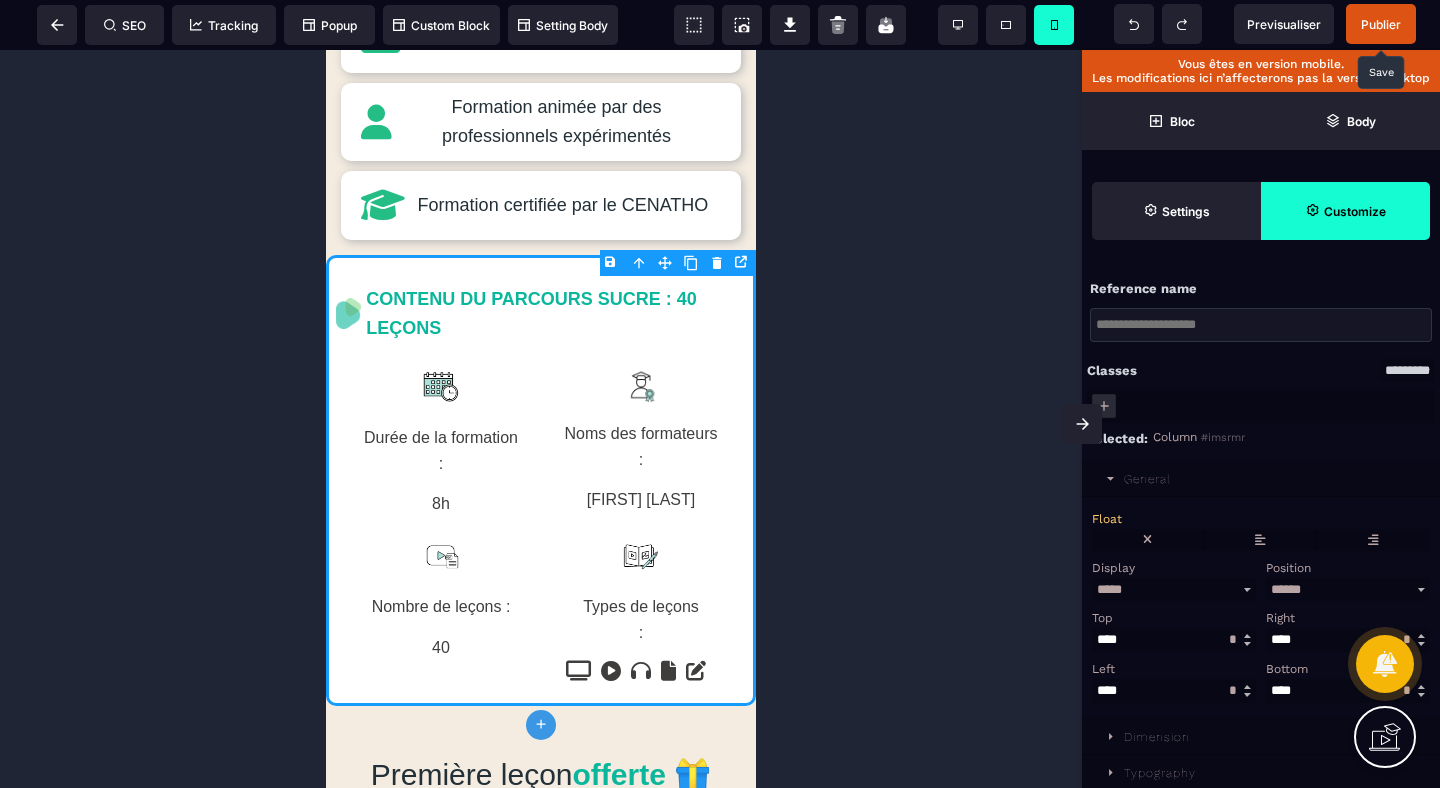 scroll, scrollTop: 124, scrollLeft: 0, axis: vertical 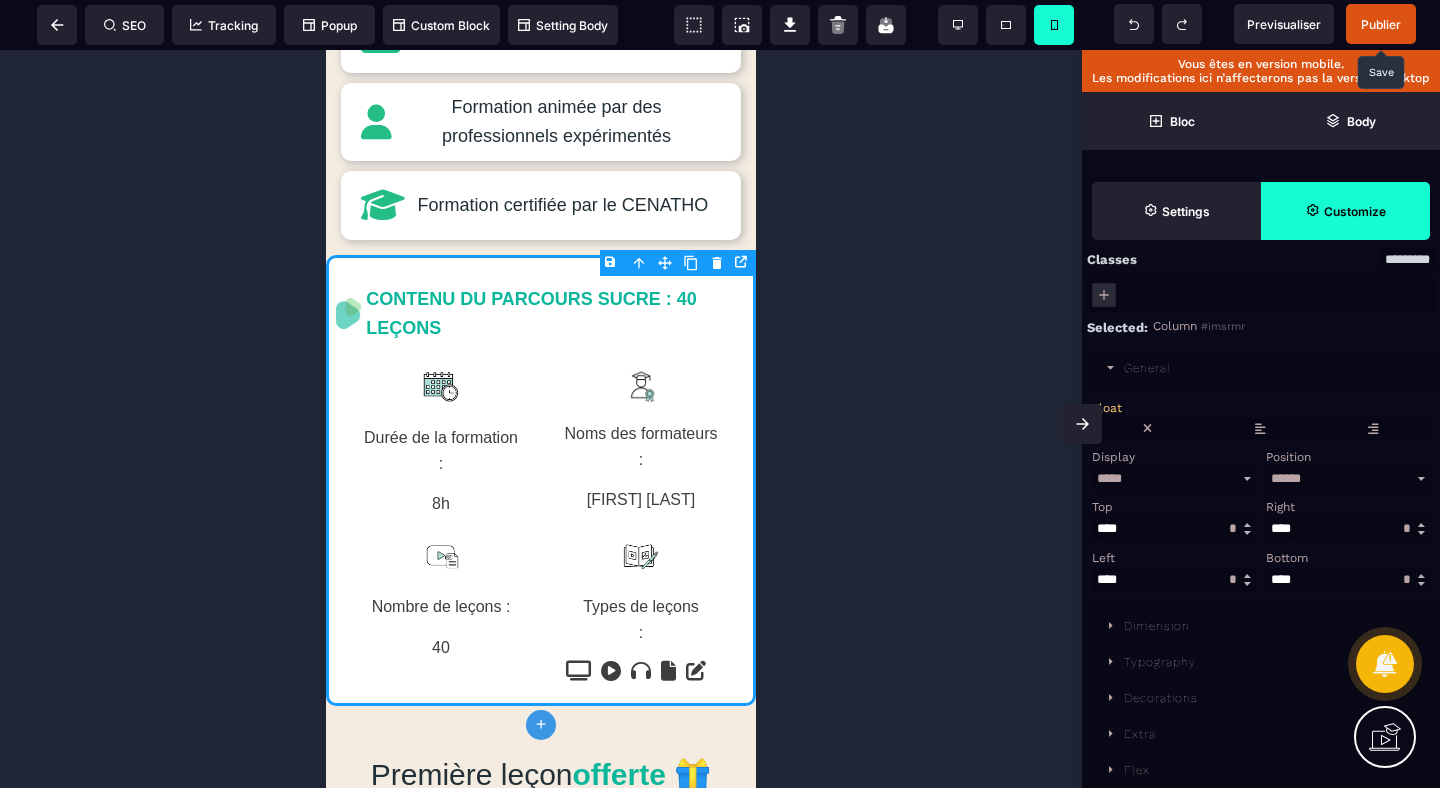 click on "Dimension" at bounding box center [1157, 626] 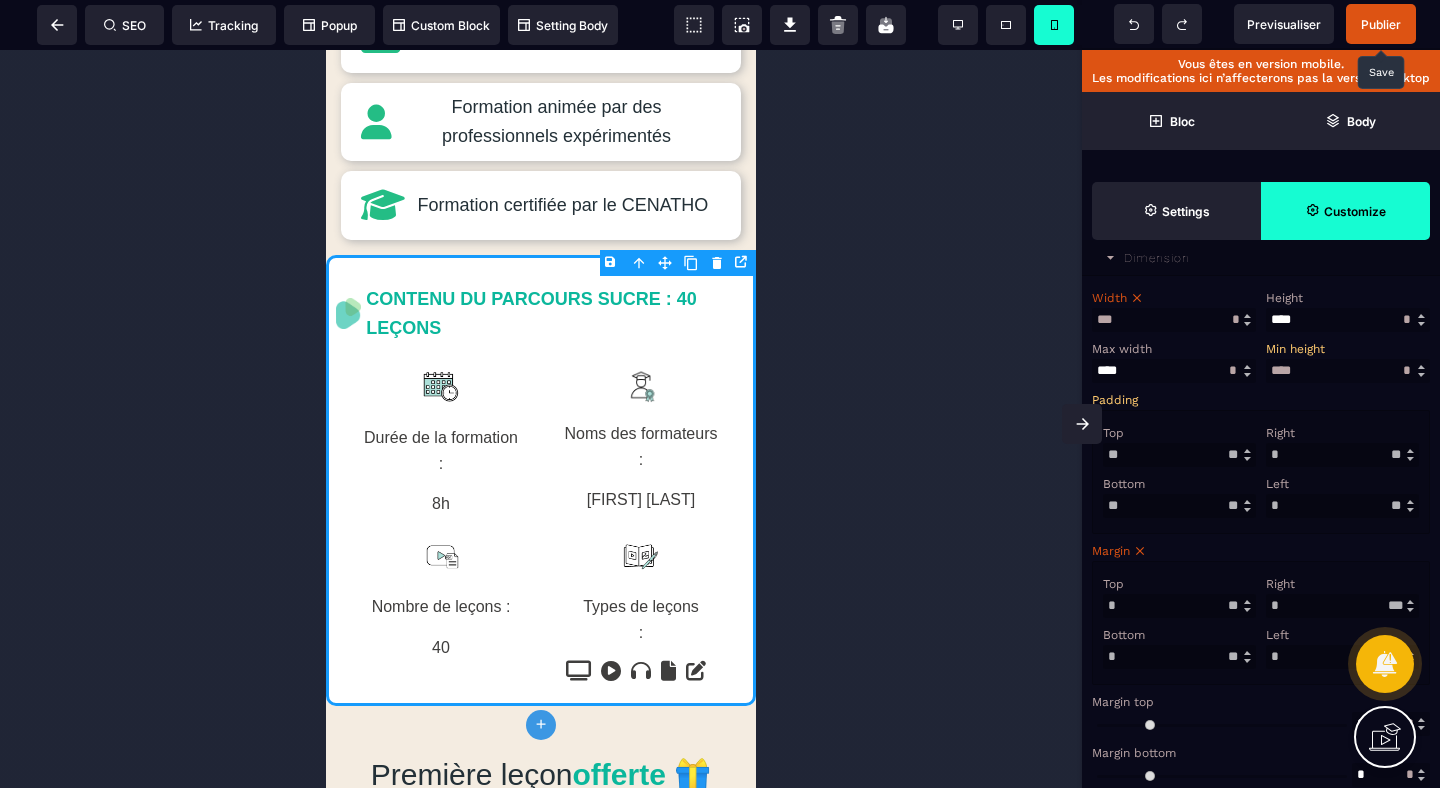 scroll, scrollTop: 482, scrollLeft: 0, axis: vertical 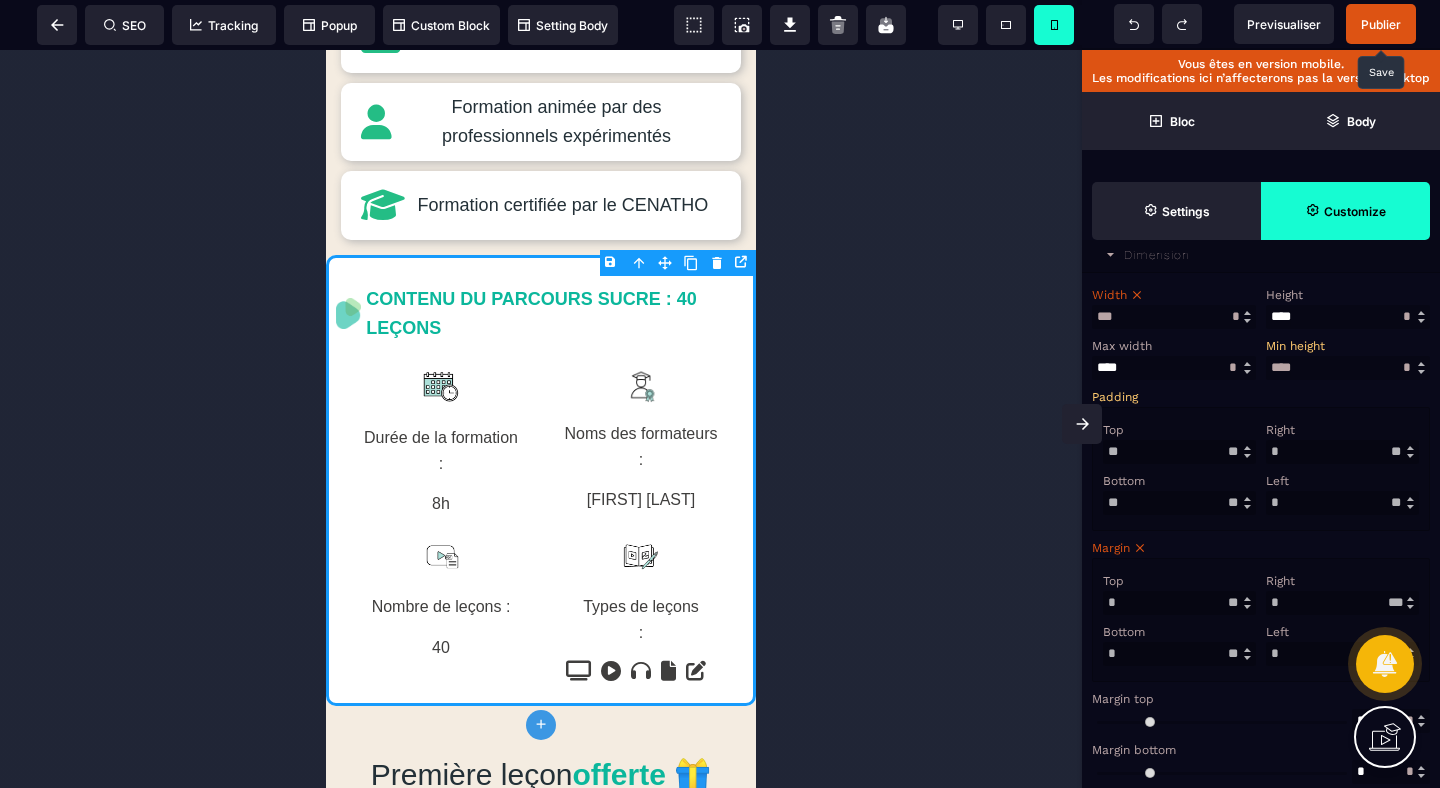 click on "*" at bounding box center [1342, 603] 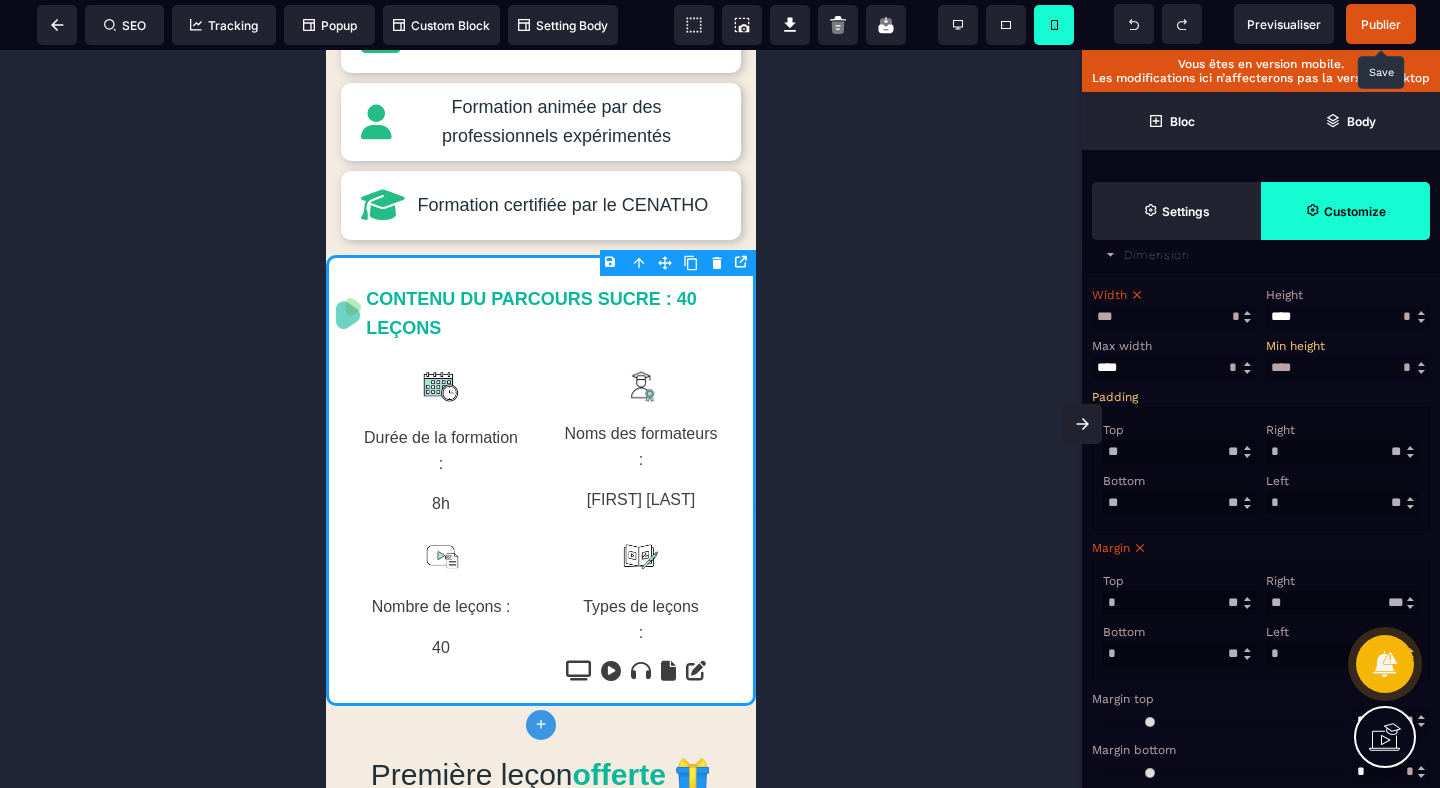 type on "**" 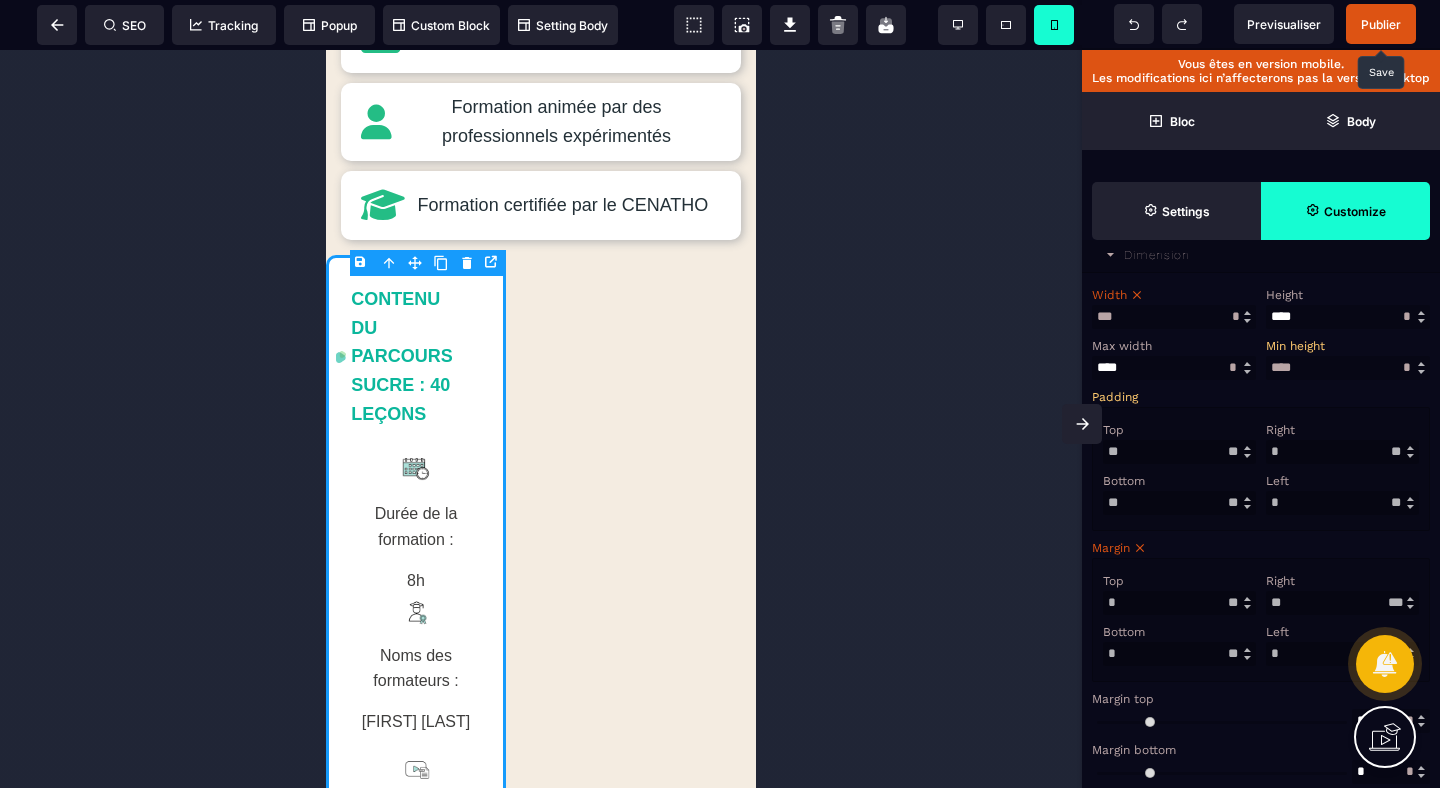 click at bounding box center (1385, 664) 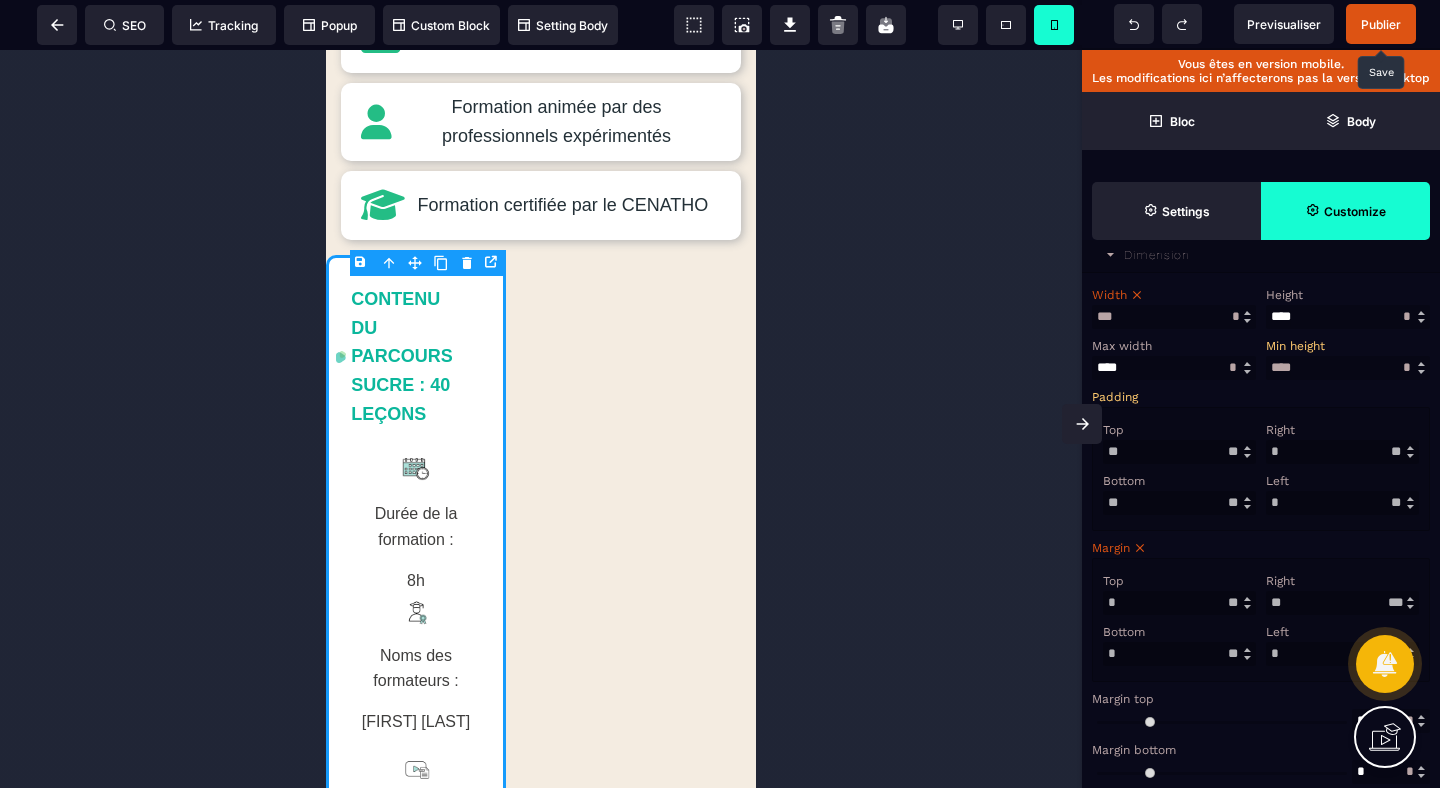 click at bounding box center [1385, 664] 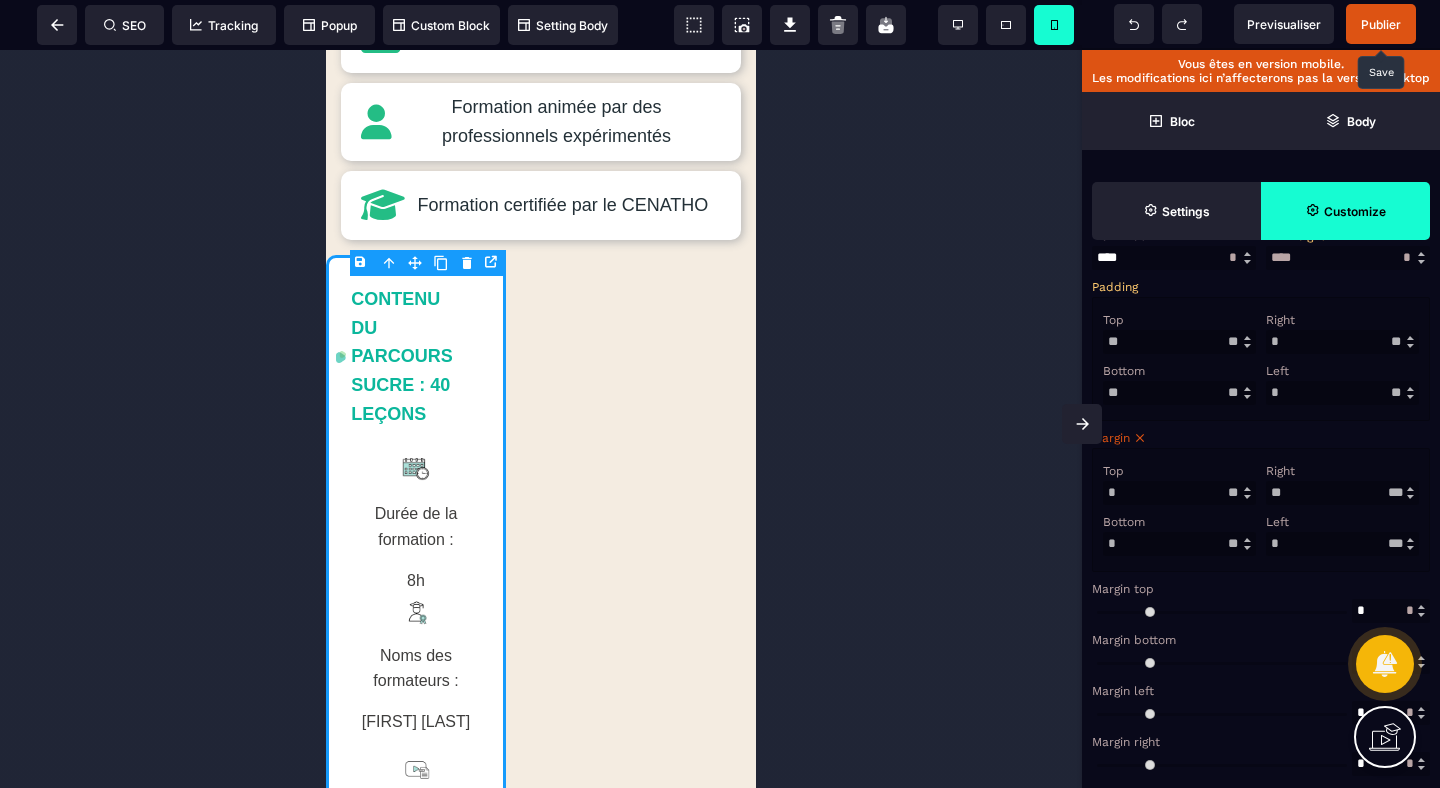 select on "**" 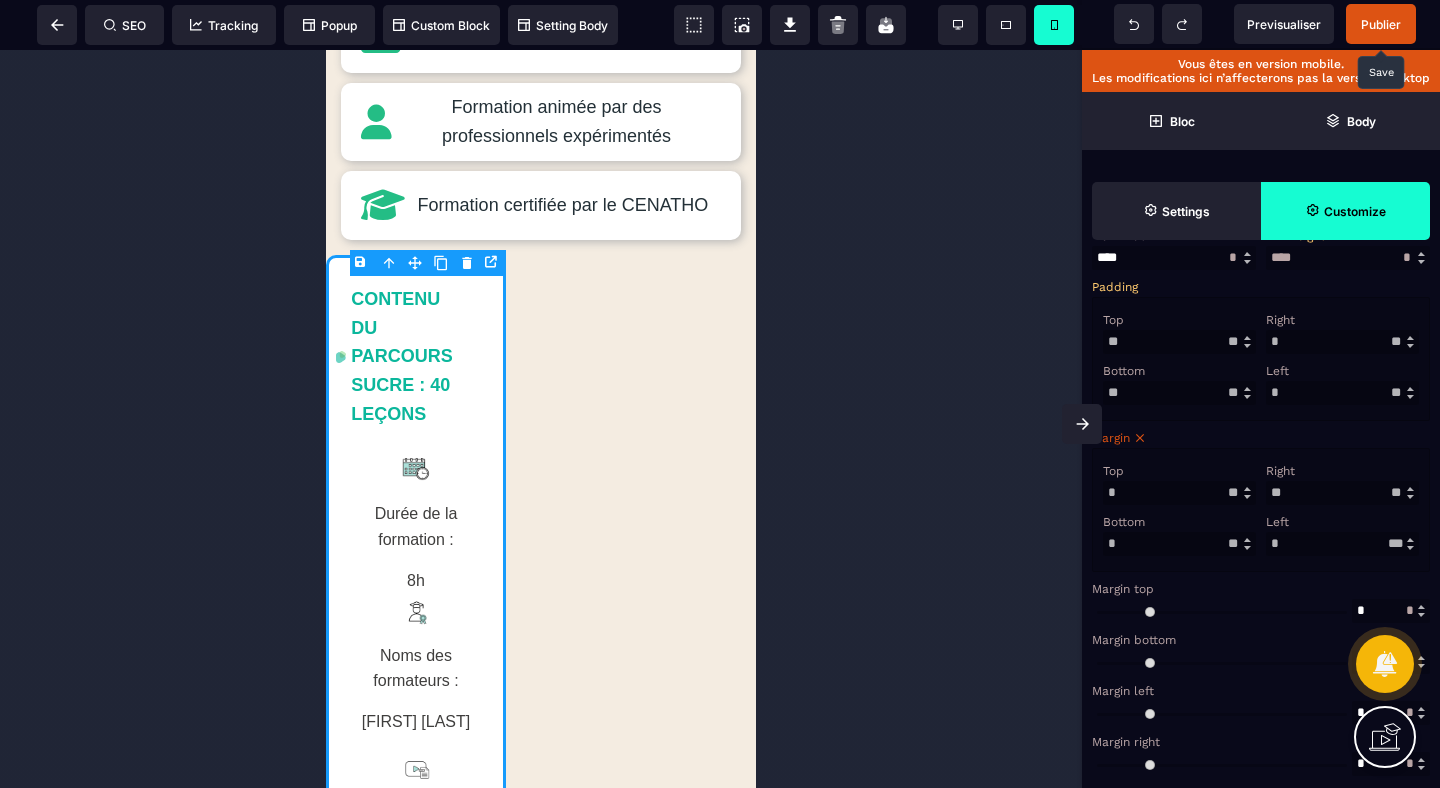 click on "**" at bounding box center [0, 0] 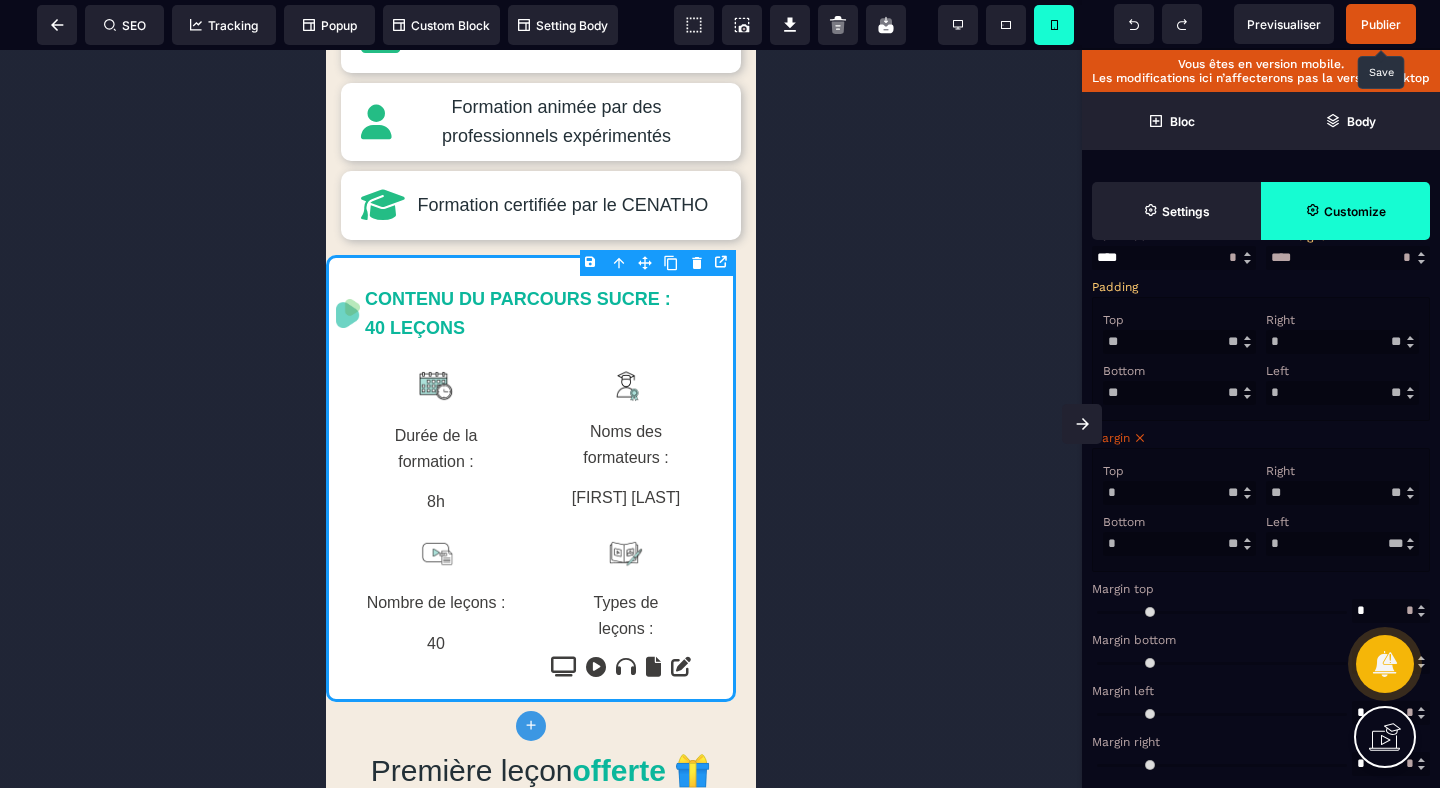 click on "*" at bounding box center (1342, 544) 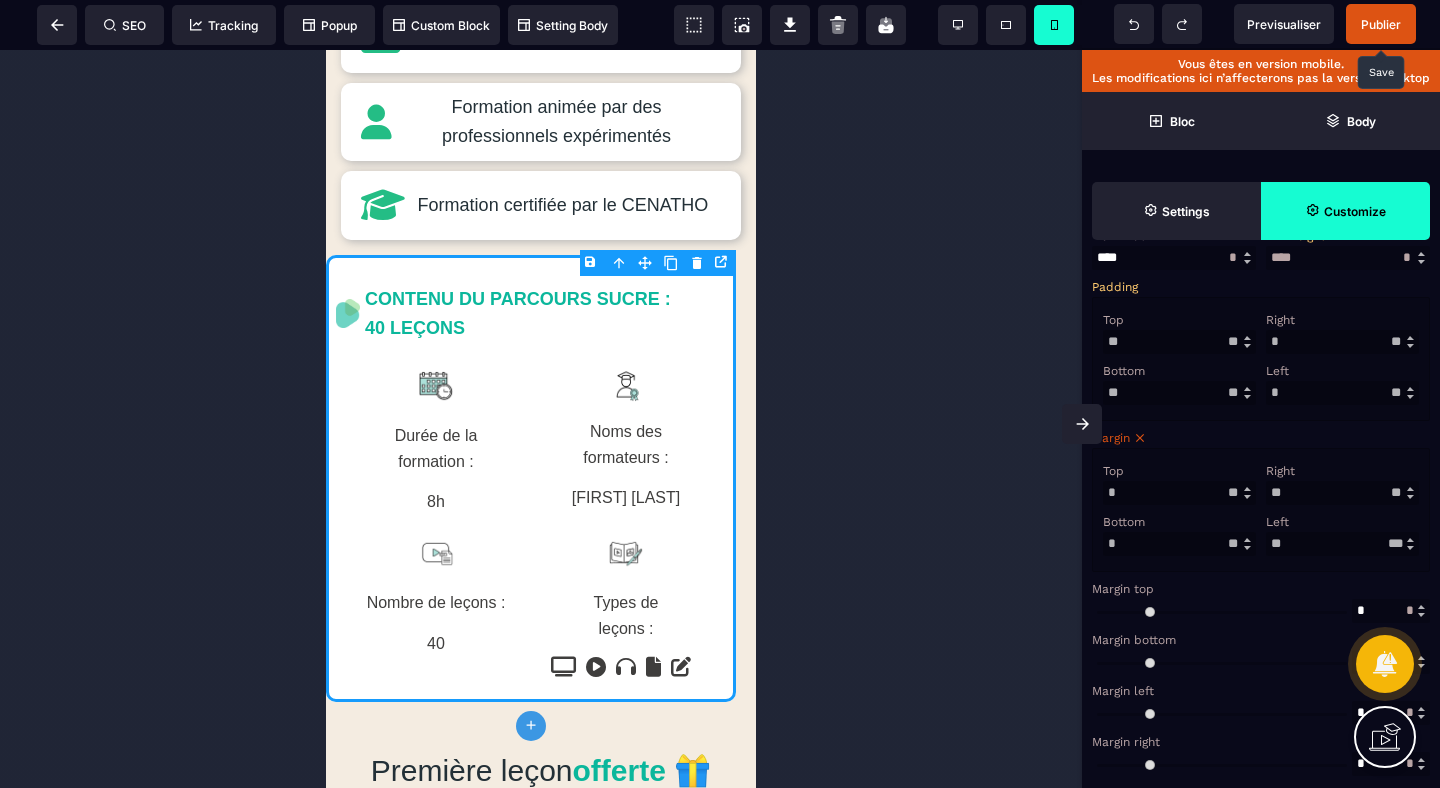 type on "**" 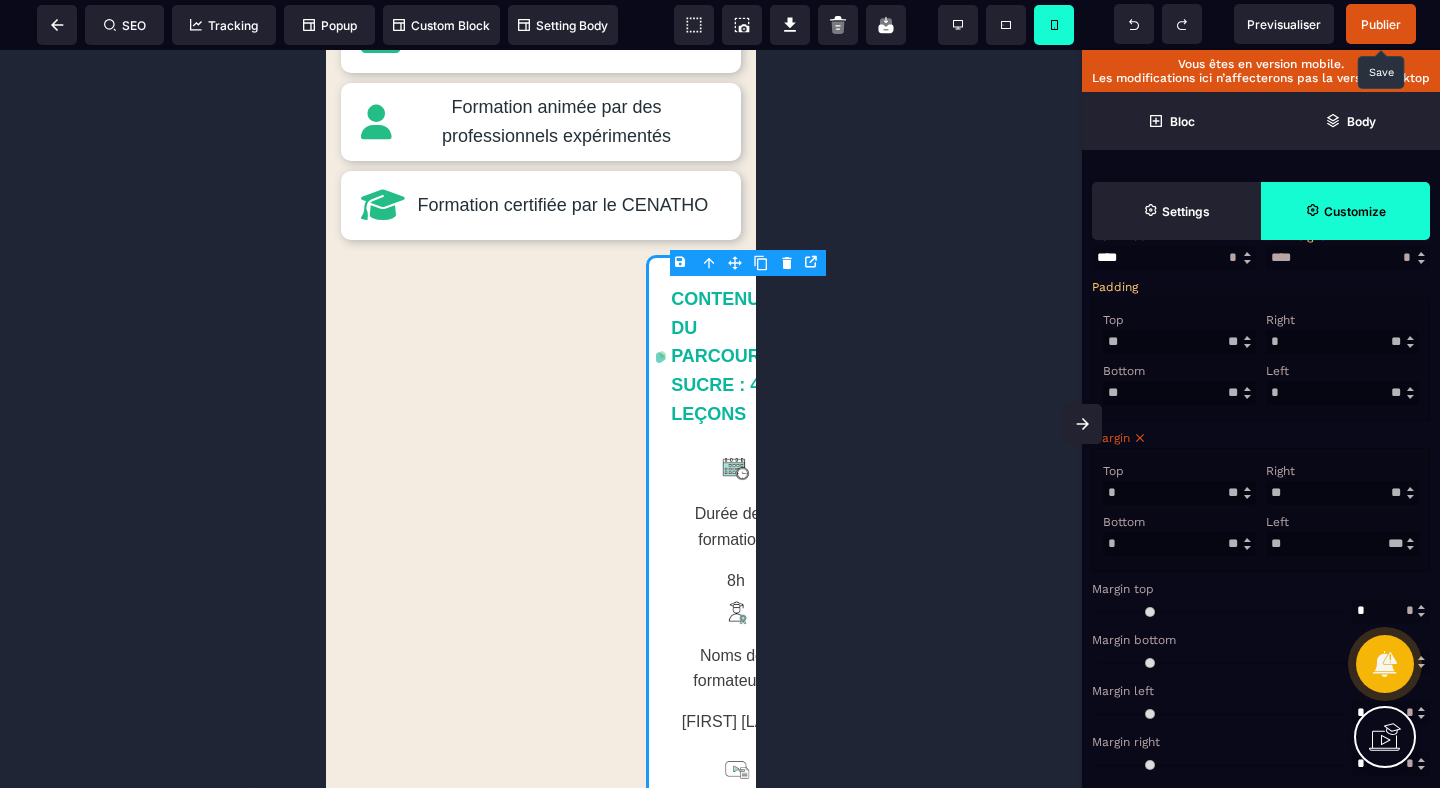 select on "**" 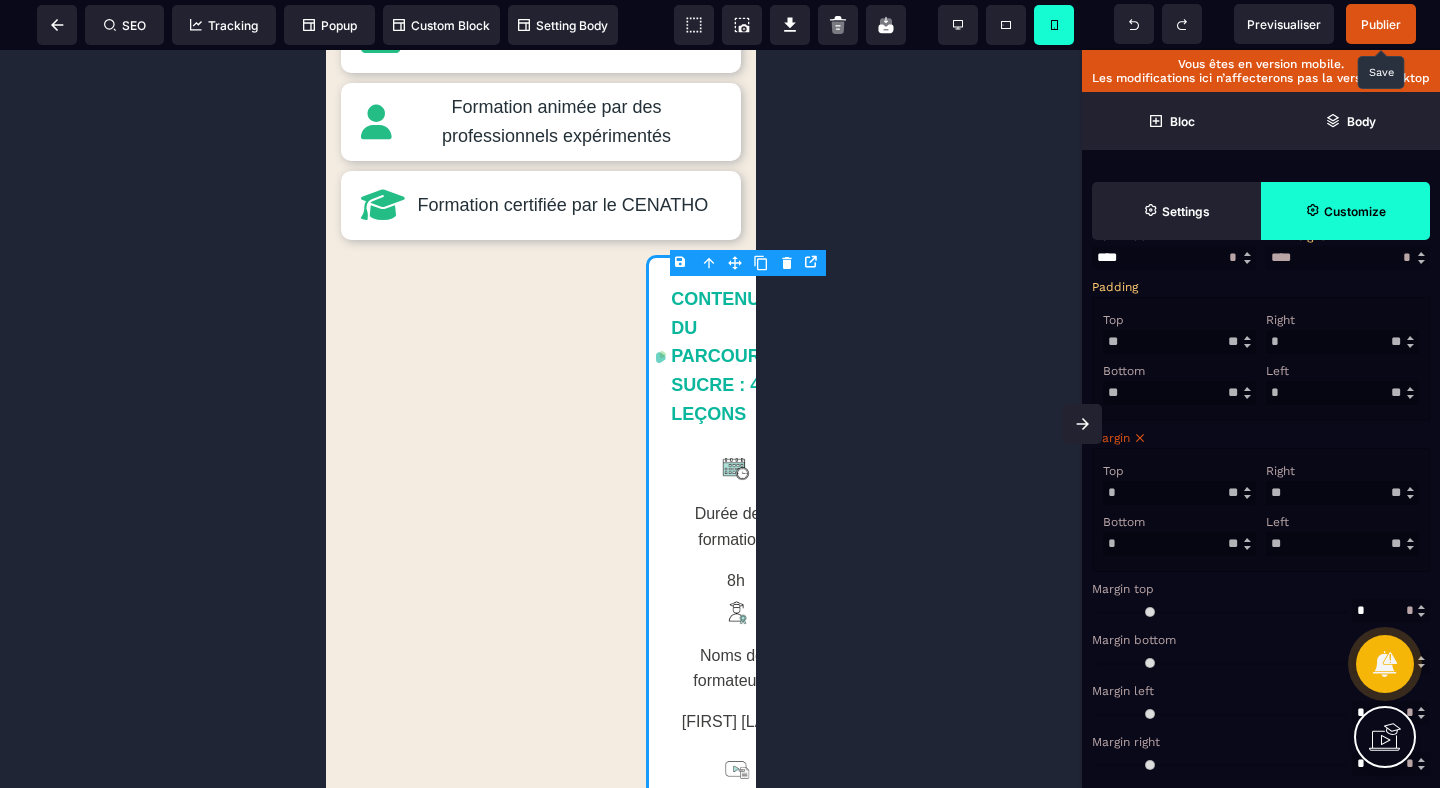 click on "**" at bounding box center [0, 0] 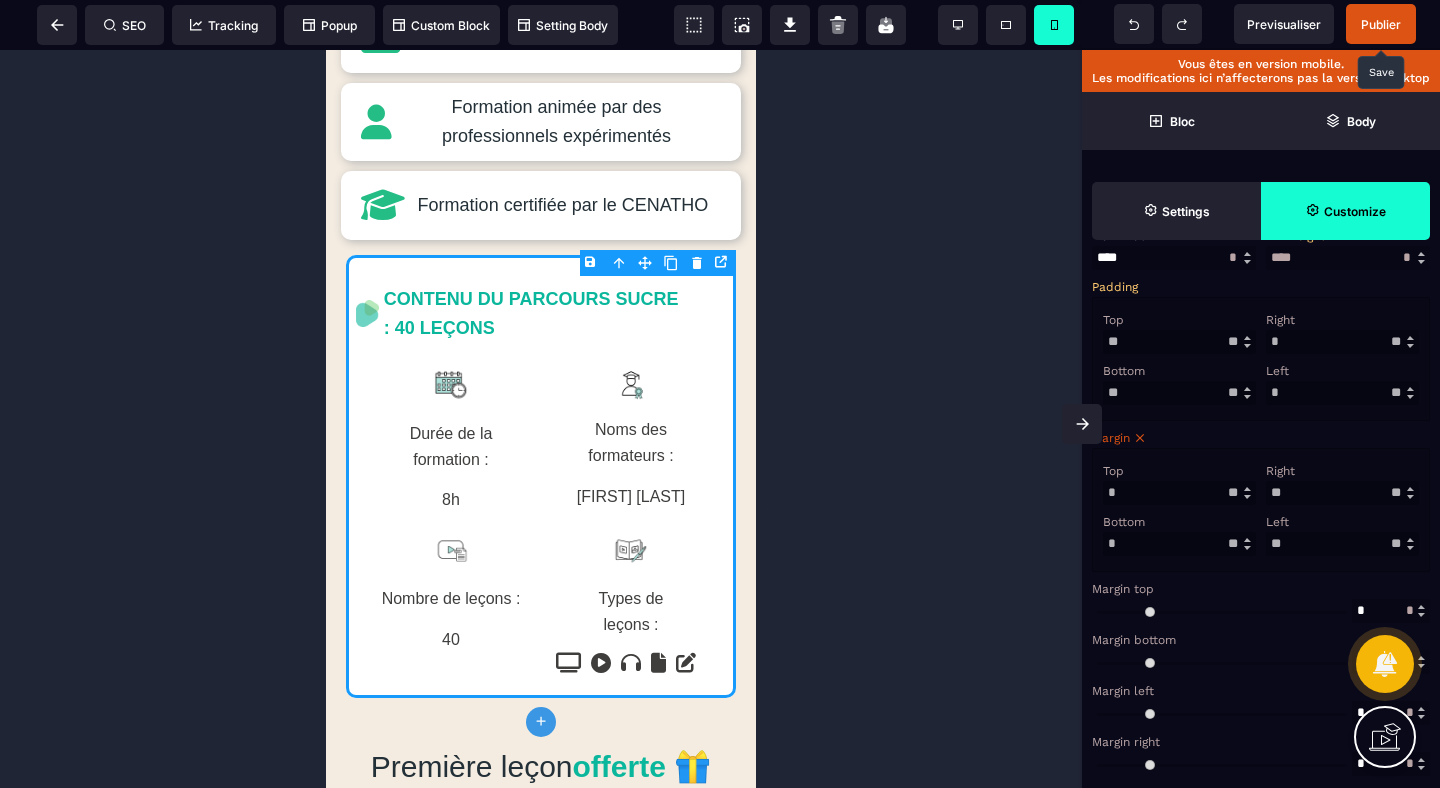 drag, startPoint x: 1291, startPoint y: 575, endPoint x: 1241, endPoint y: 575, distance: 50 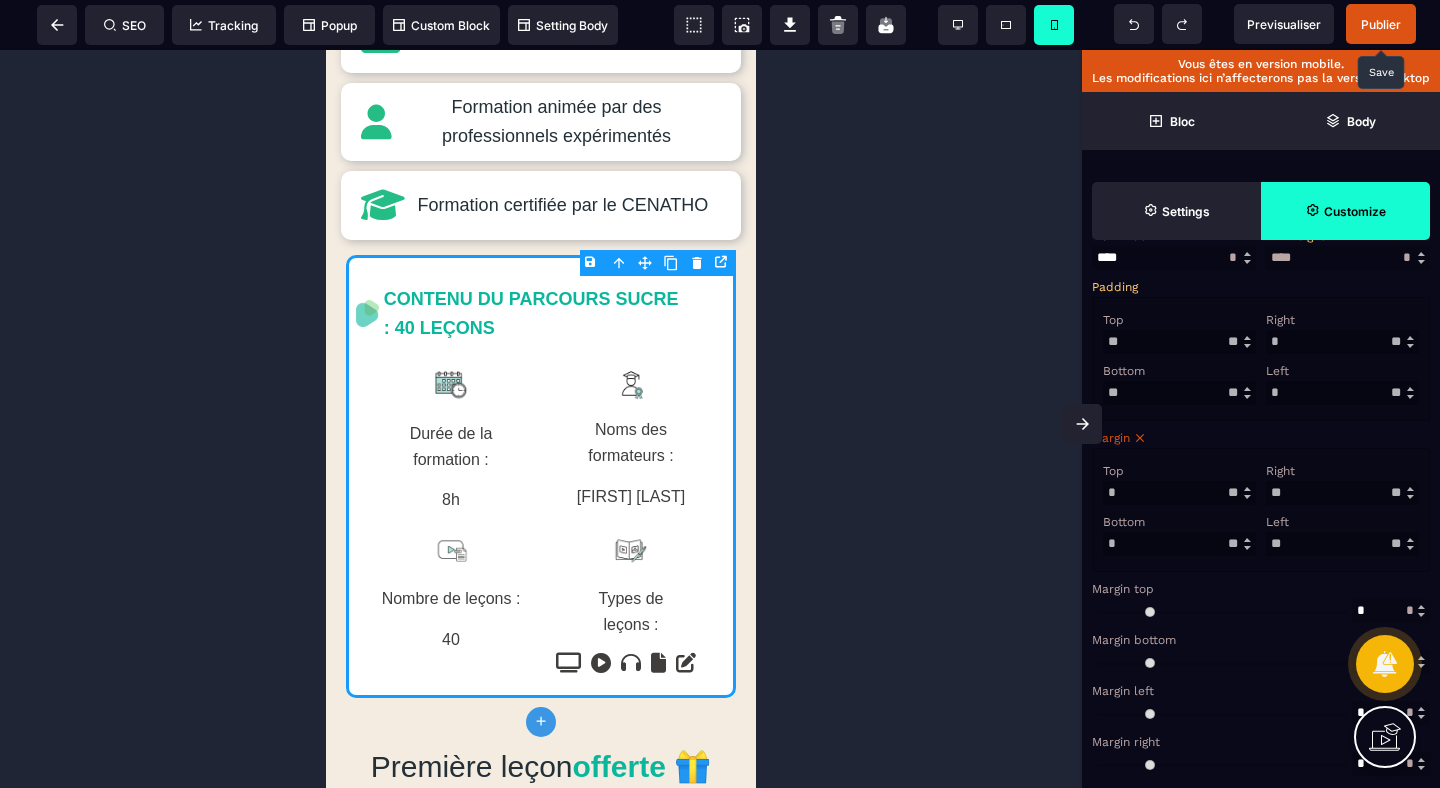 type on "**" 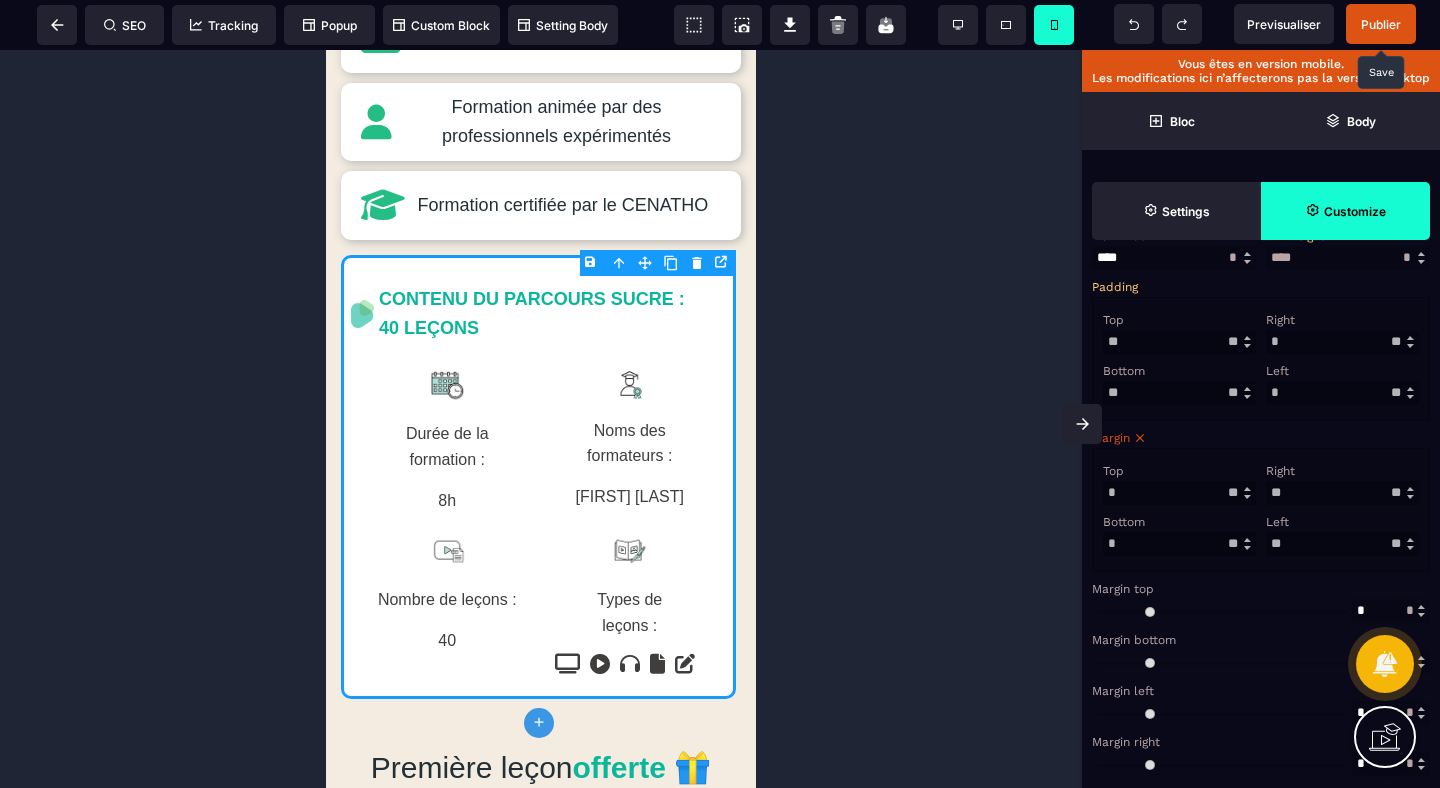 drag, startPoint x: 1298, startPoint y: 511, endPoint x: 1250, endPoint y: 521, distance: 49.0306 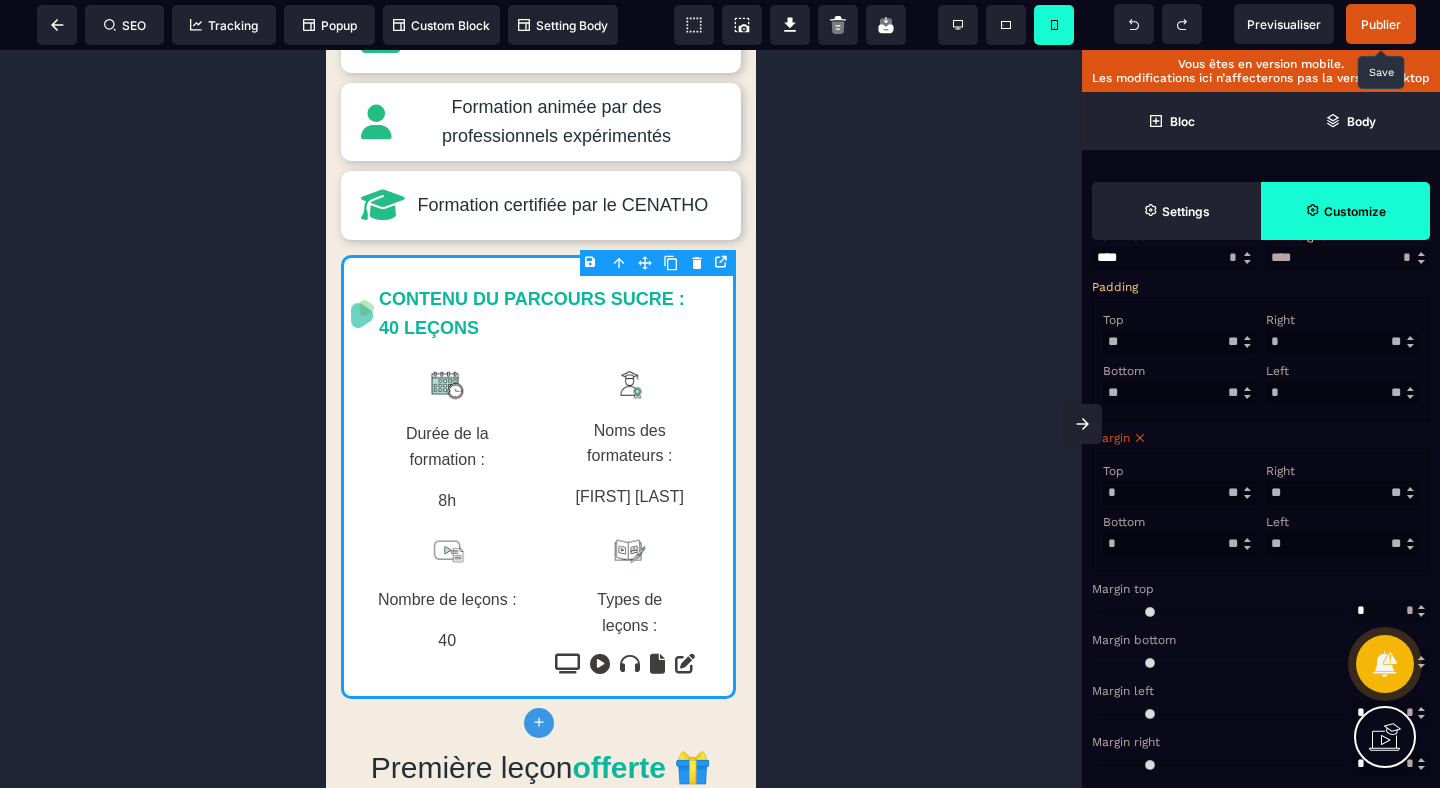 type on "**" 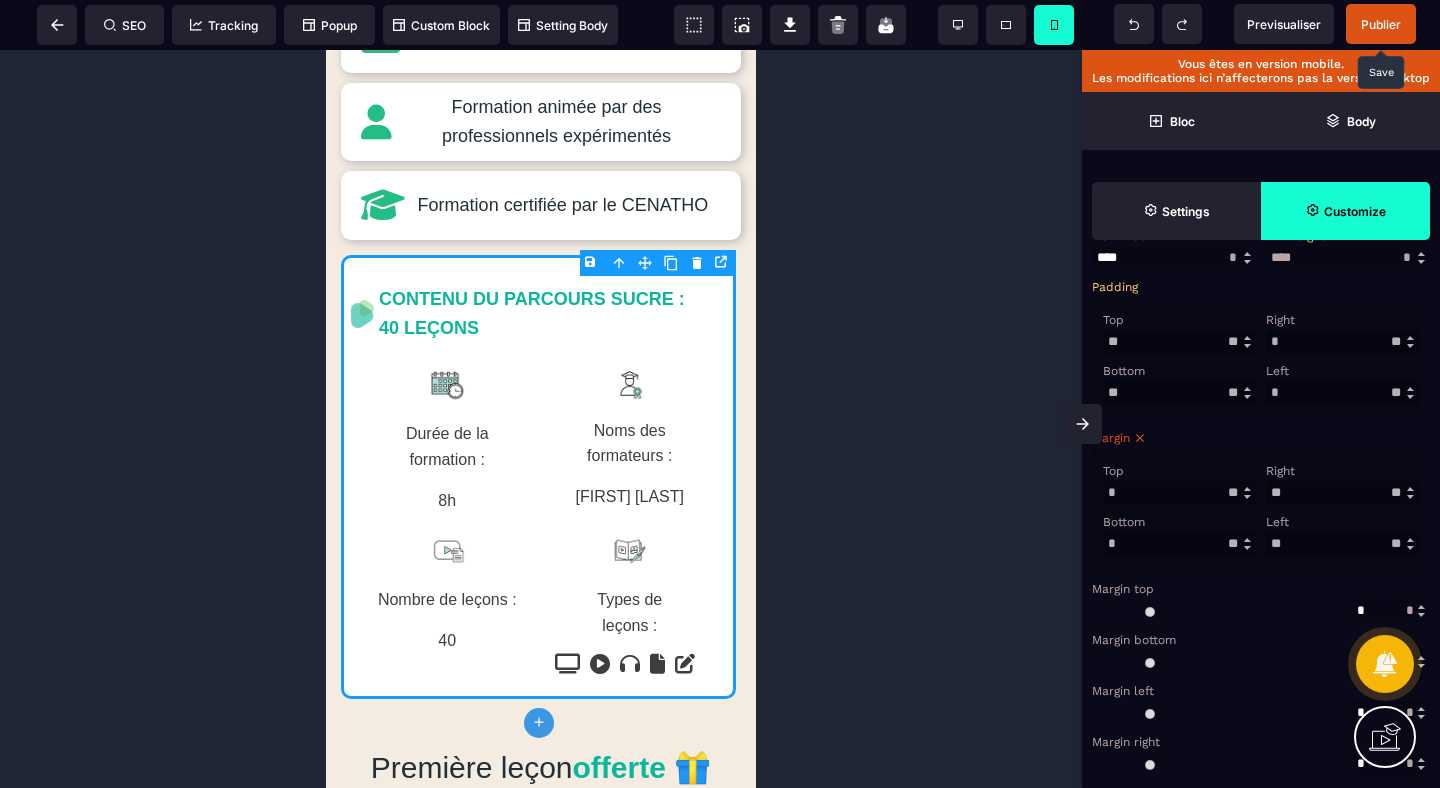 click on "Left
**
* ** * ** *** ** **" at bounding box center (1342, 533) 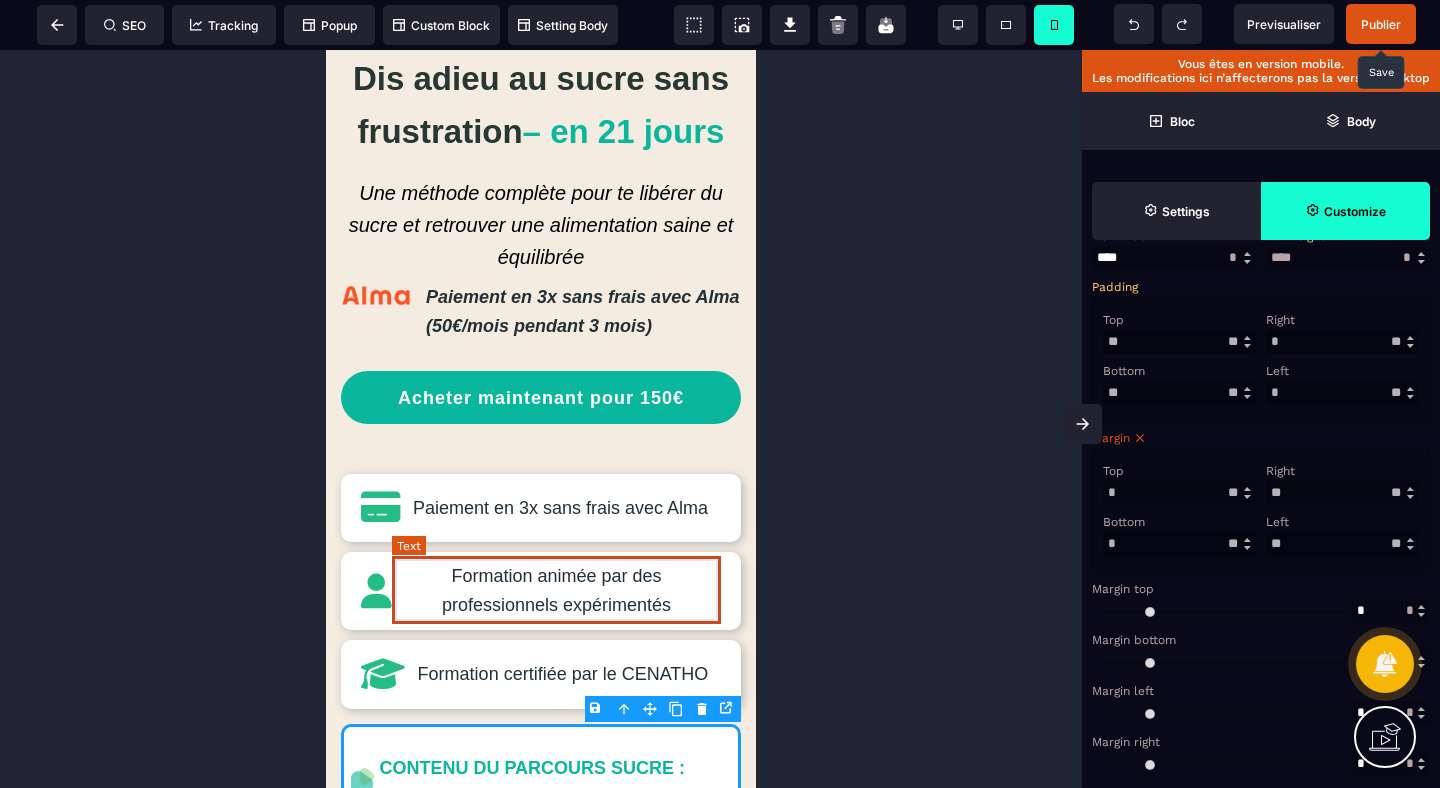 scroll, scrollTop: 0, scrollLeft: 0, axis: both 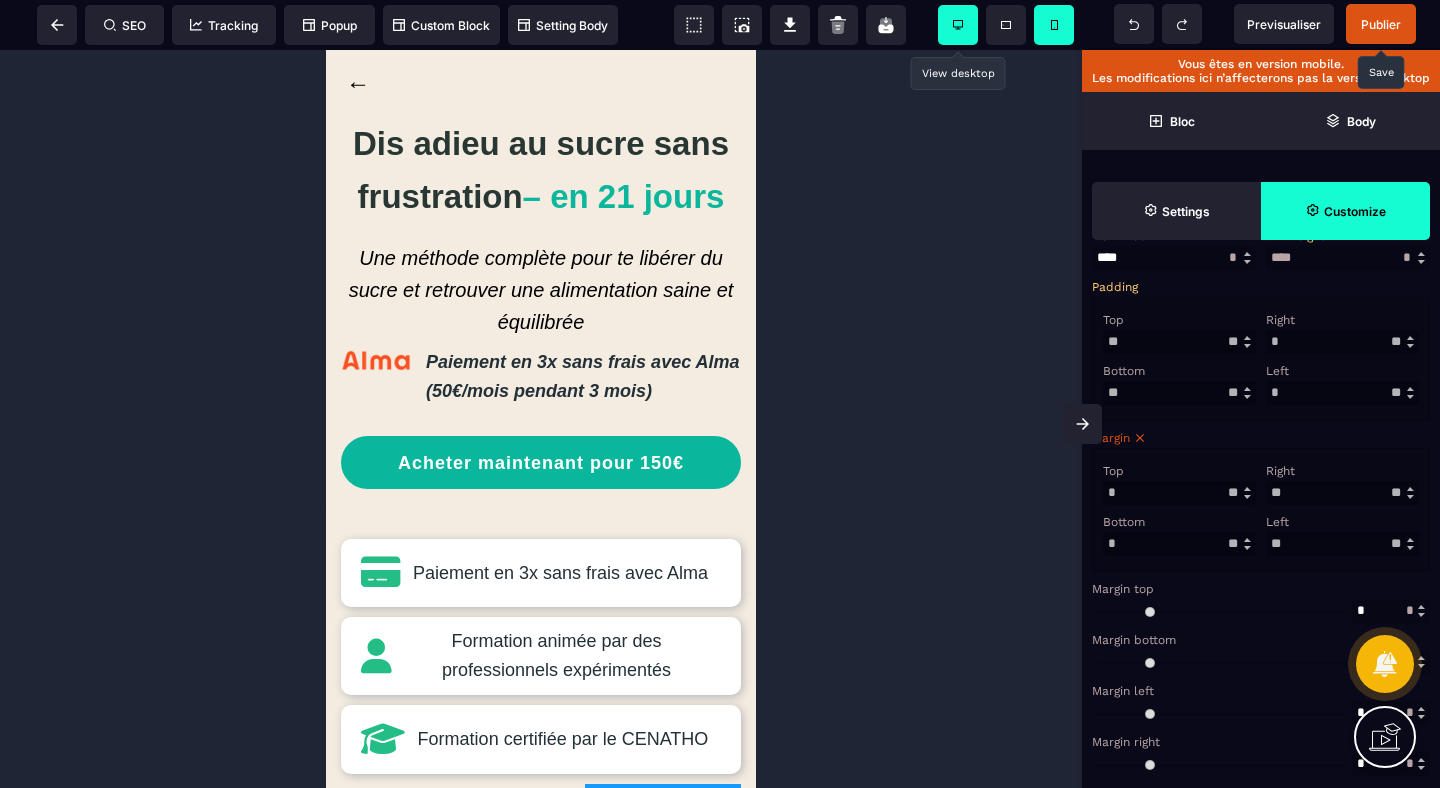 click 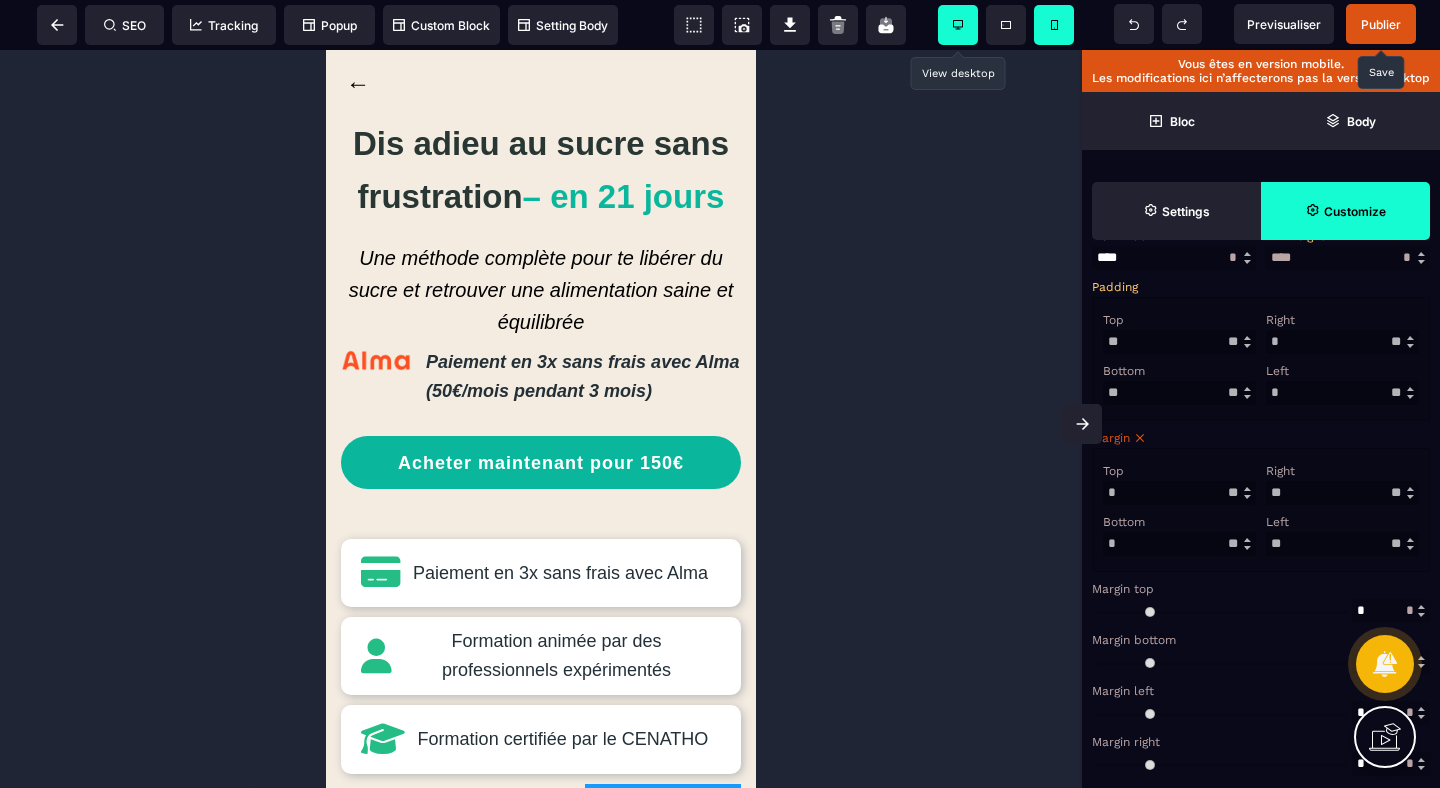 select on "*" 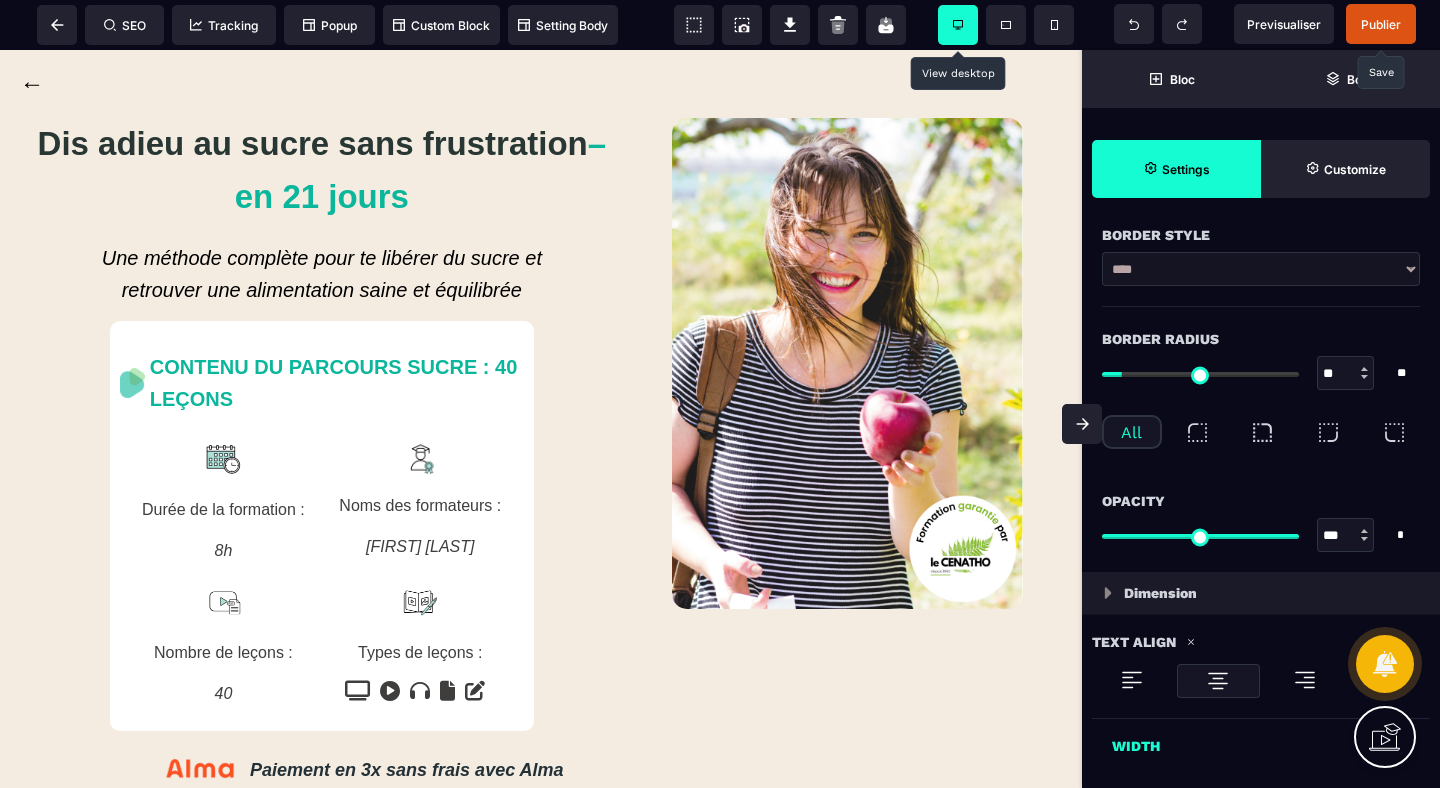 scroll, scrollTop: 430, scrollLeft: 0, axis: vertical 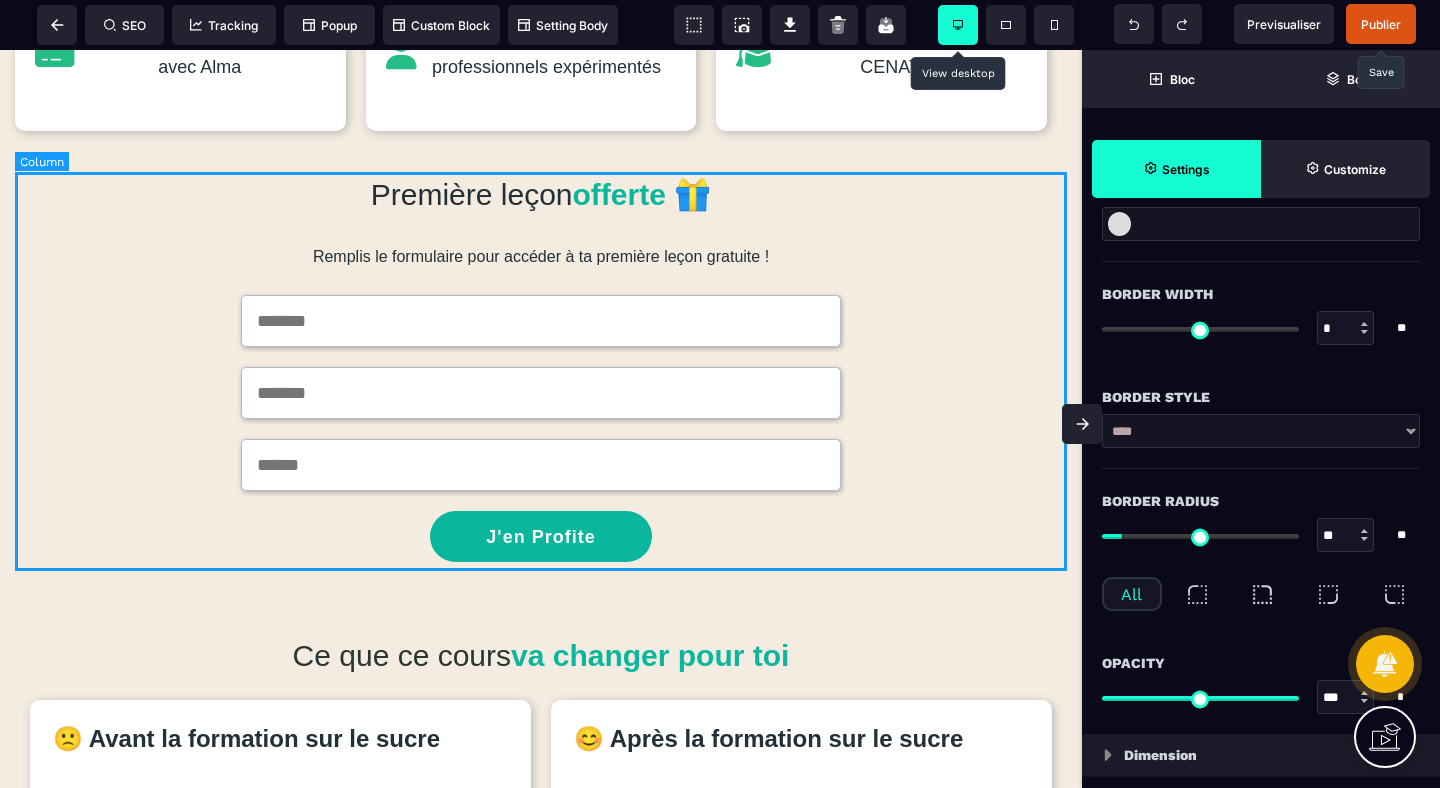 click on "Première leçon  offerte 🎁 Remplis le formulaire pour accéder à ta première leçon gratuite ! J'en Profite" at bounding box center [541, 366] 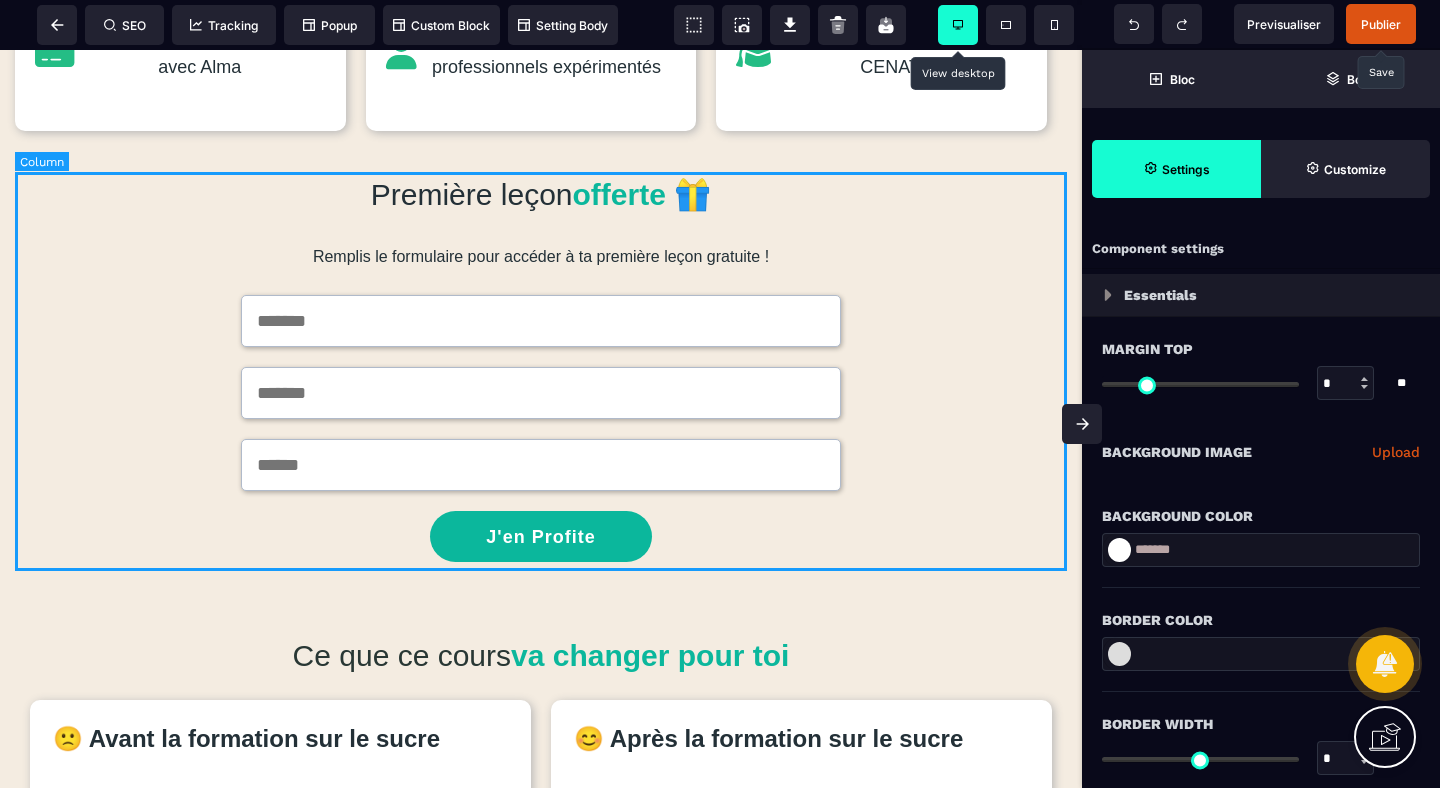 select on "*" 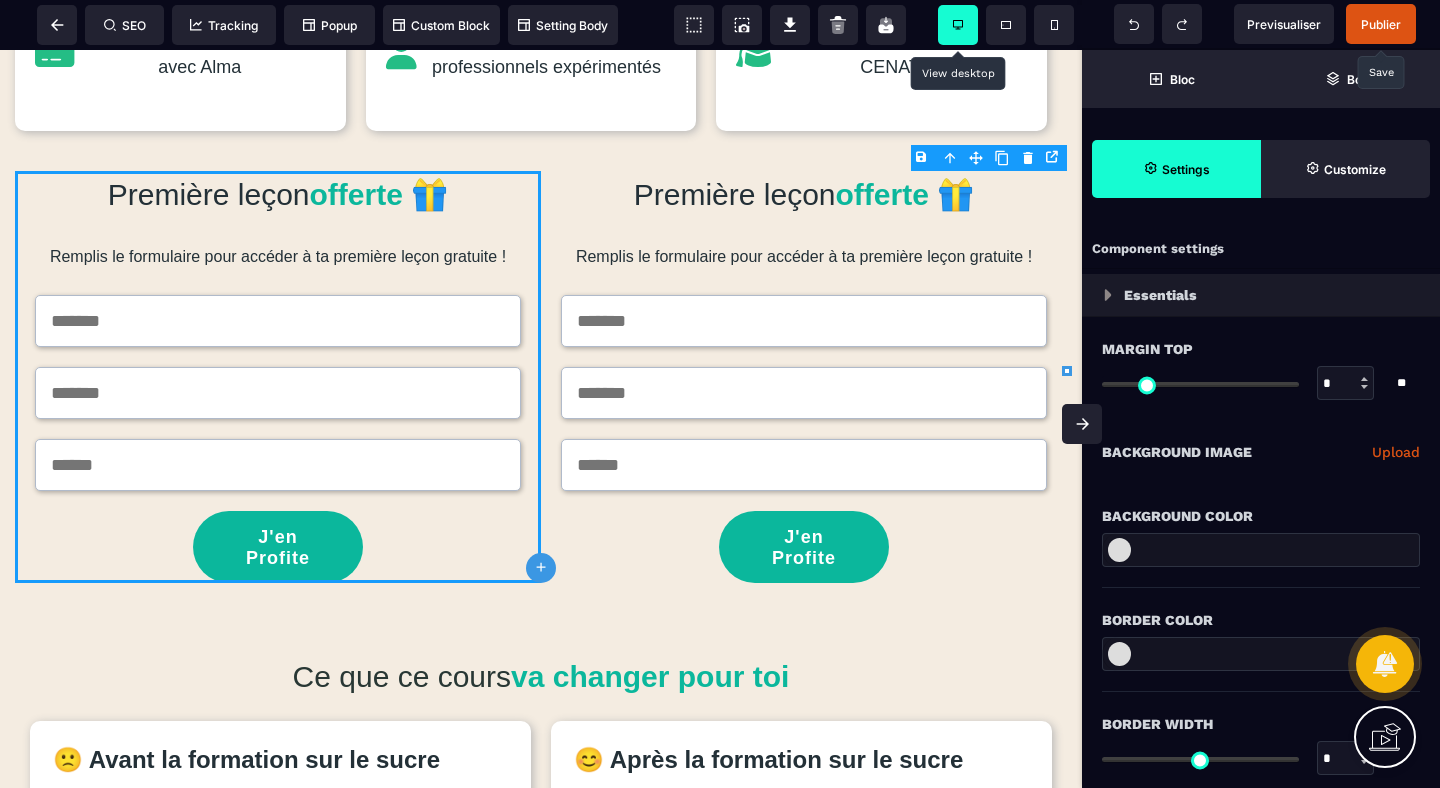 select on "*" 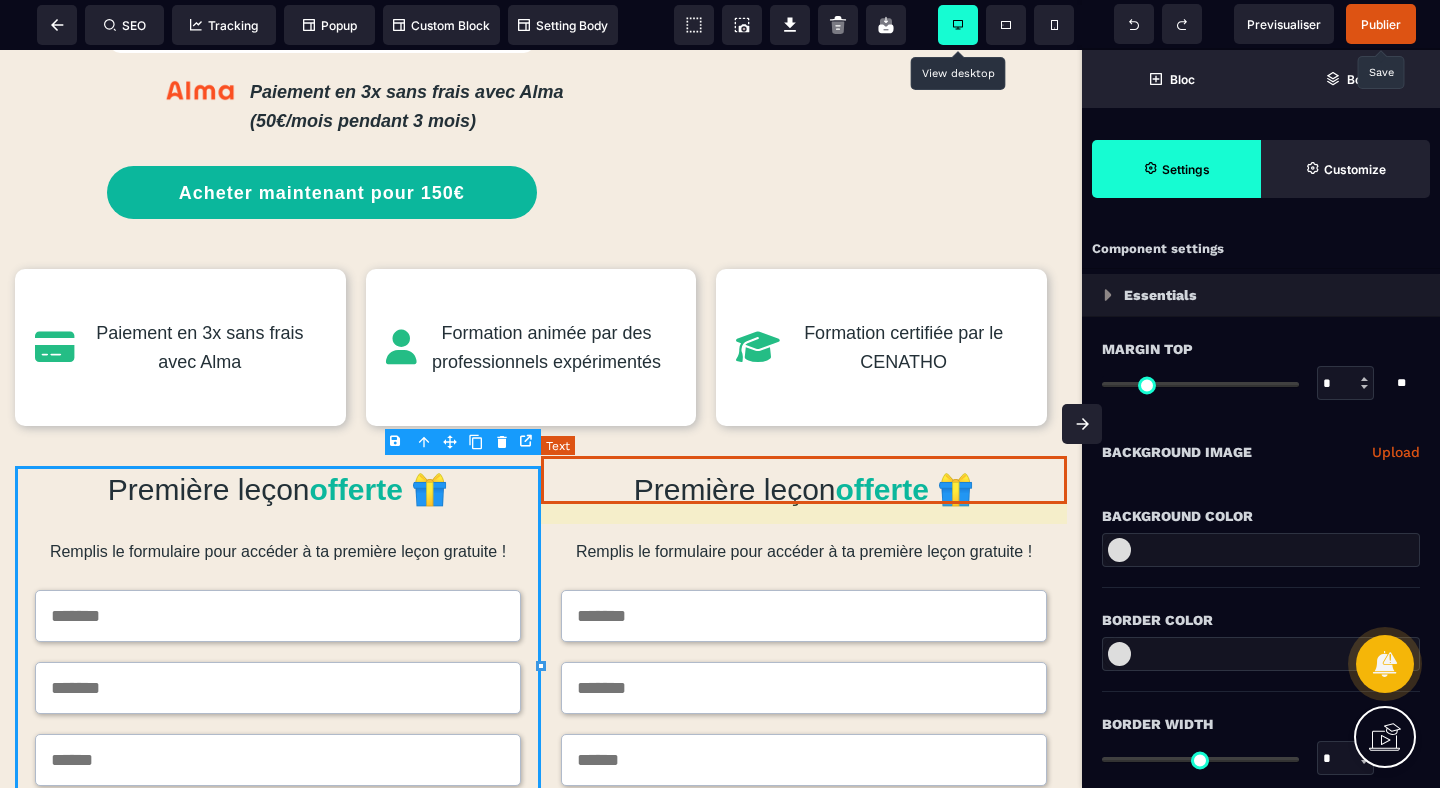 scroll, scrollTop: 643, scrollLeft: 0, axis: vertical 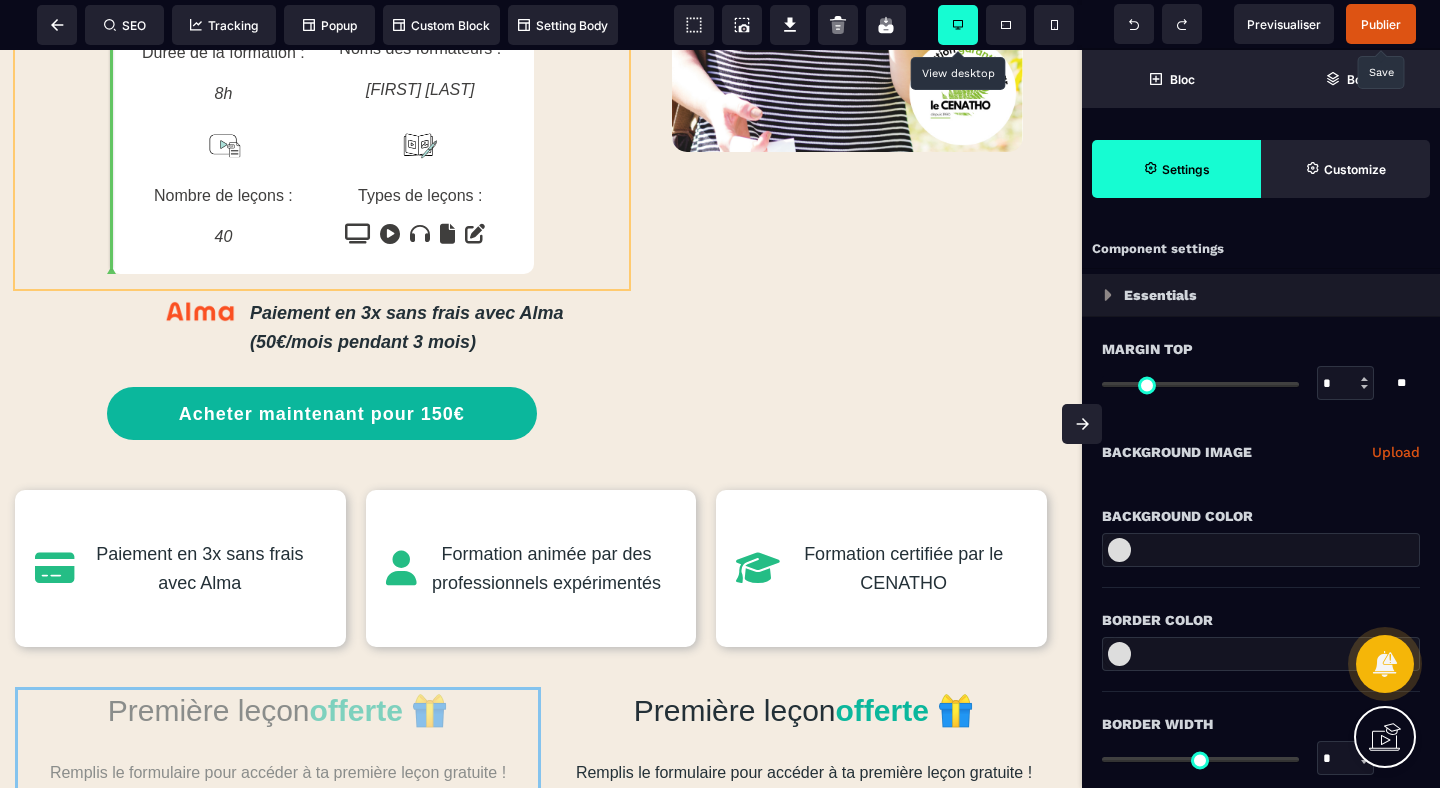 drag, startPoint x: 451, startPoint y: 543, endPoint x: 314, endPoint y: 277, distance: 299.20728 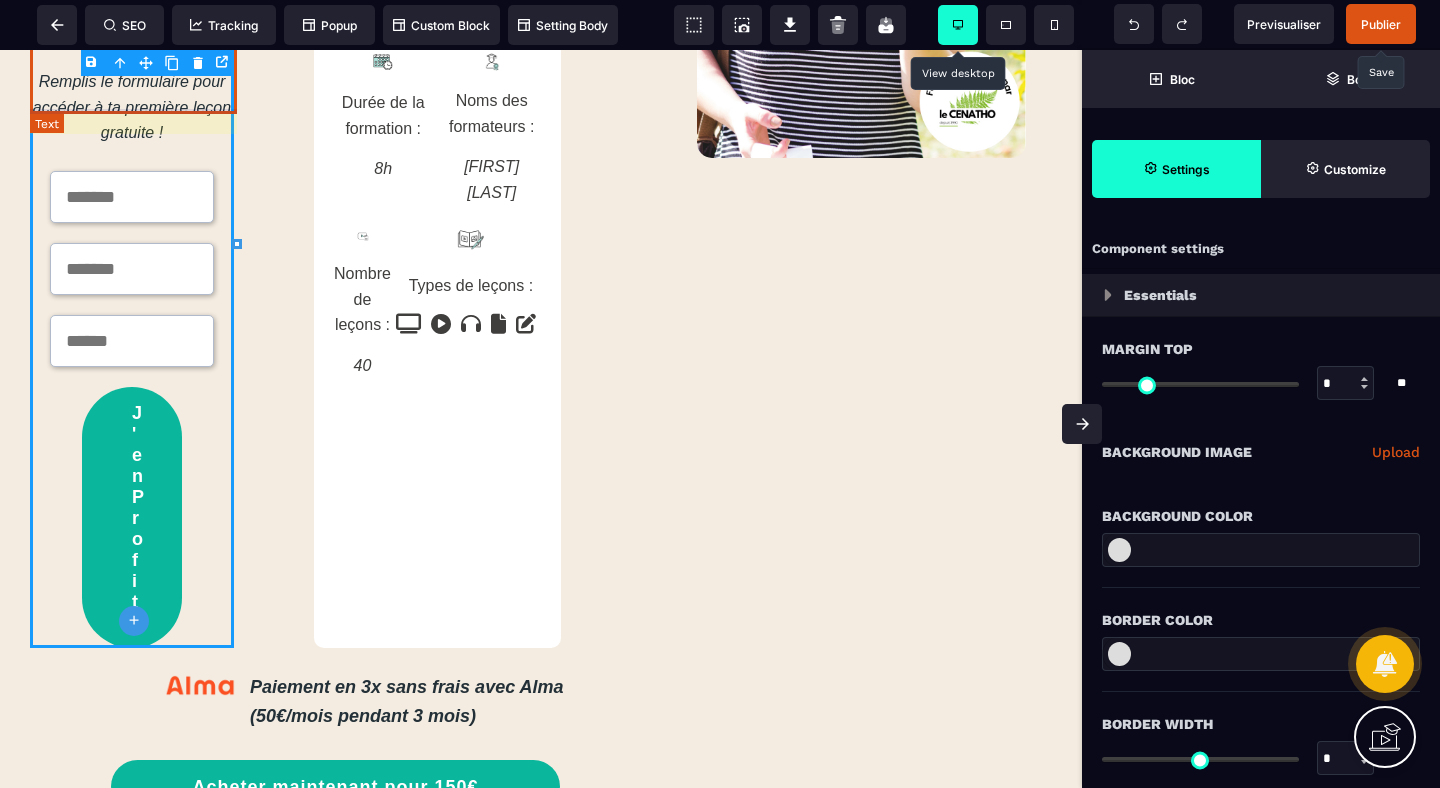 scroll, scrollTop: 418, scrollLeft: 0, axis: vertical 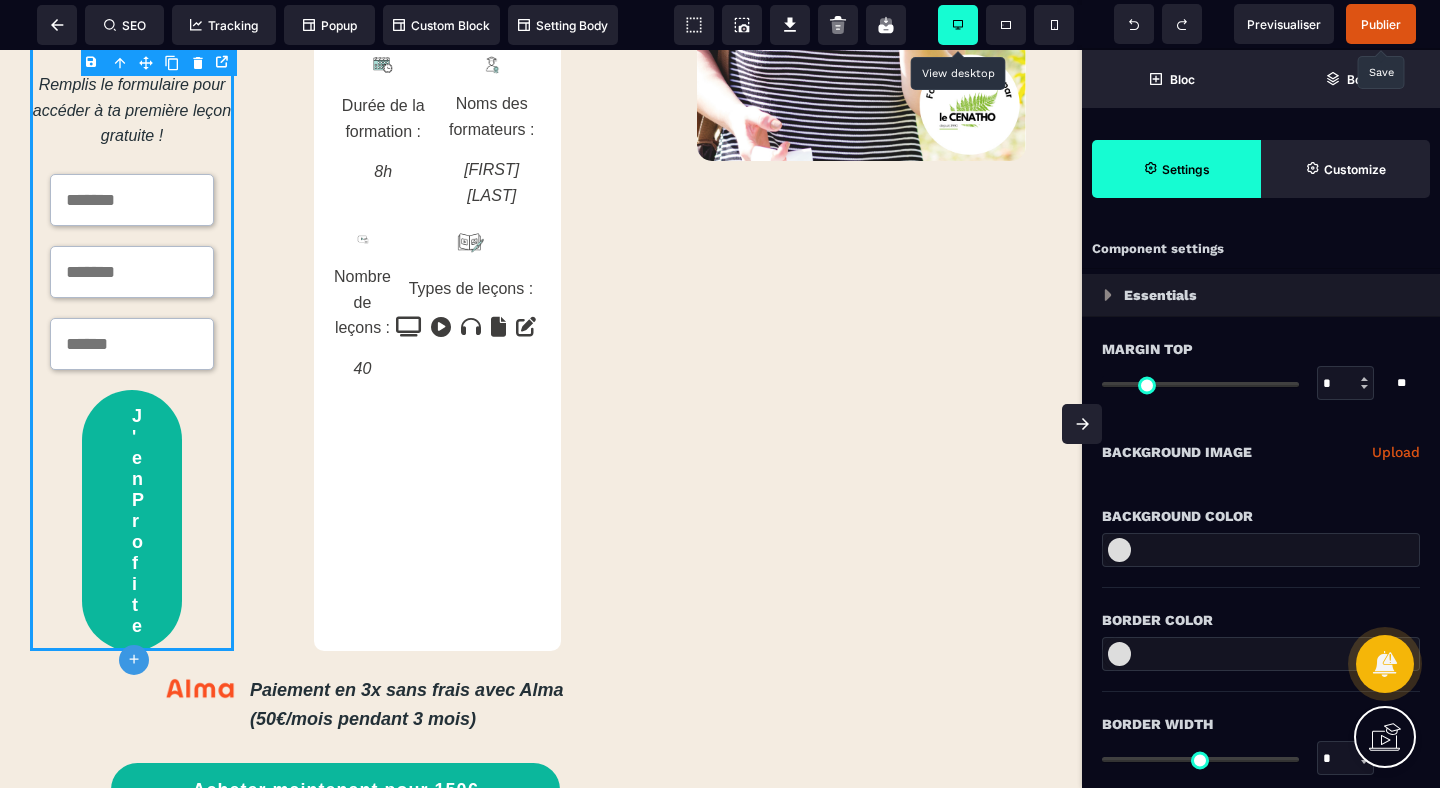 click on "Settings" at bounding box center (1176, 169) 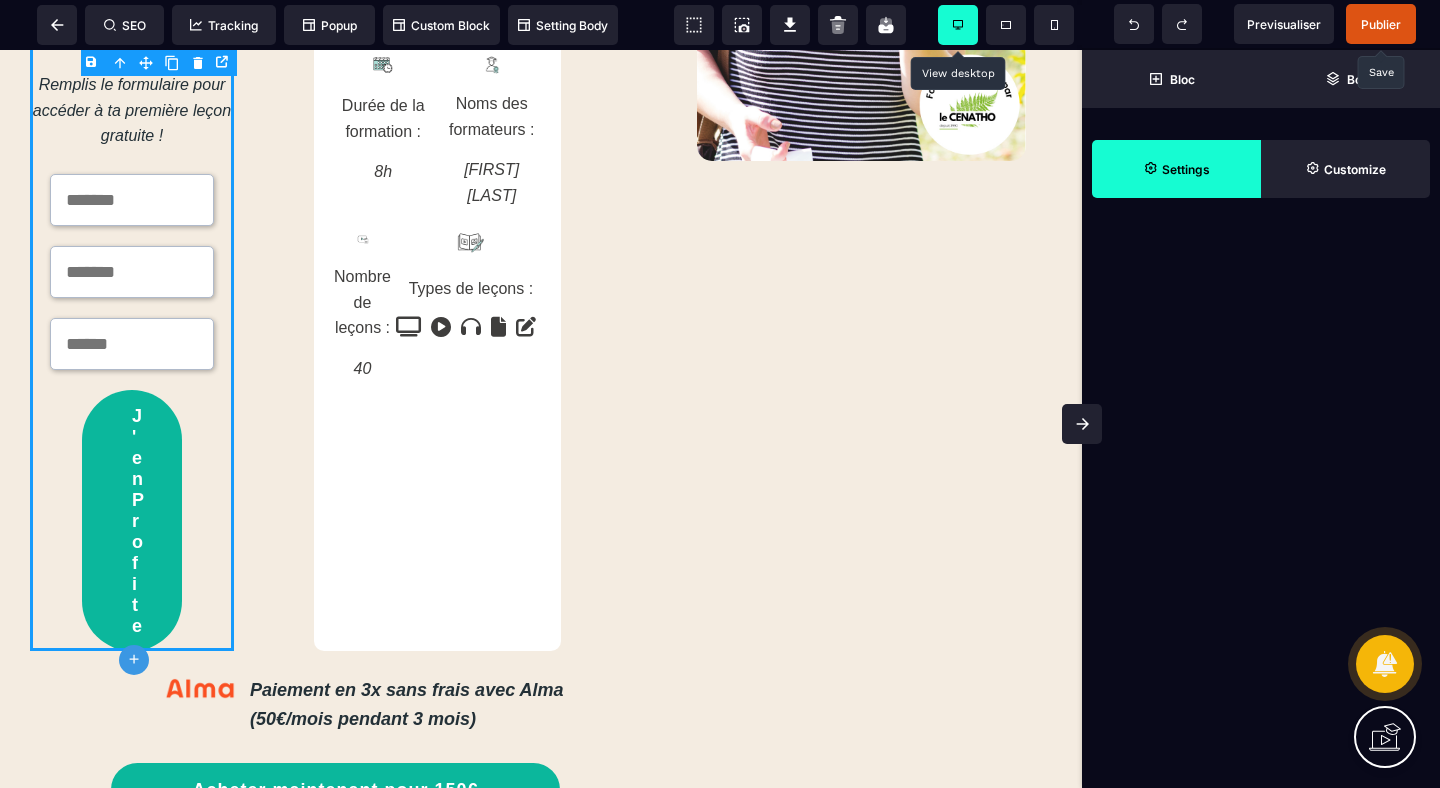 click on "Settings" at bounding box center [1176, 169] 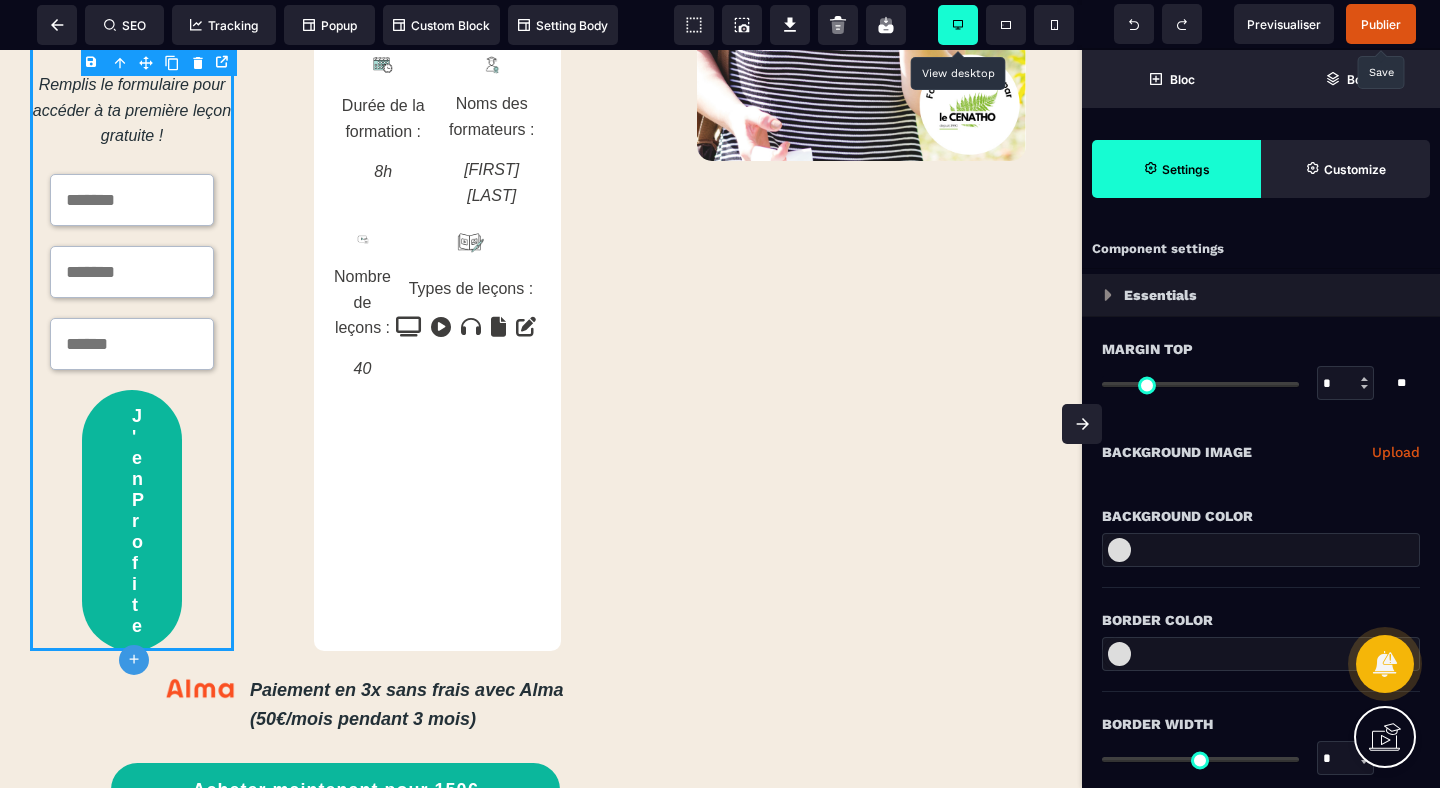 click on "Essentials" at bounding box center [1160, 295] 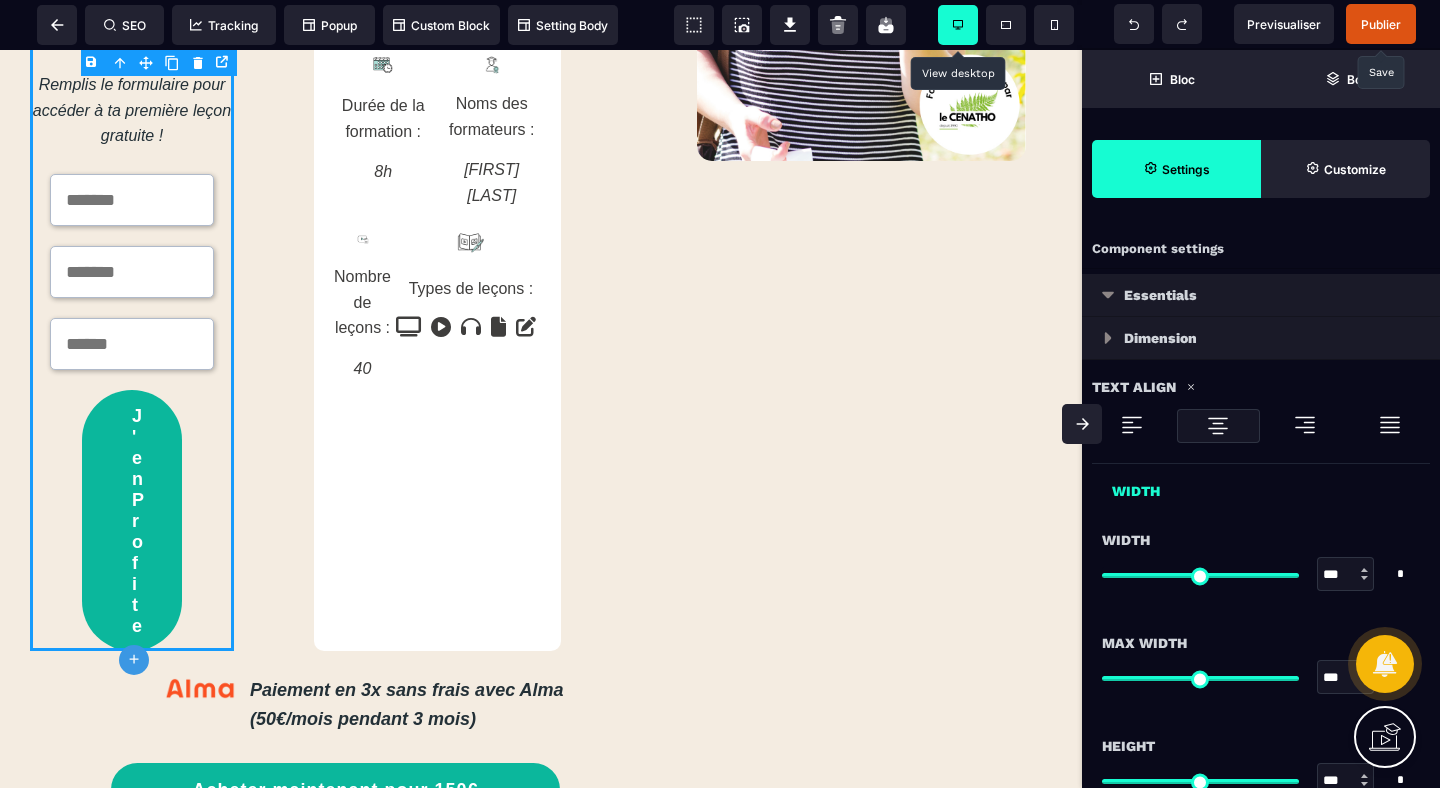 click on "Essentials" at bounding box center (1160, 295) 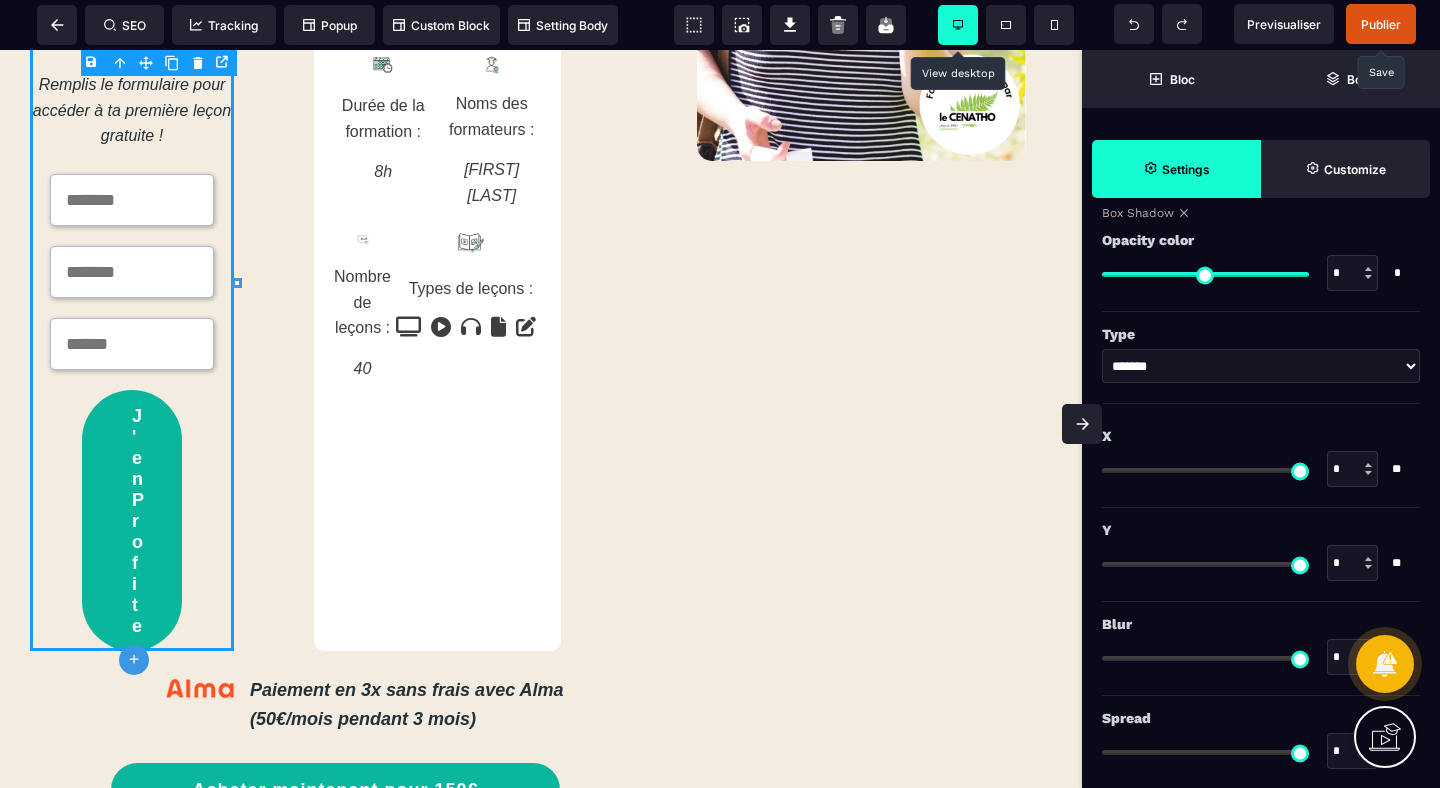 scroll, scrollTop: 2241, scrollLeft: 0, axis: vertical 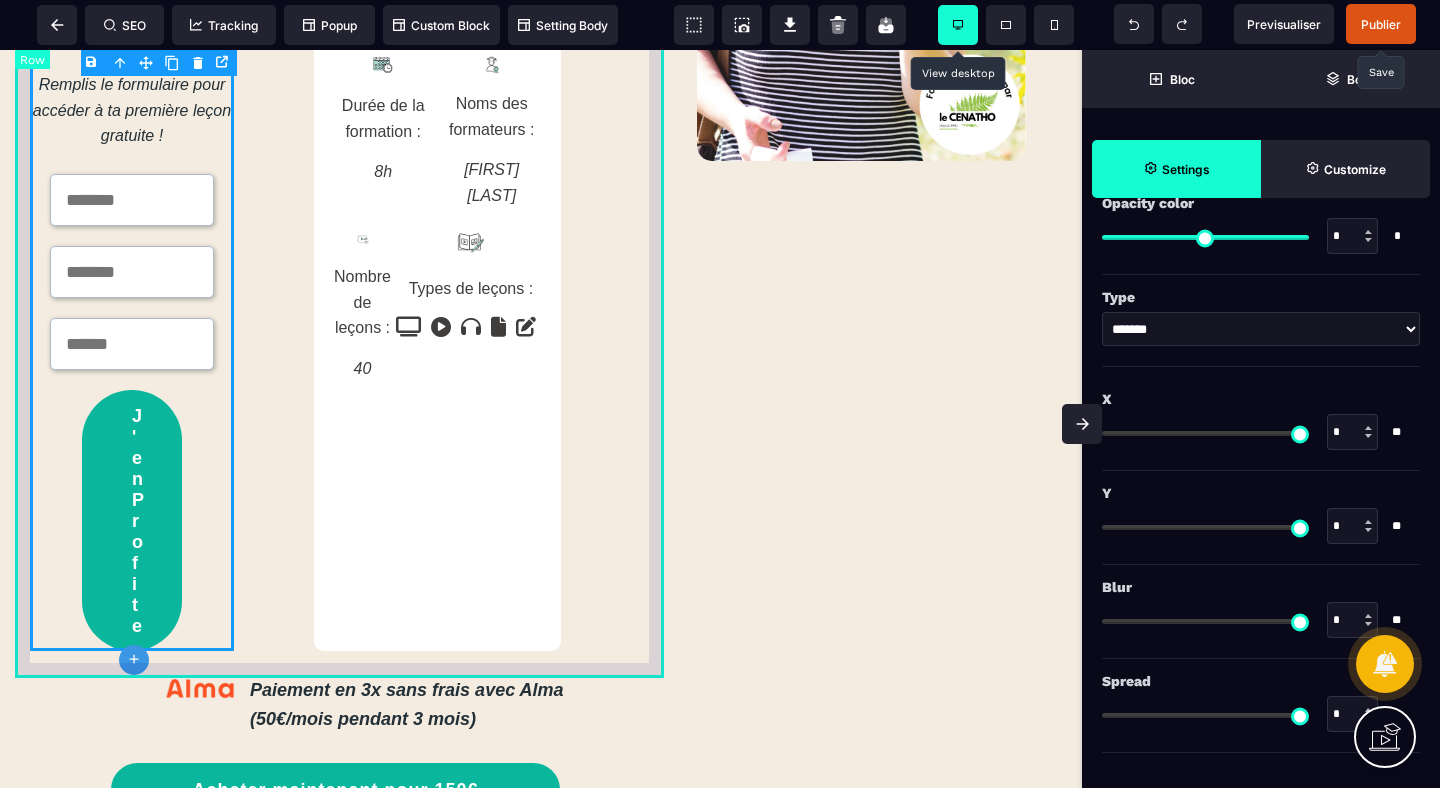 click on "Première leçon  offerte 🎁 Remplis le formulaire pour accéder à ta première leçon gratuite ! J'en Profite CONTENU DU PARCOURS SUCRE : 40 LEÇONS Durée de la formation : 8h Noms des formateurs : [FIRST] [LAST] Nombre de leçons : 40 Types de leçons :" at bounding box center [335, 277] 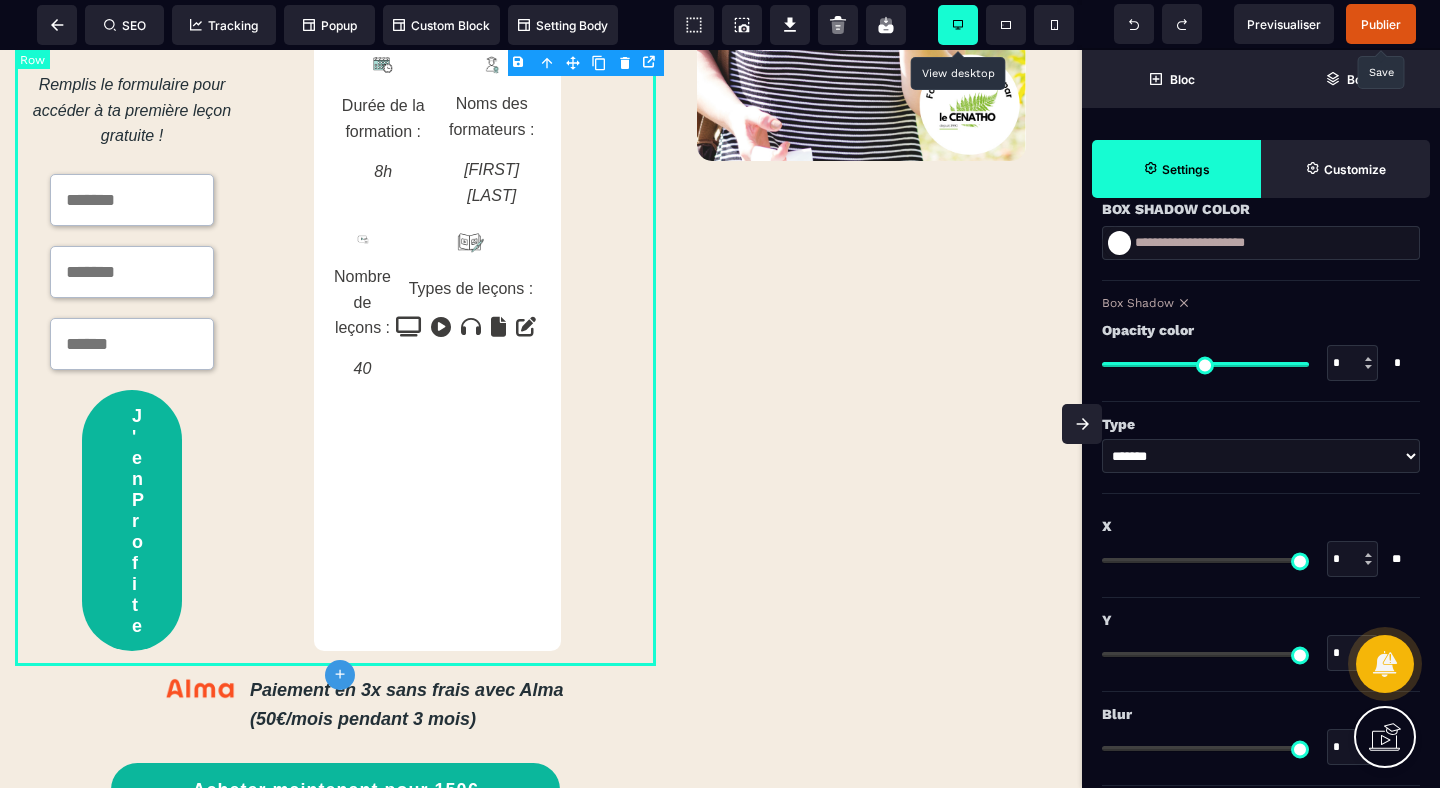 scroll, scrollTop: 0, scrollLeft: 0, axis: both 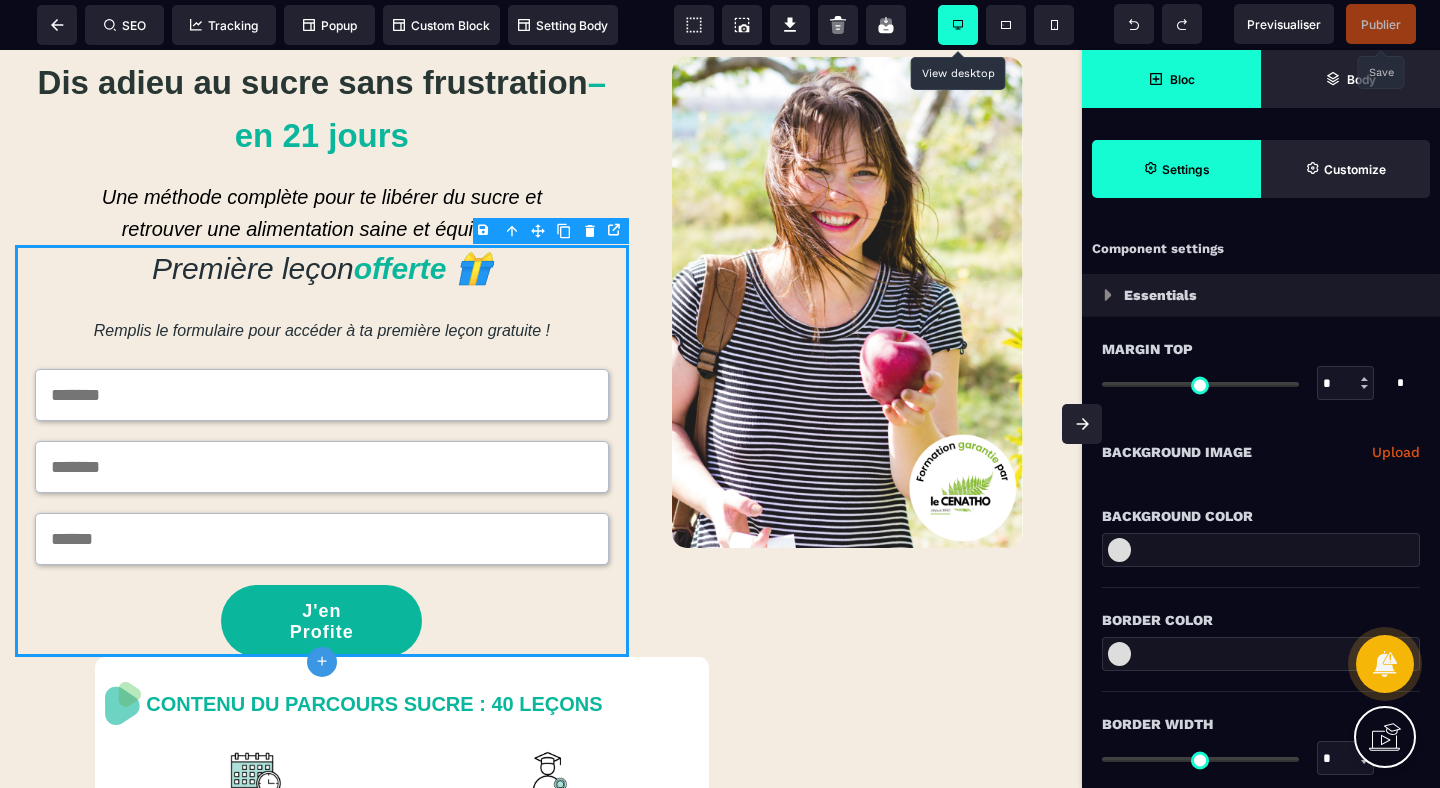 click on "Bloc" at bounding box center (1171, 79) 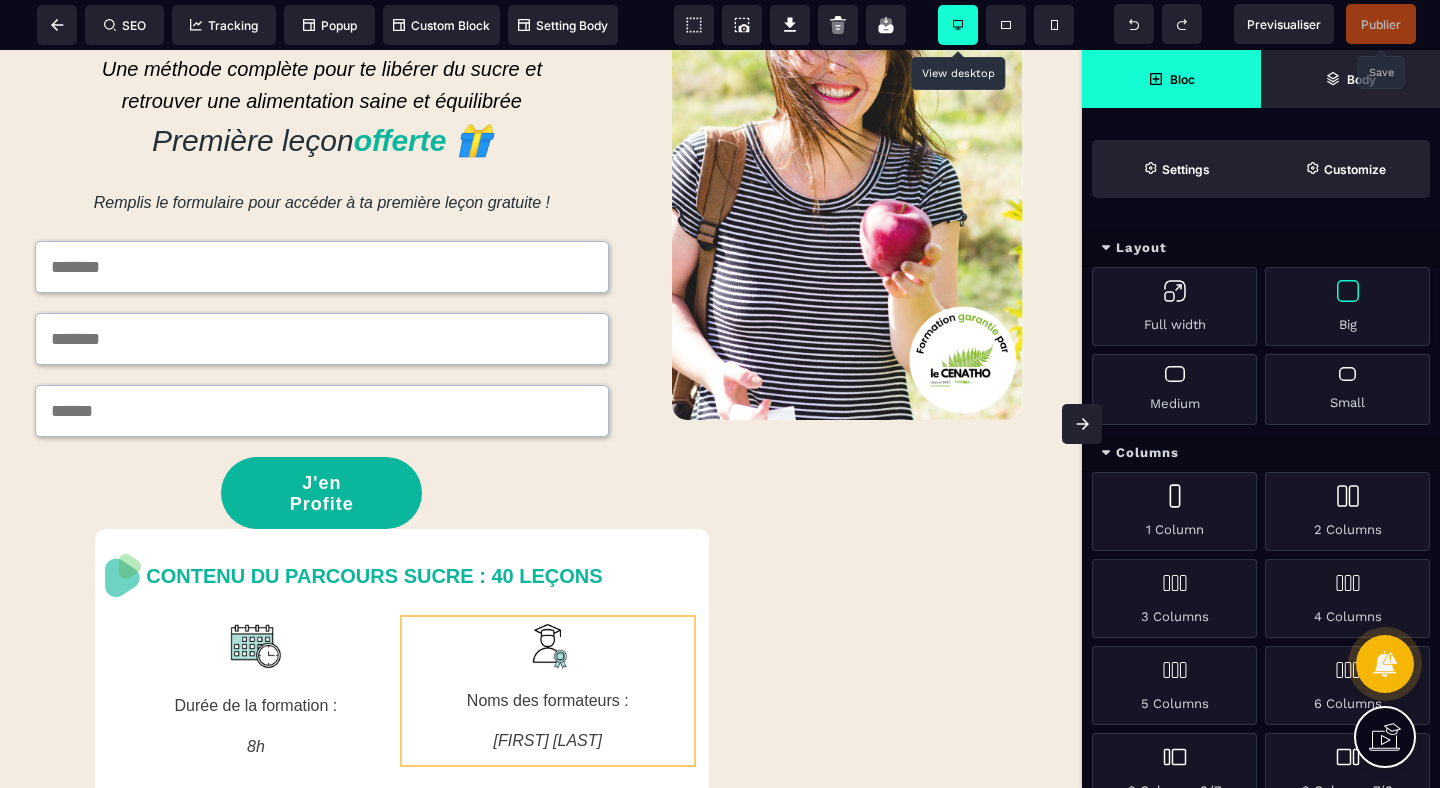 scroll, scrollTop: 242, scrollLeft: 0, axis: vertical 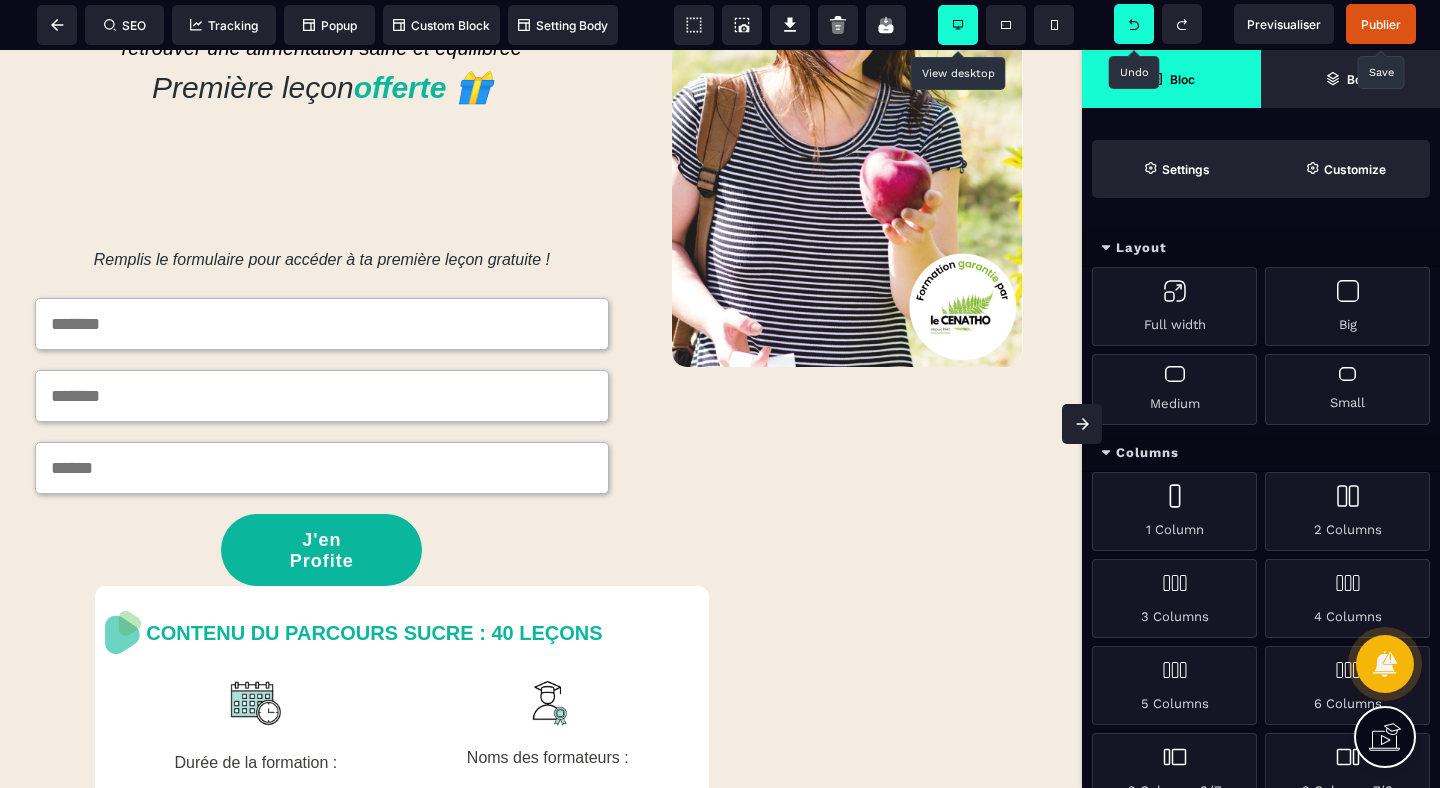 click 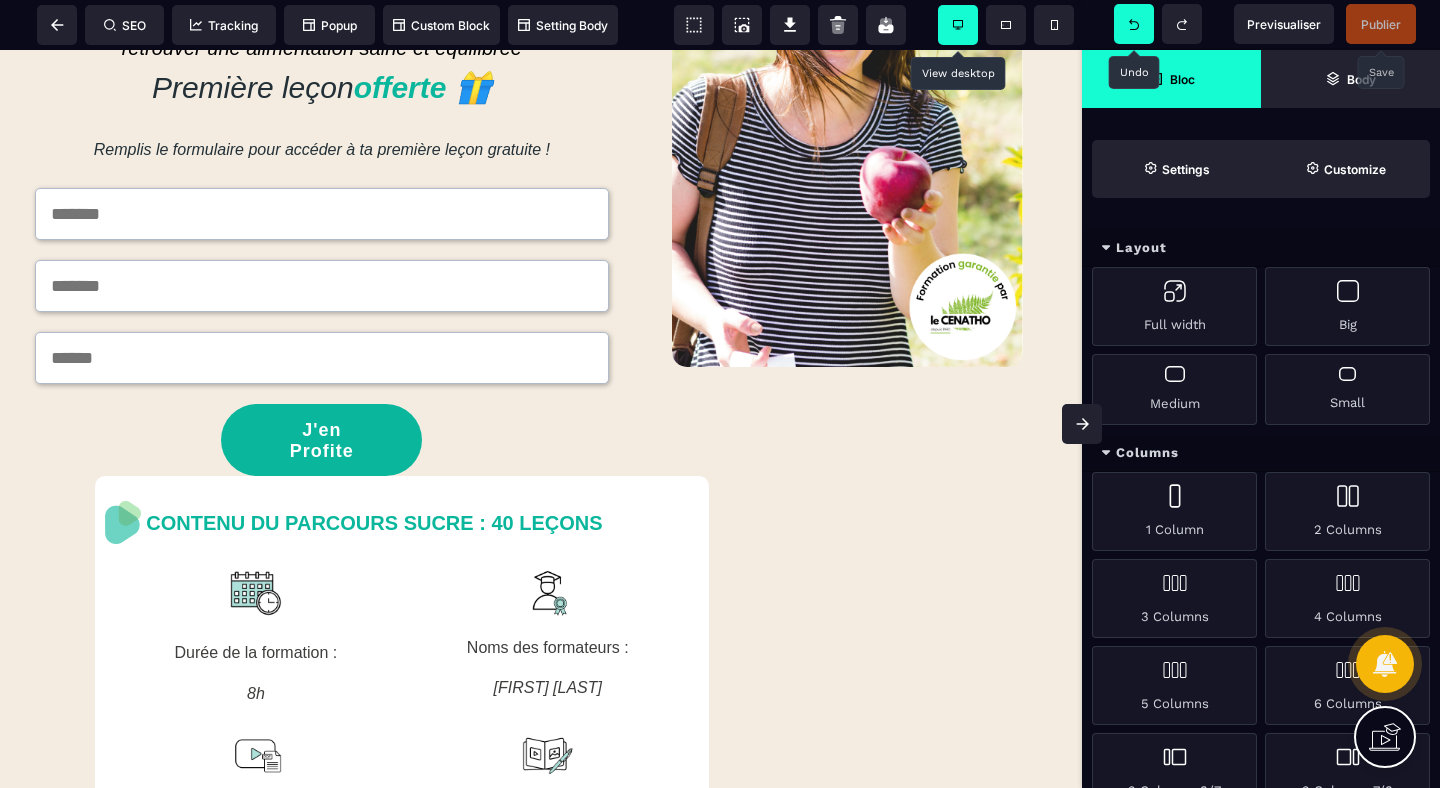 click 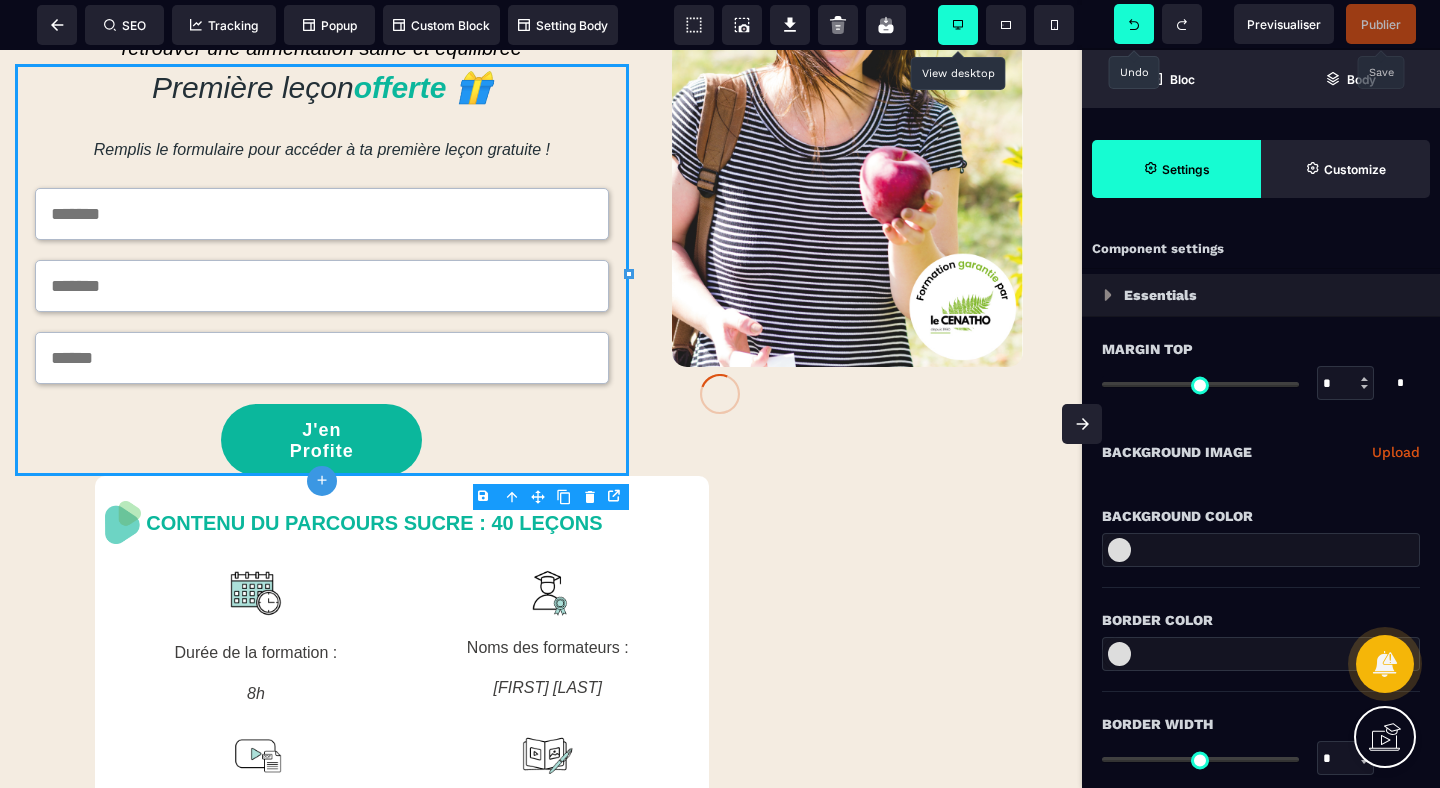 click 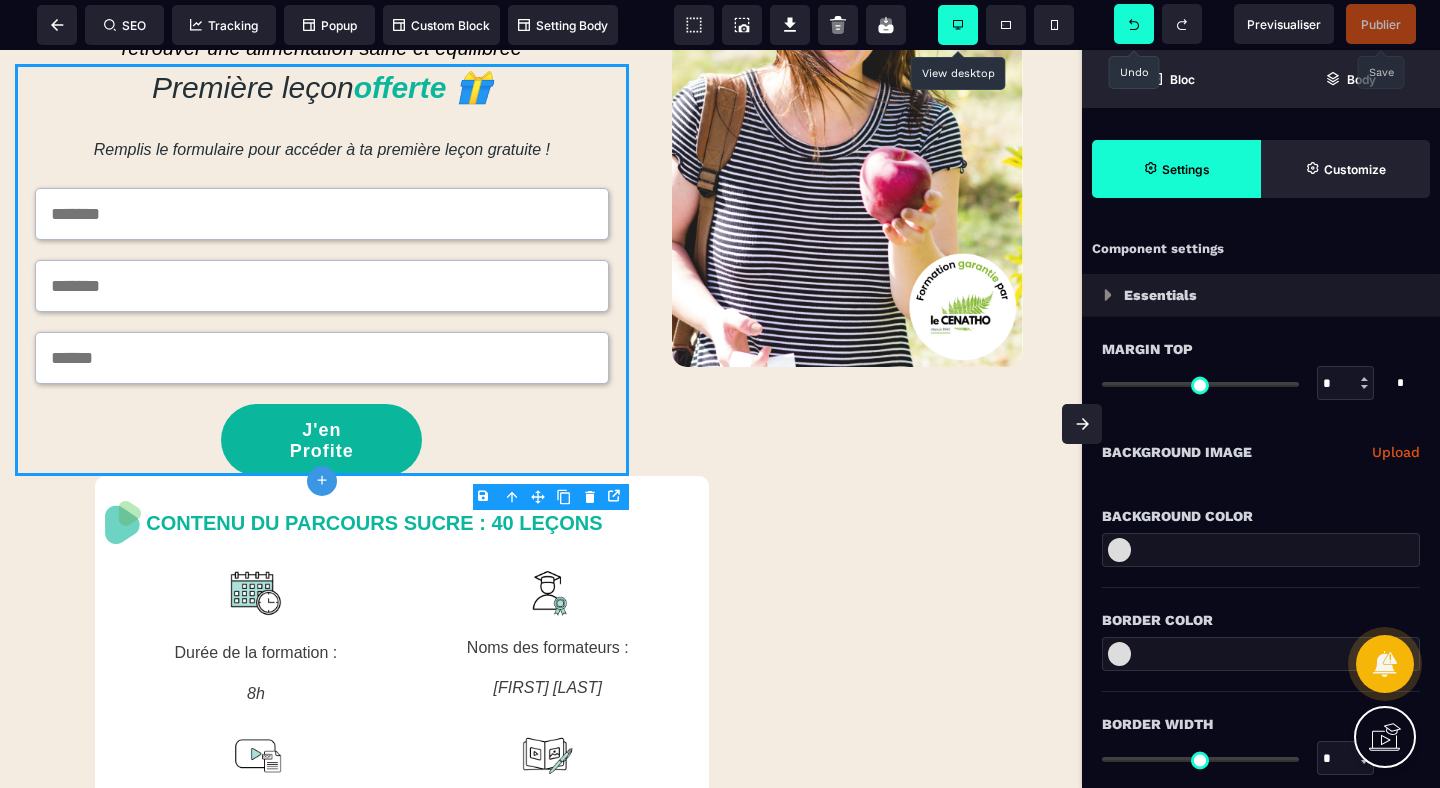 click 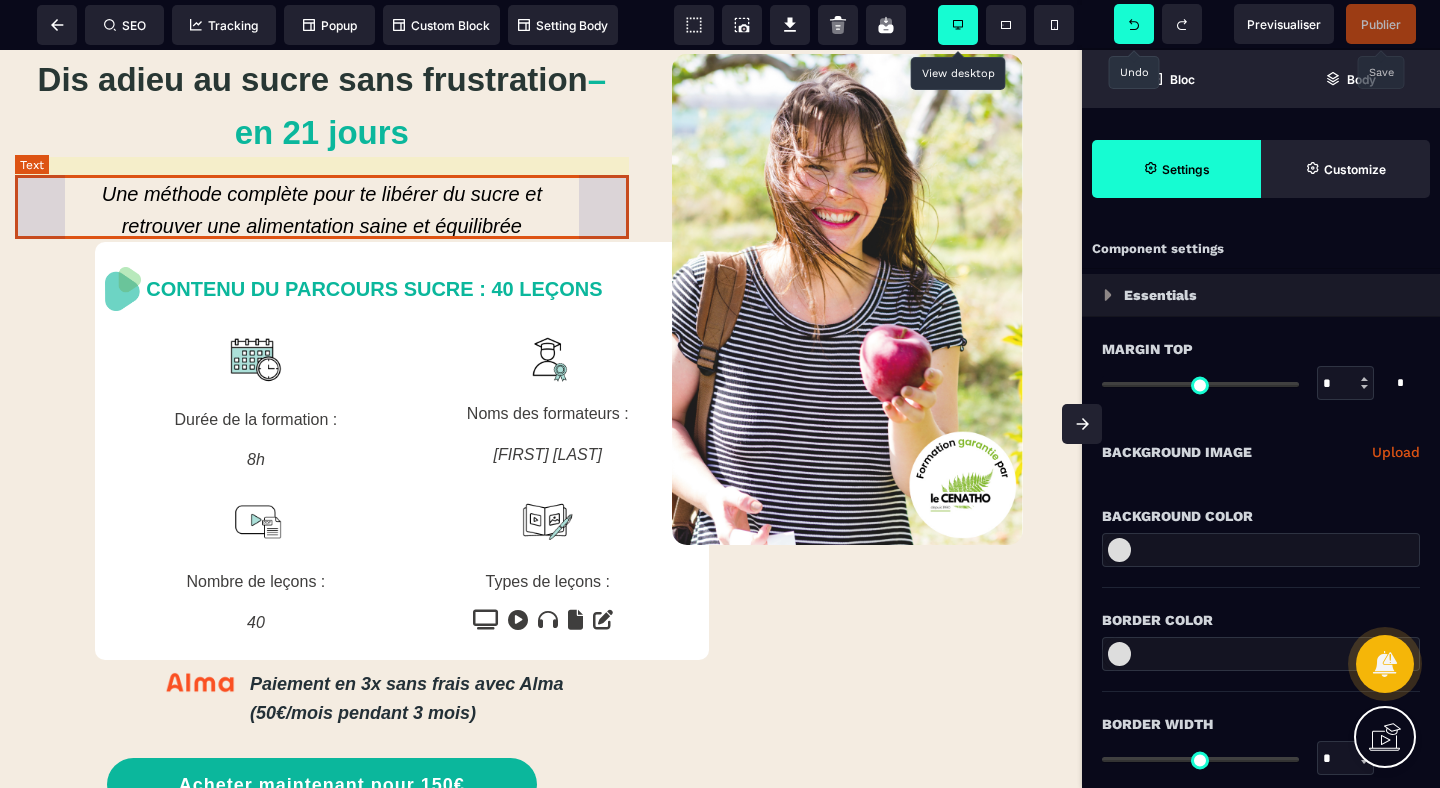 scroll, scrollTop: 67, scrollLeft: 0, axis: vertical 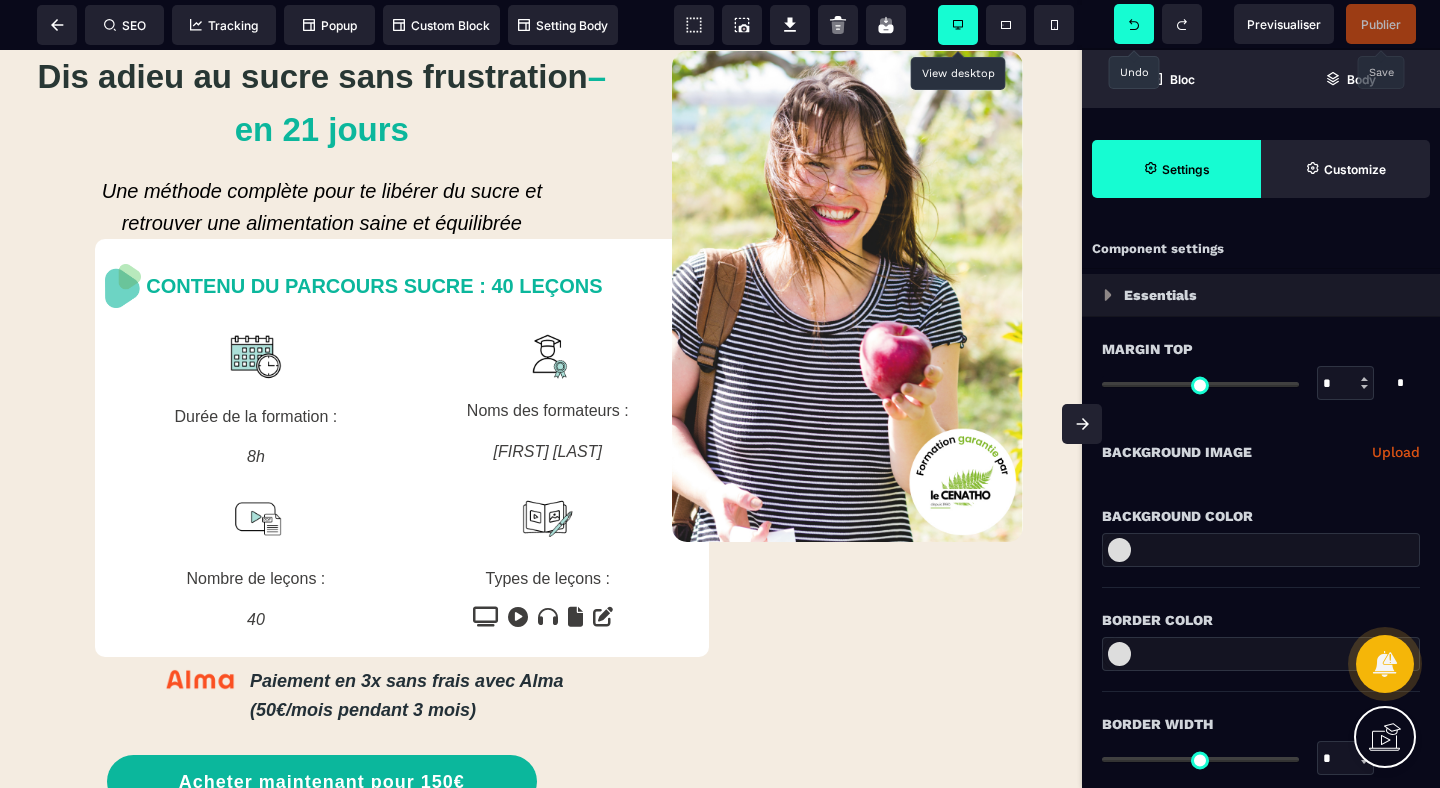 click at bounding box center (1082, 424) 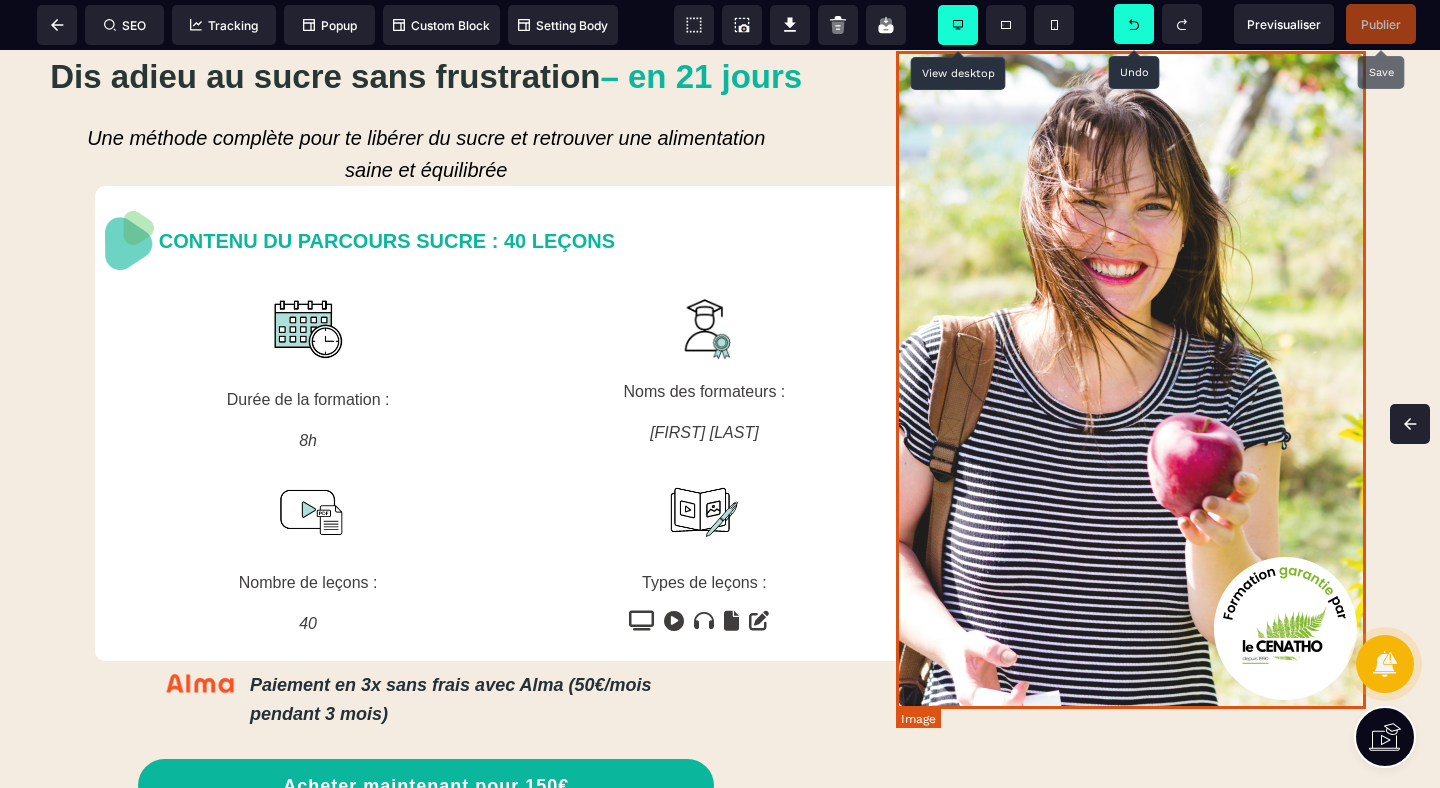 scroll, scrollTop: 0, scrollLeft: 0, axis: both 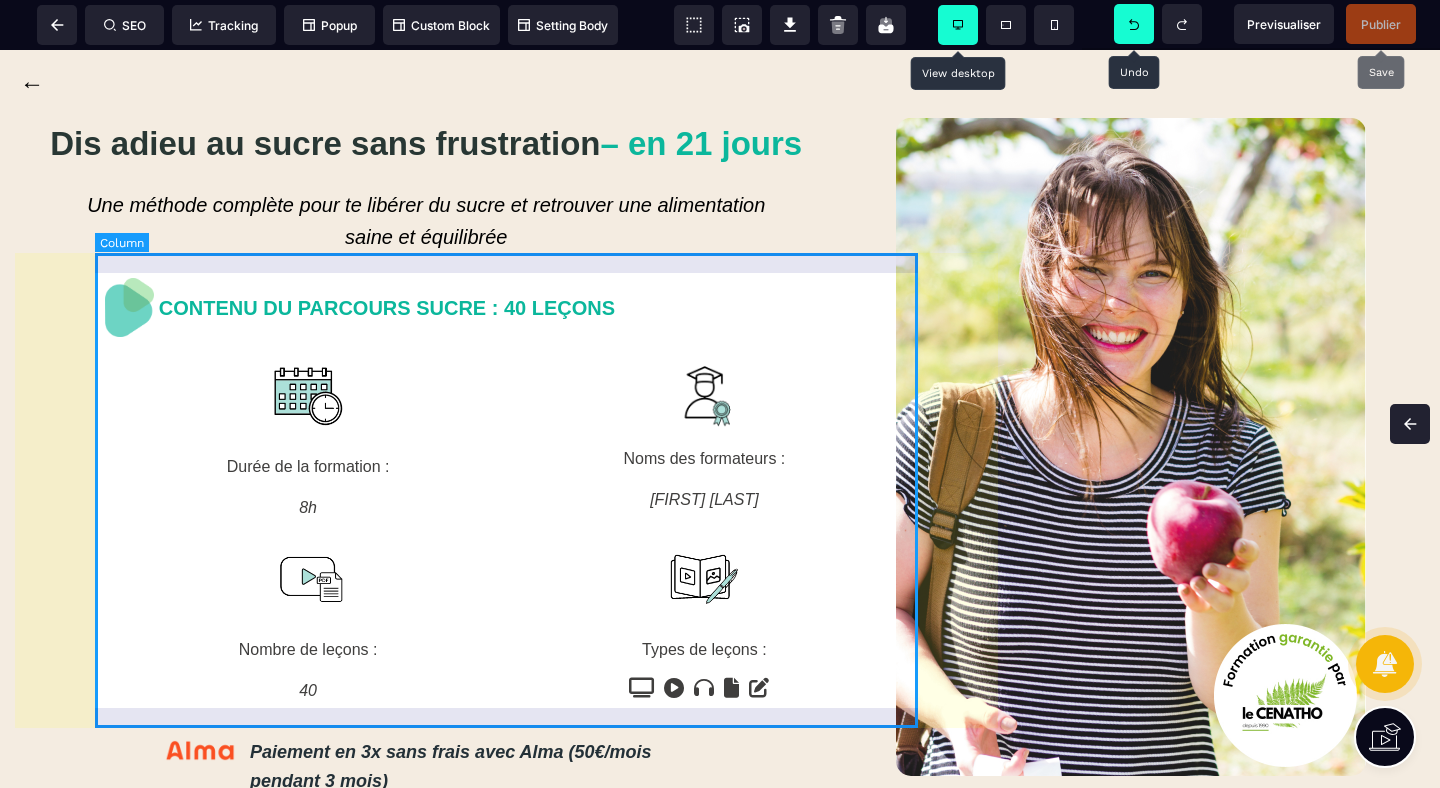 click on "CONTENU DU PARCOURS SUCRE : 40 LEÇONS Durée de la formation : 8h Noms des formateurs : [FIRST] [LAST] Nombre de leçons : 40 Types de leçons :" at bounding box center (506, 490) 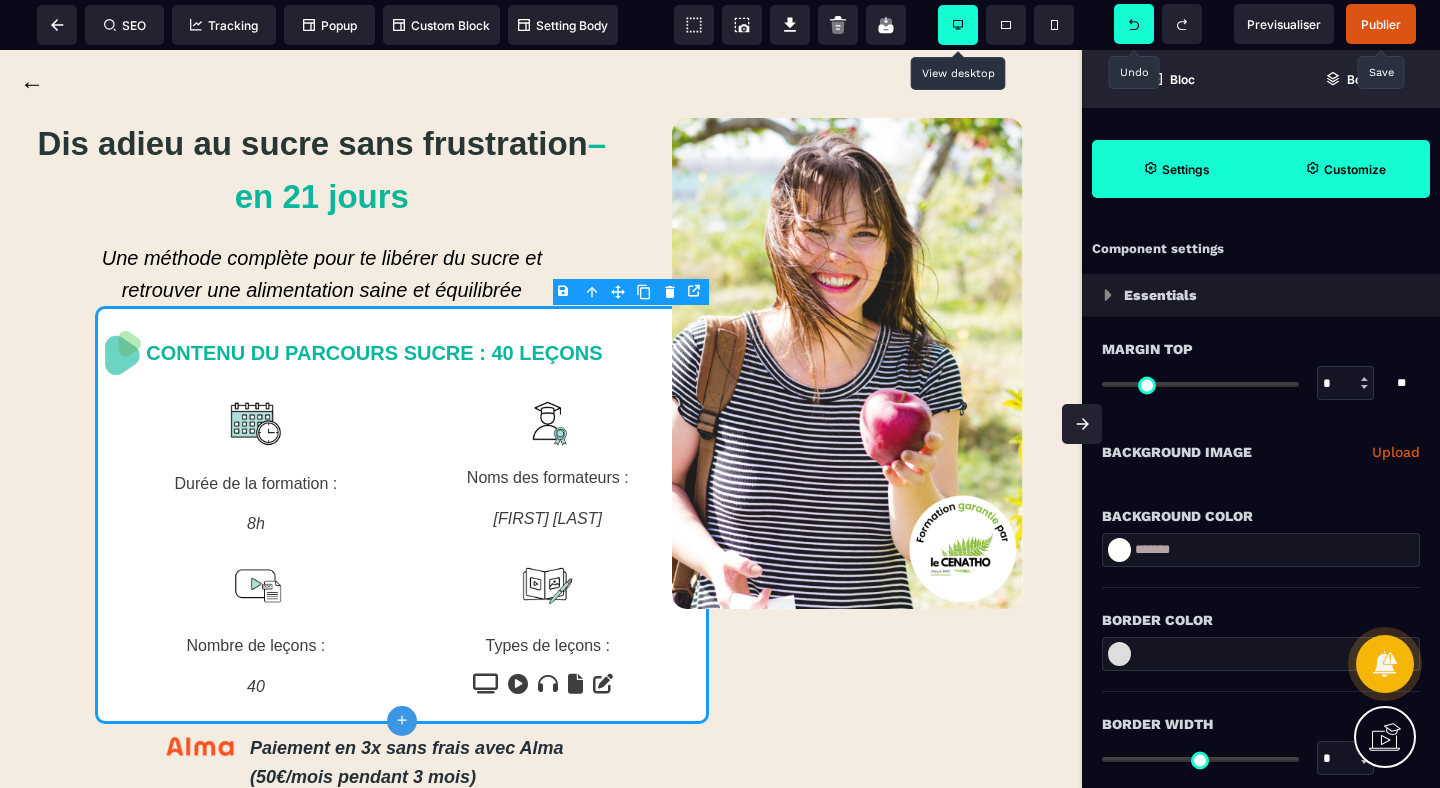 click on "Customize" at bounding box center [1345, 169] 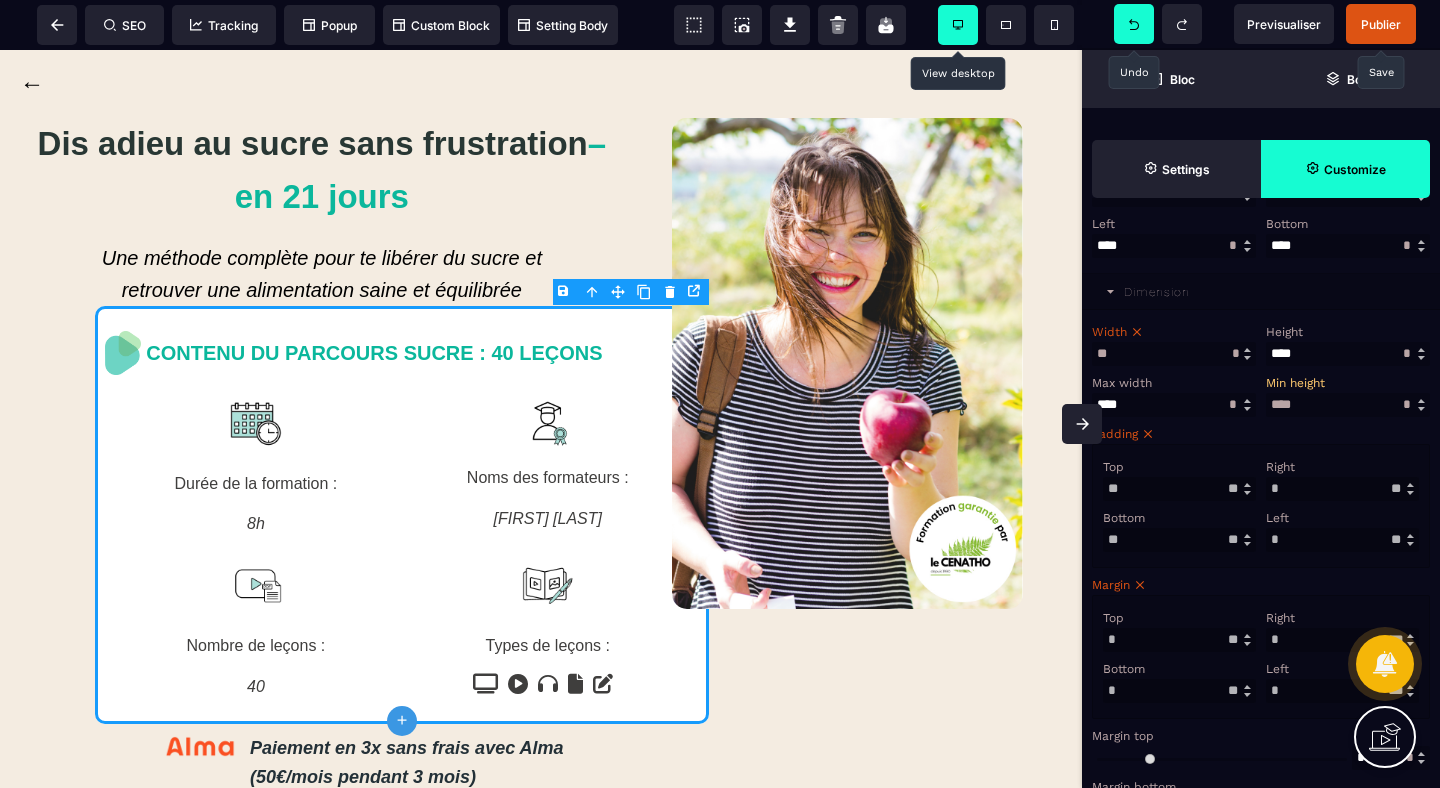 scroll, scrollTop: 402, scrollLeft: 0, axis: vertical 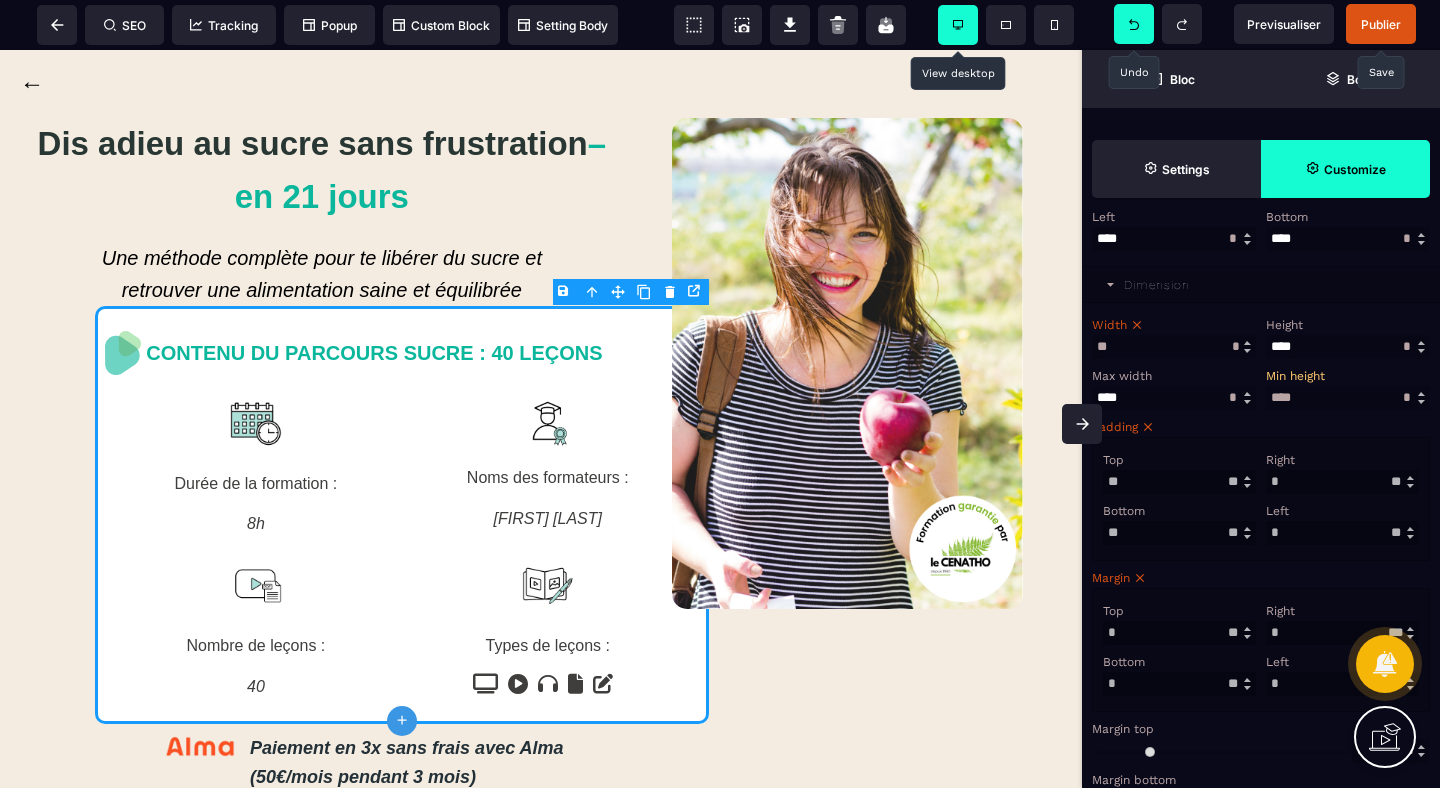 click on "*" at bounding box center [1342, 482] 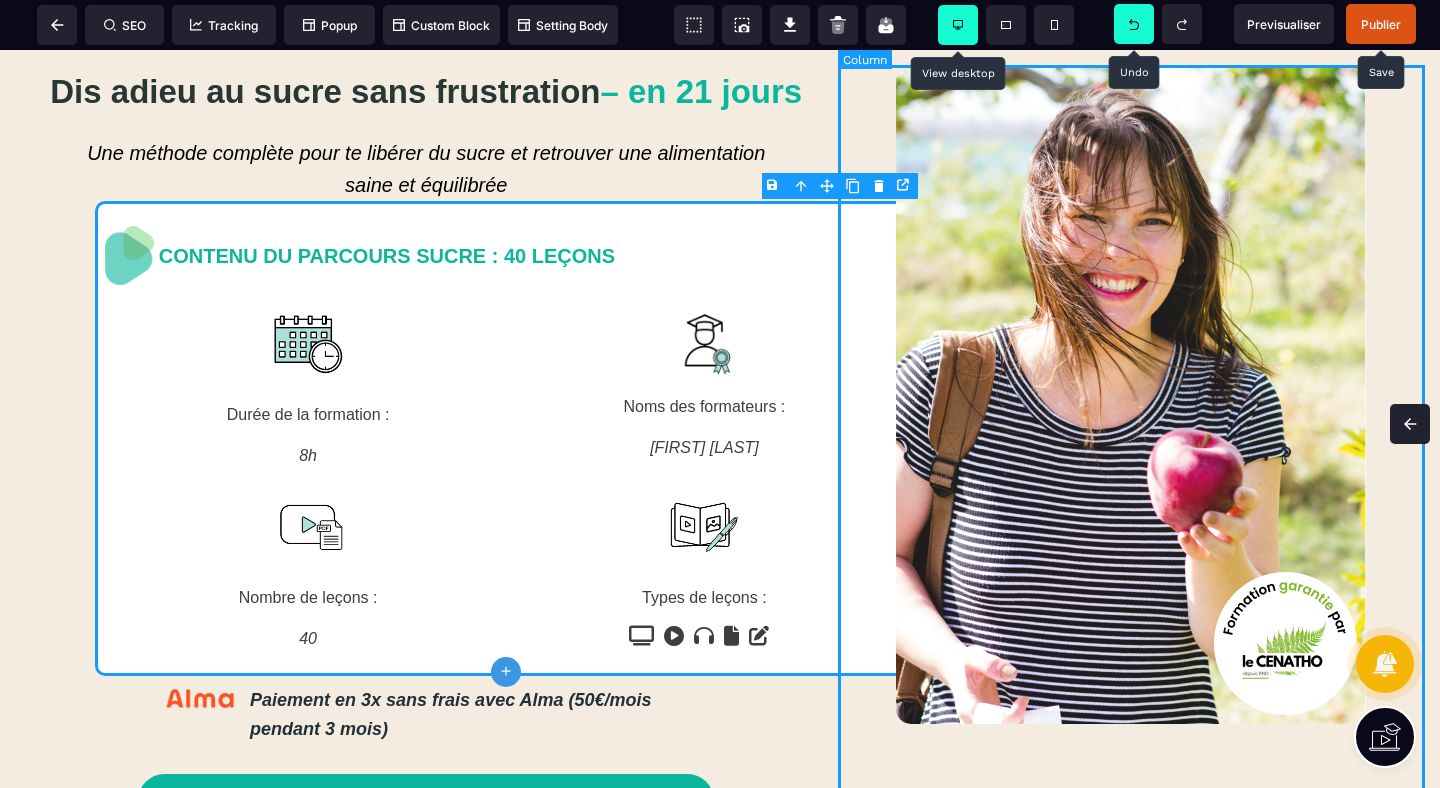 scroll, scrollTop: 0, scrollLeft: 0, axis: both 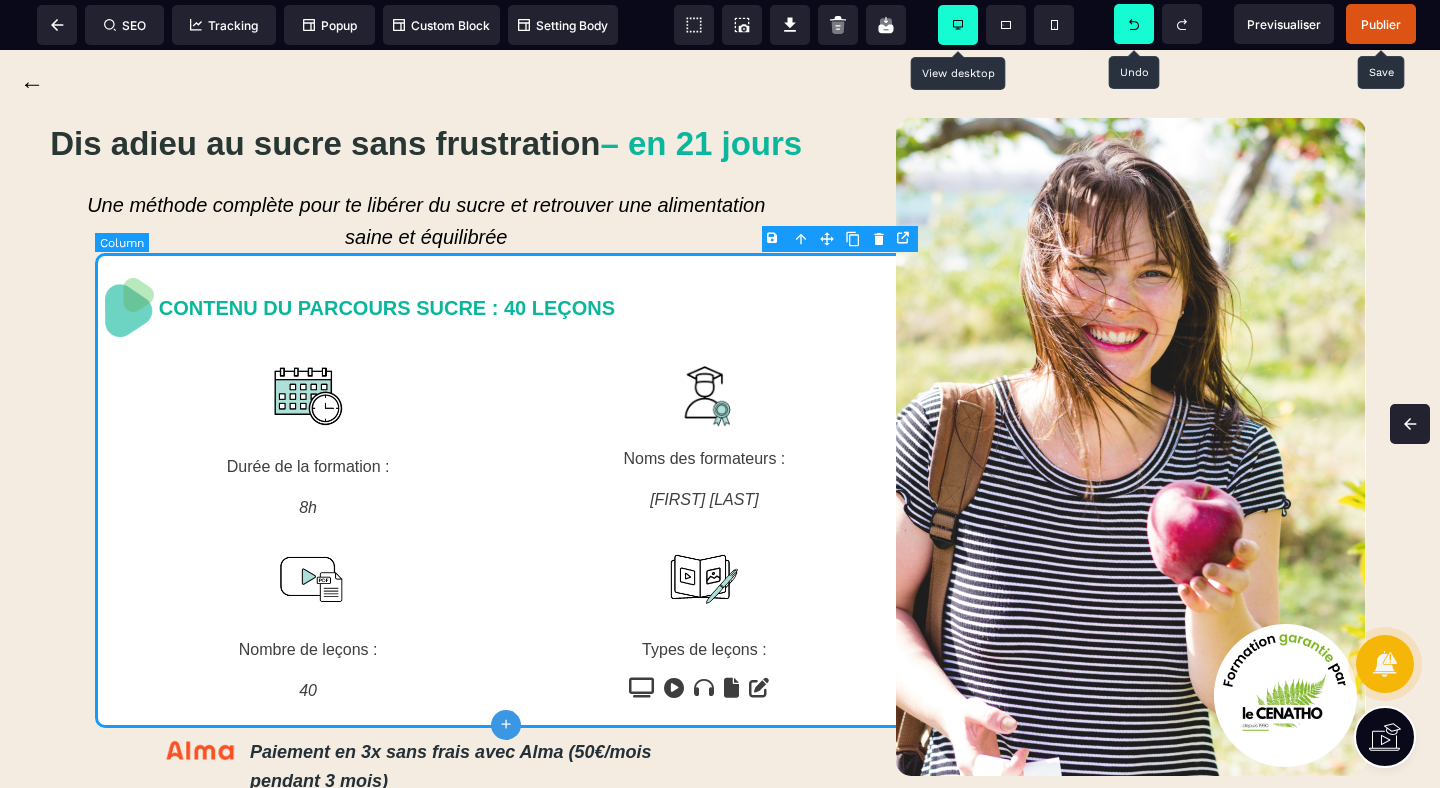 click on "CONTENU DU PARCOURS SUCRE : 40 LEÇONS Durée de la formation : 8h Noms des formateurs : [FIRST] [LAST] Nombre de leçons : 40 Types de leçons :" at bounding box center (506, 490) 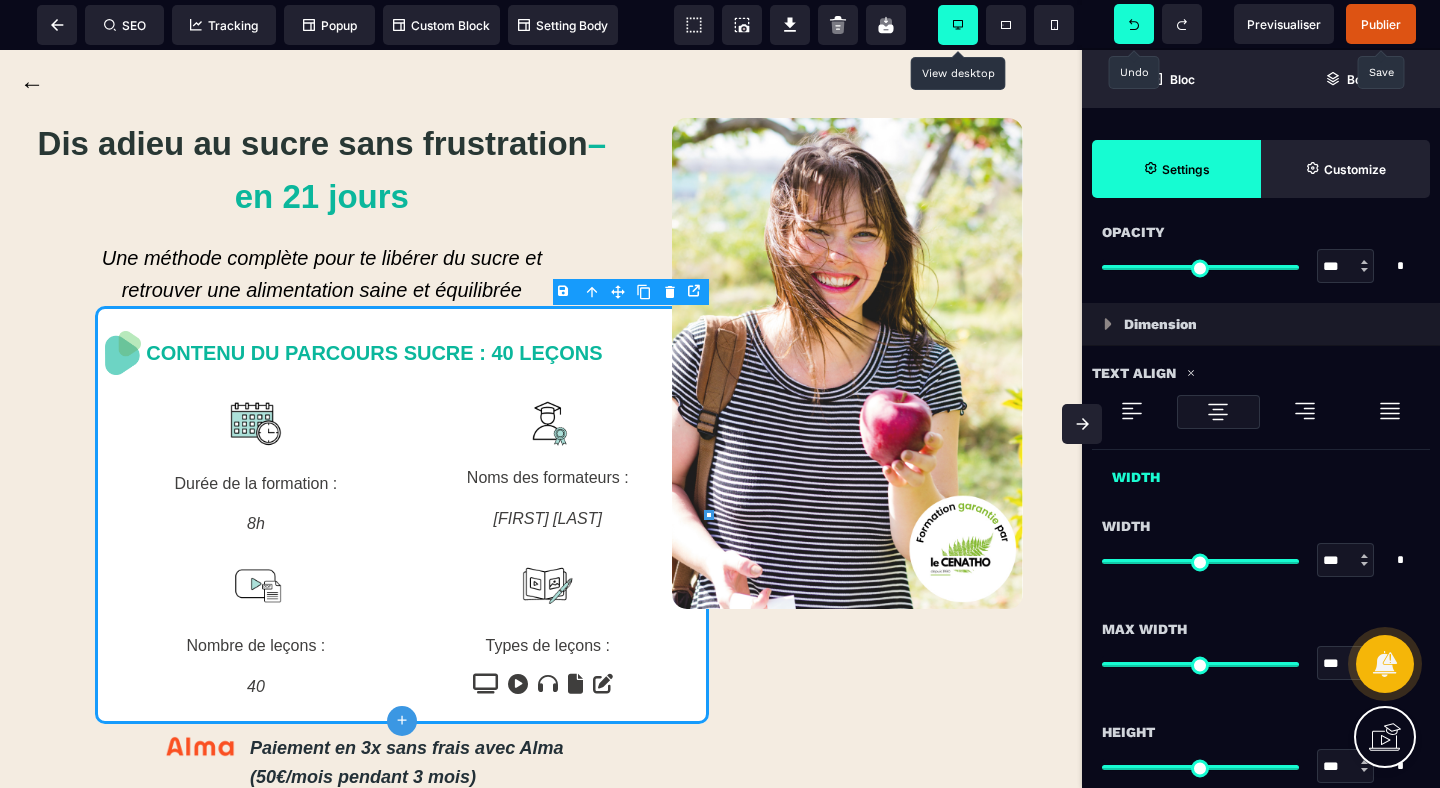scroll, scrollTop: 876, scrollLeft: 0, axis: vertical 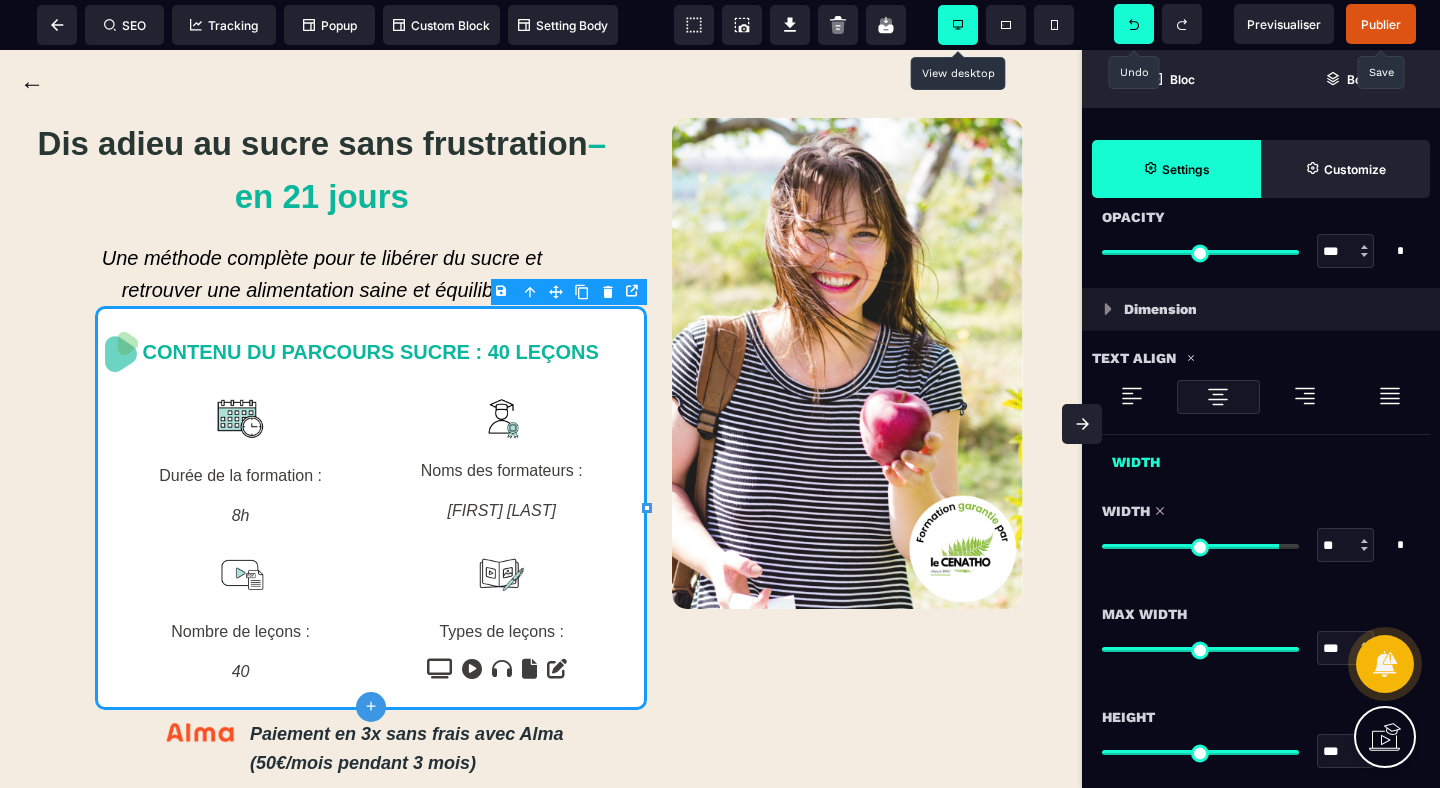 drag, startPoint x: 1289, startPoint y: 548, endPoint x: 1274, endPoint y: 549, distance: 15.033297 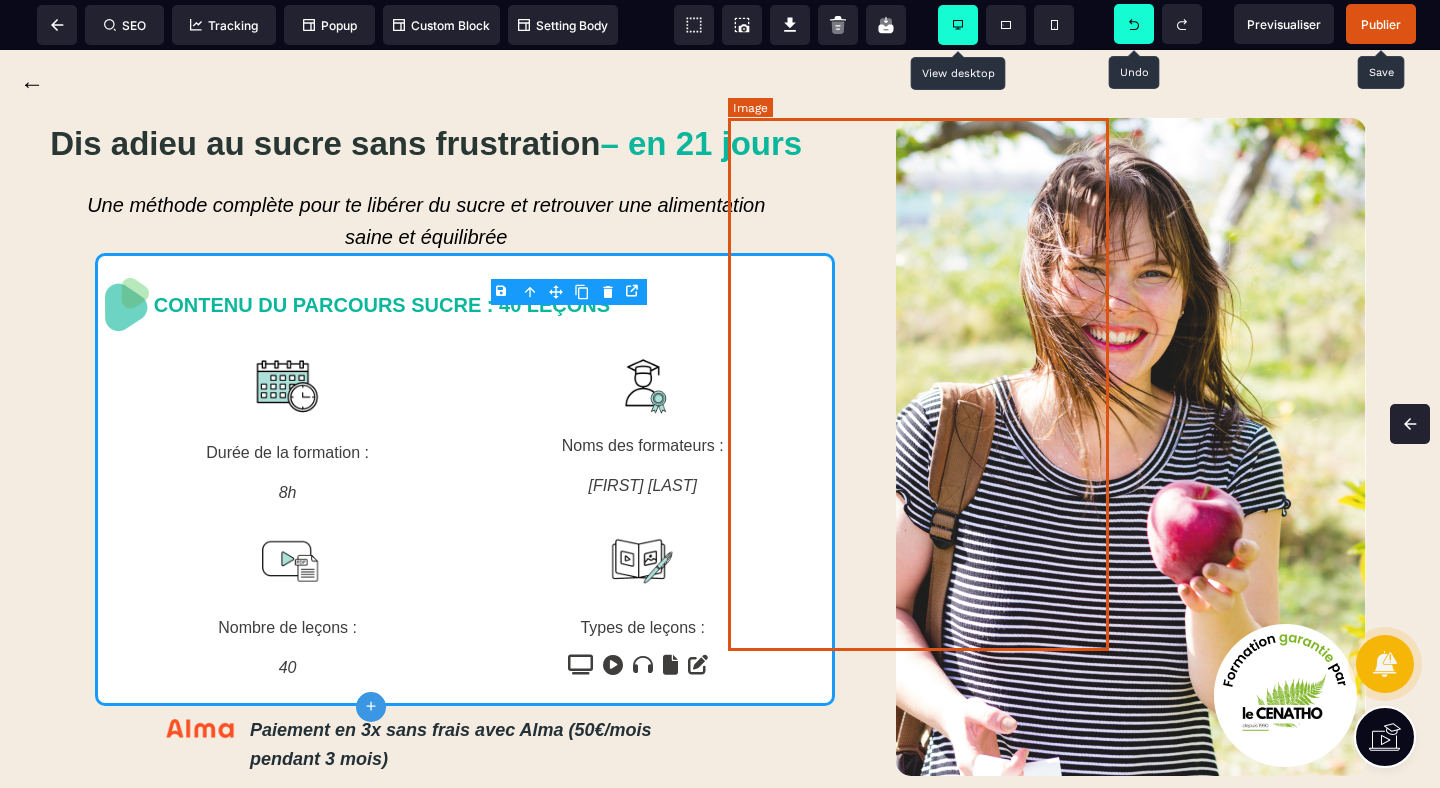 scroll, scrollTop: 0, scrollLeft: 0, axis: both 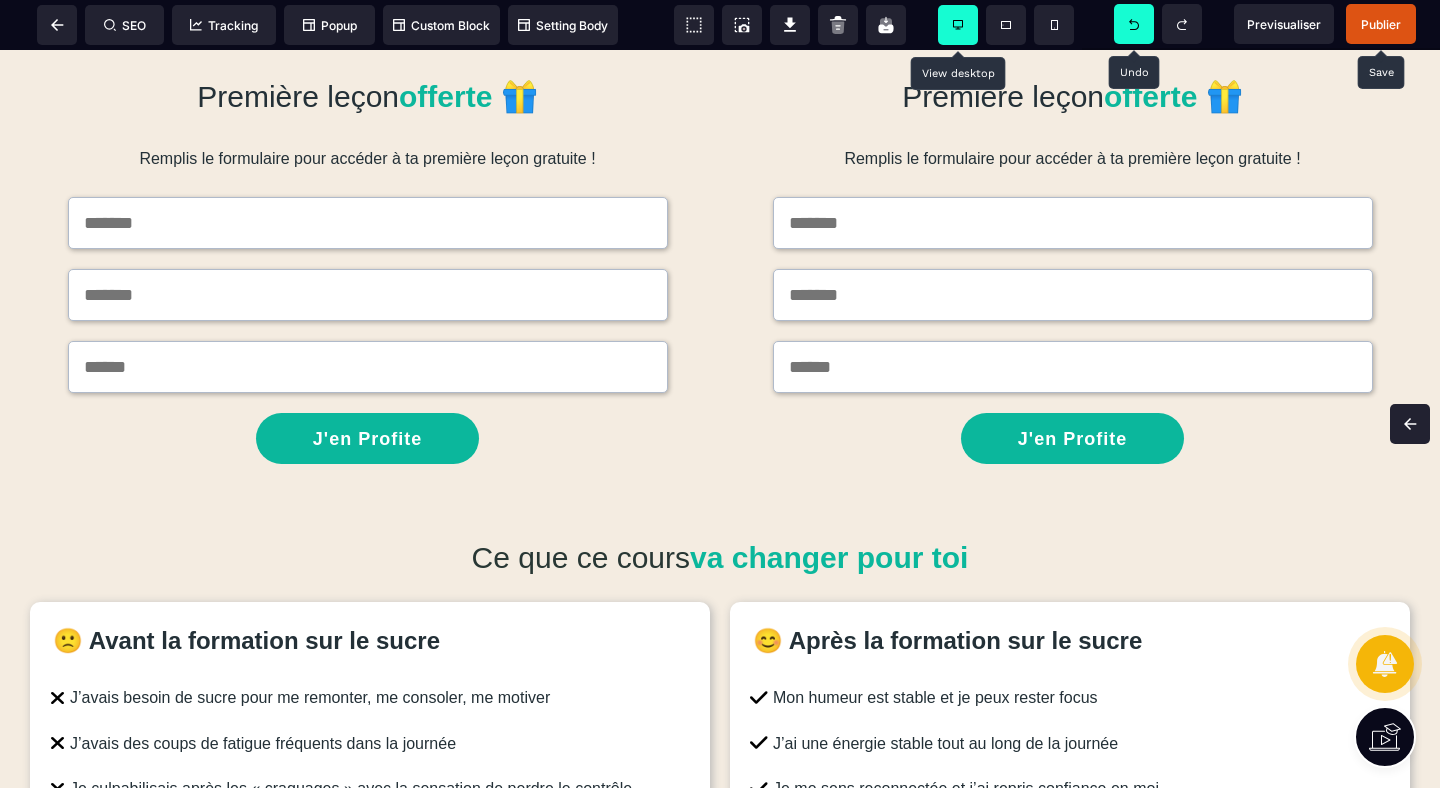 click 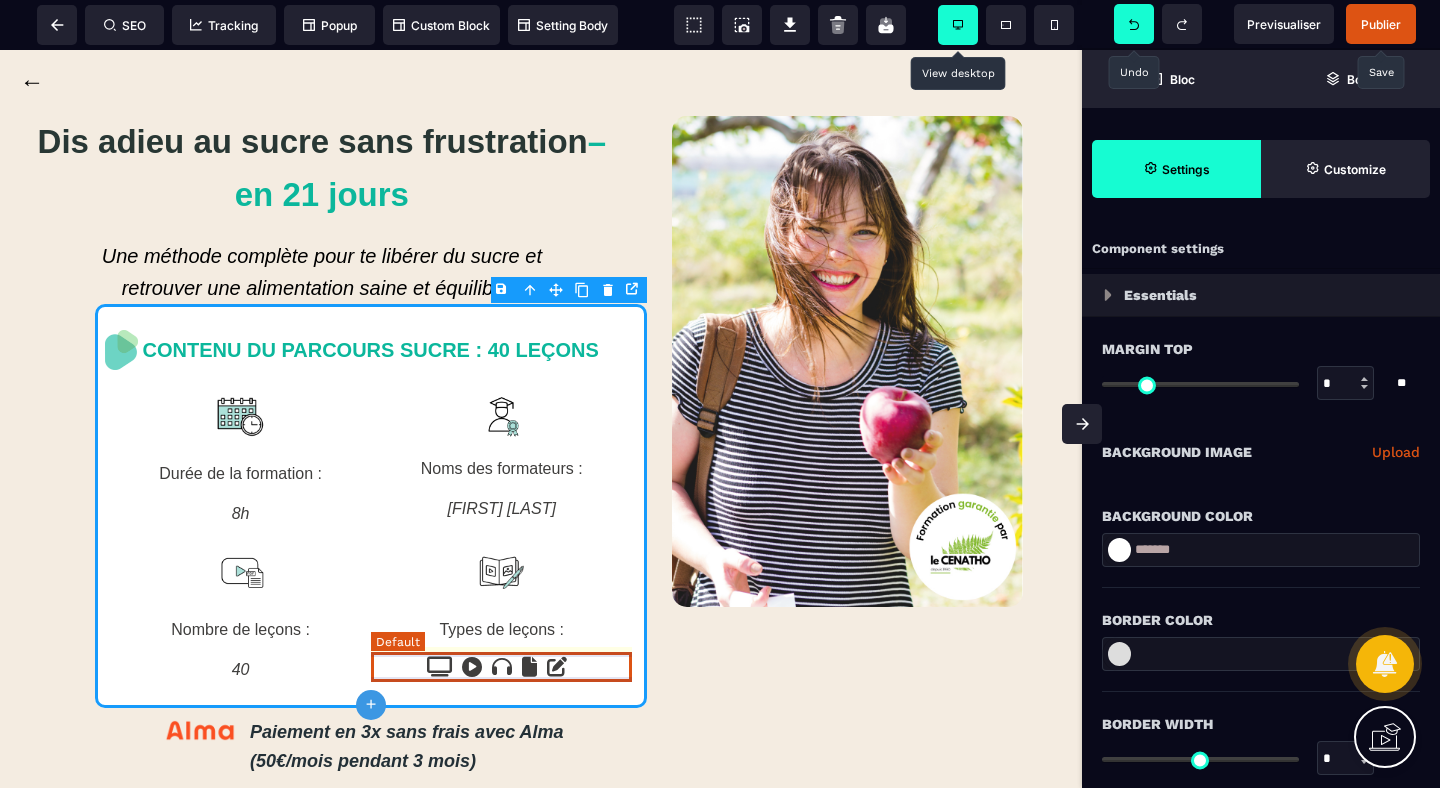 scroll, scrollTop: 0, scrollLeft: 0, axis: both 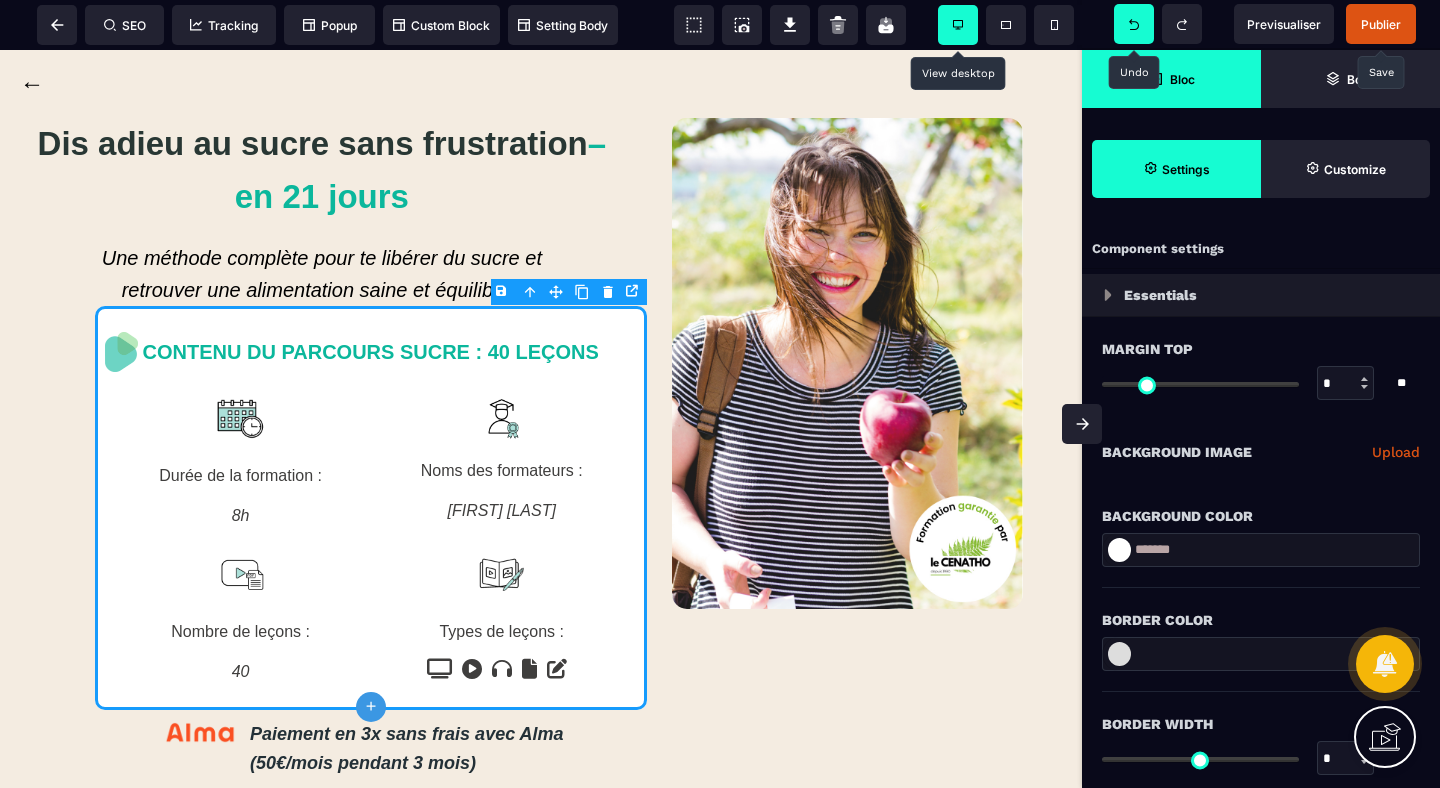 click on "Bloc" at bounding box center (1171, 79) 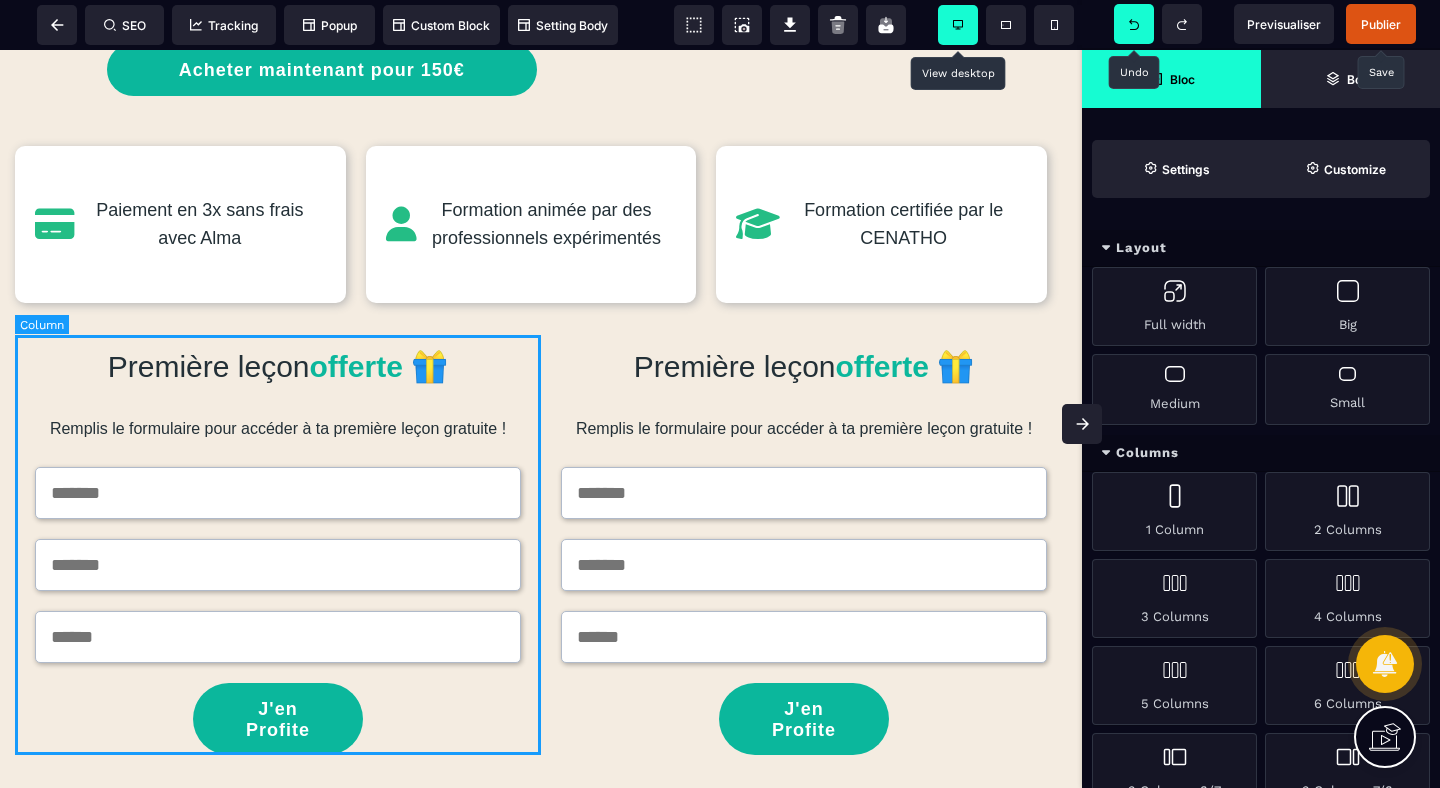 scroll, scrollTop: 892, scrollLeft: 0, axis: vertical 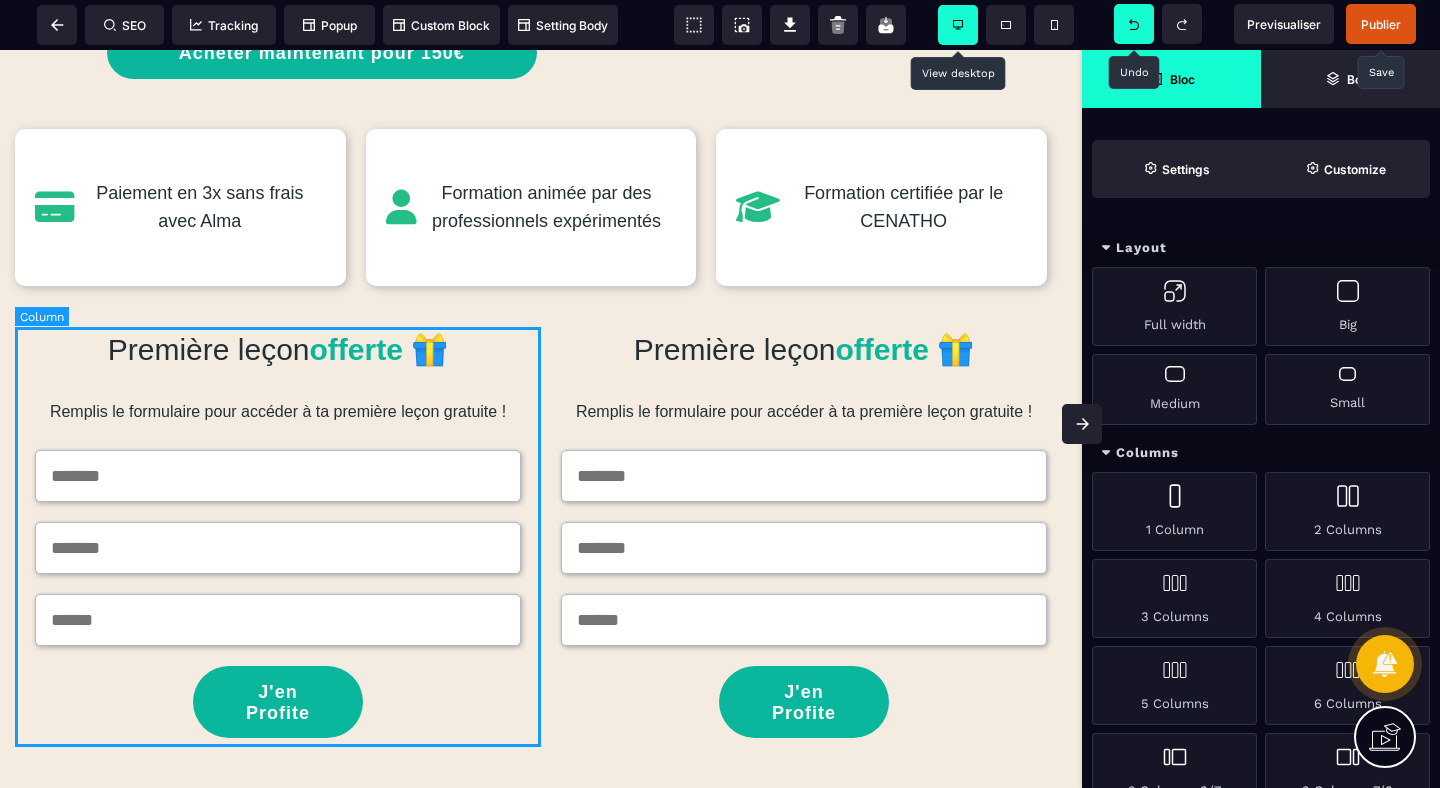 click on "Première leçon  offerte 🎁 Remplis le formulaire pour accéder à ta première leçon gratuite ! J'en Profite" at bounding box center (278, 532) 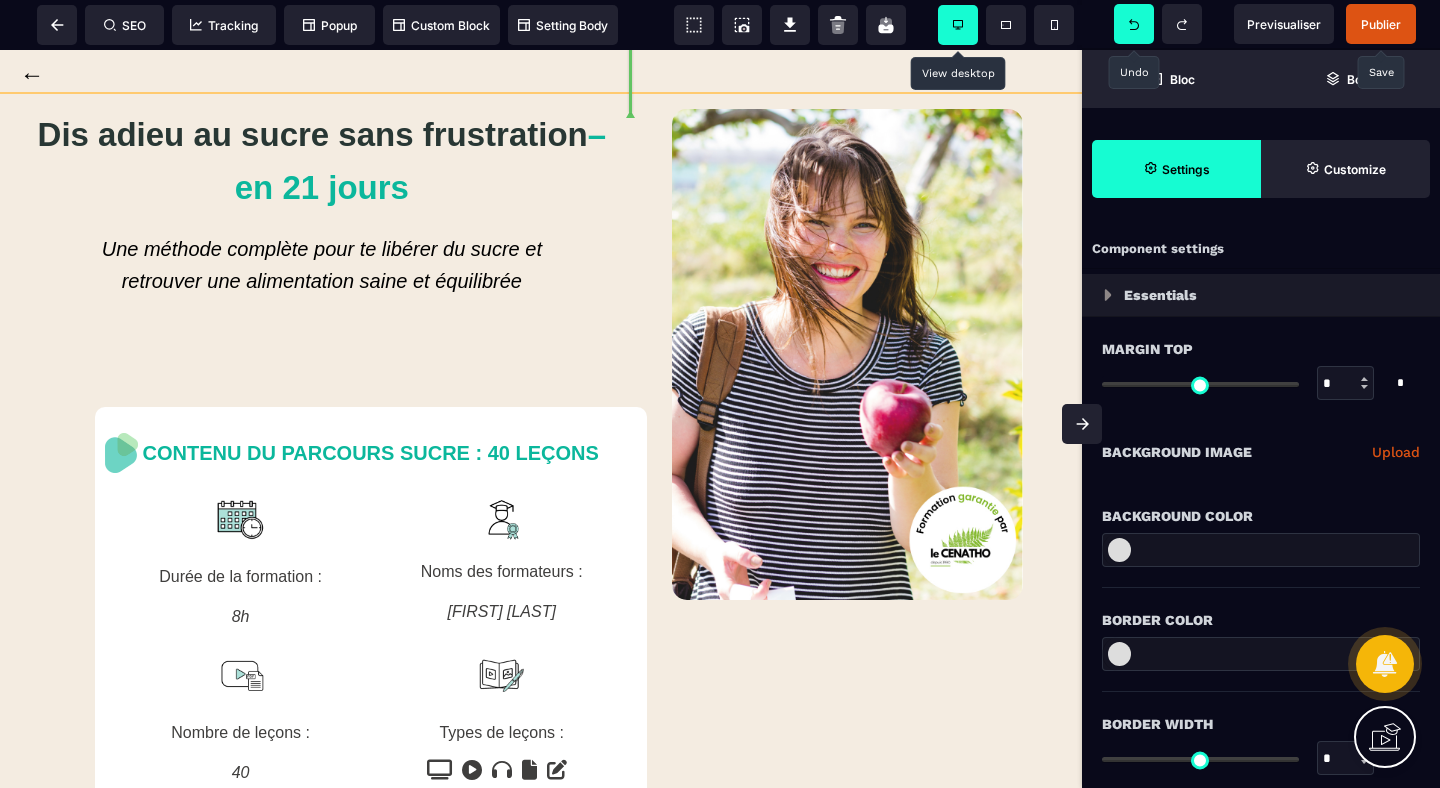 scroll, scrollTop: 4, scrollLeft: 0, axis: vertical 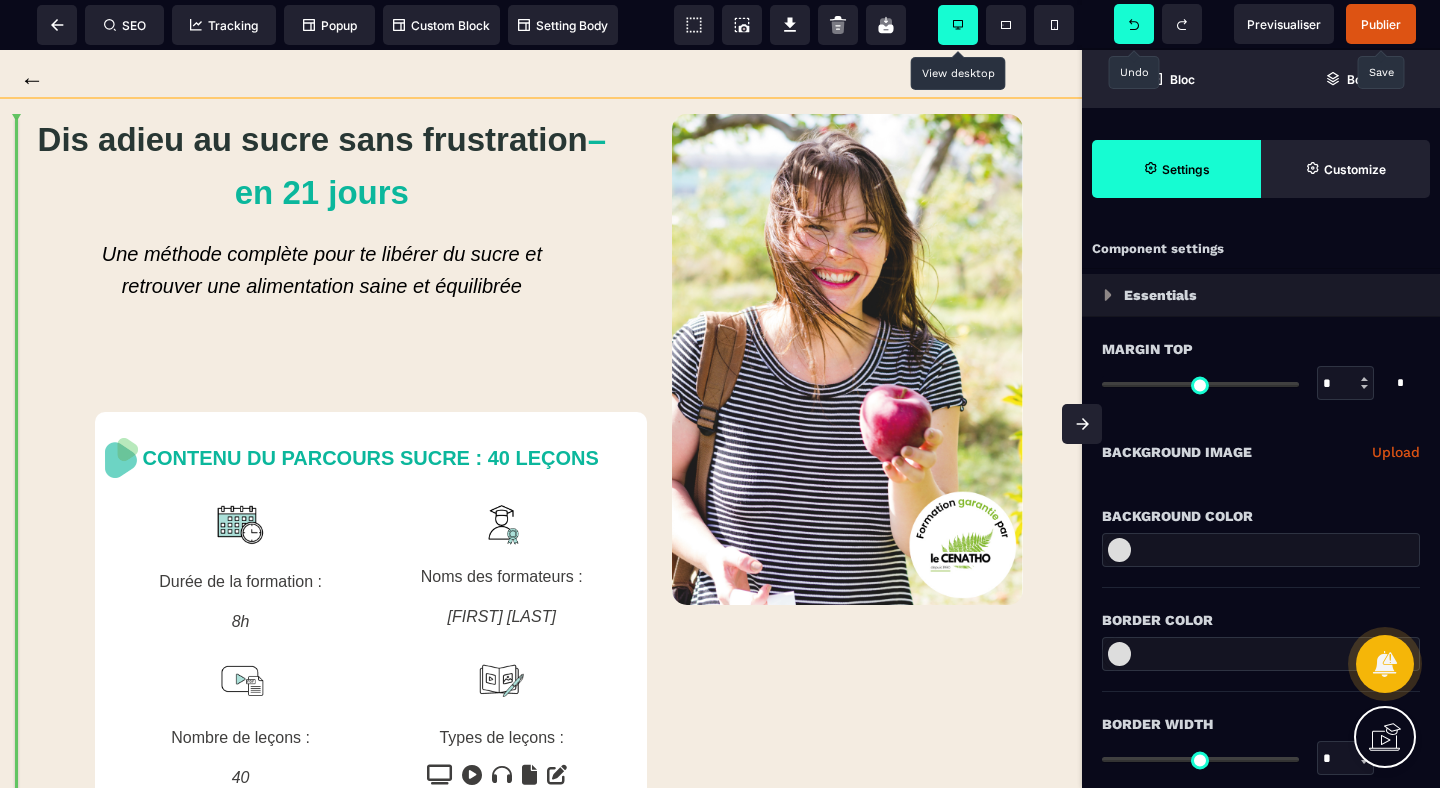 drag, startPoint x: 451, startPoint y: 363, endPoint x: 212, endPoint y: 342, distance: 239.92082 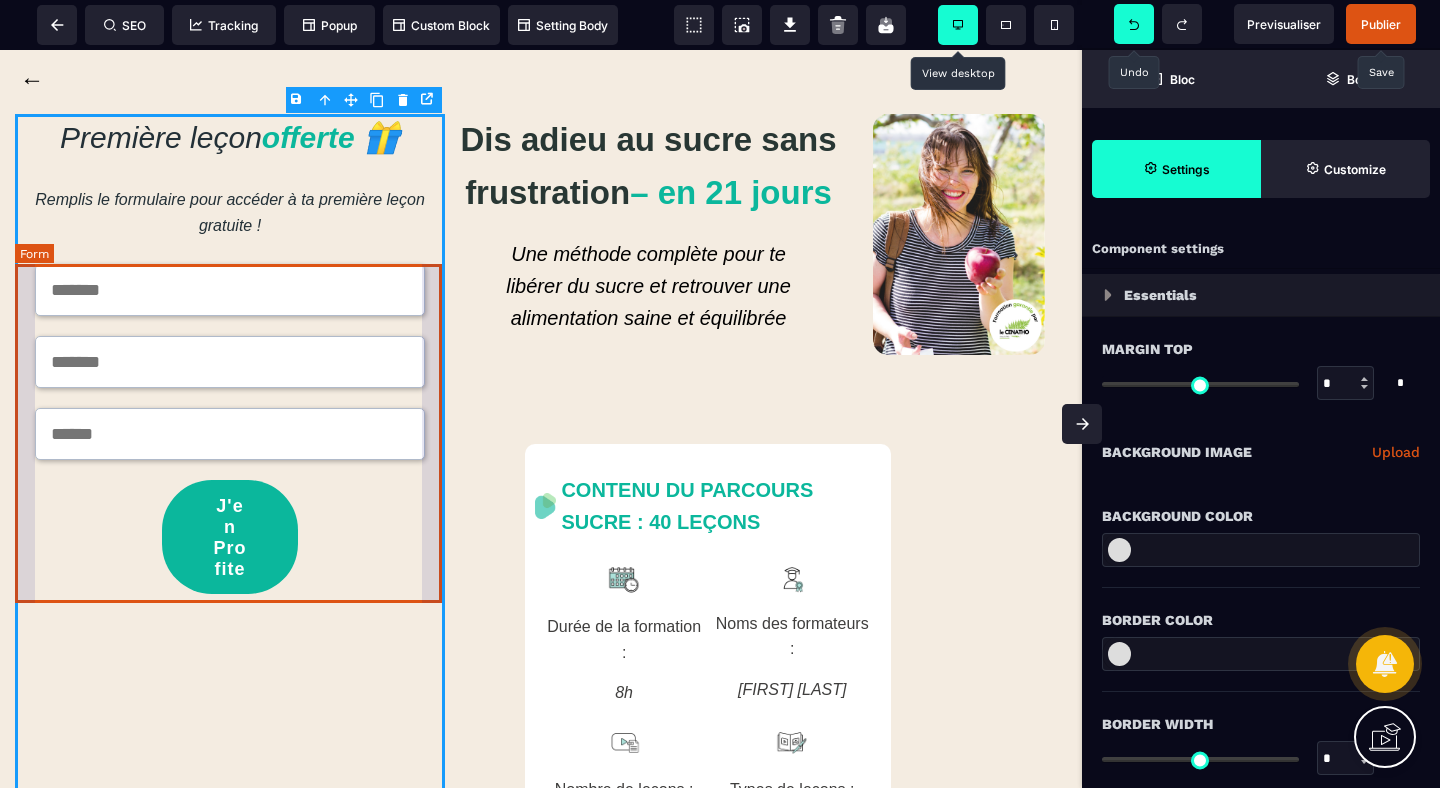 click on "J'en Profite" at bounding box center [230, 429] 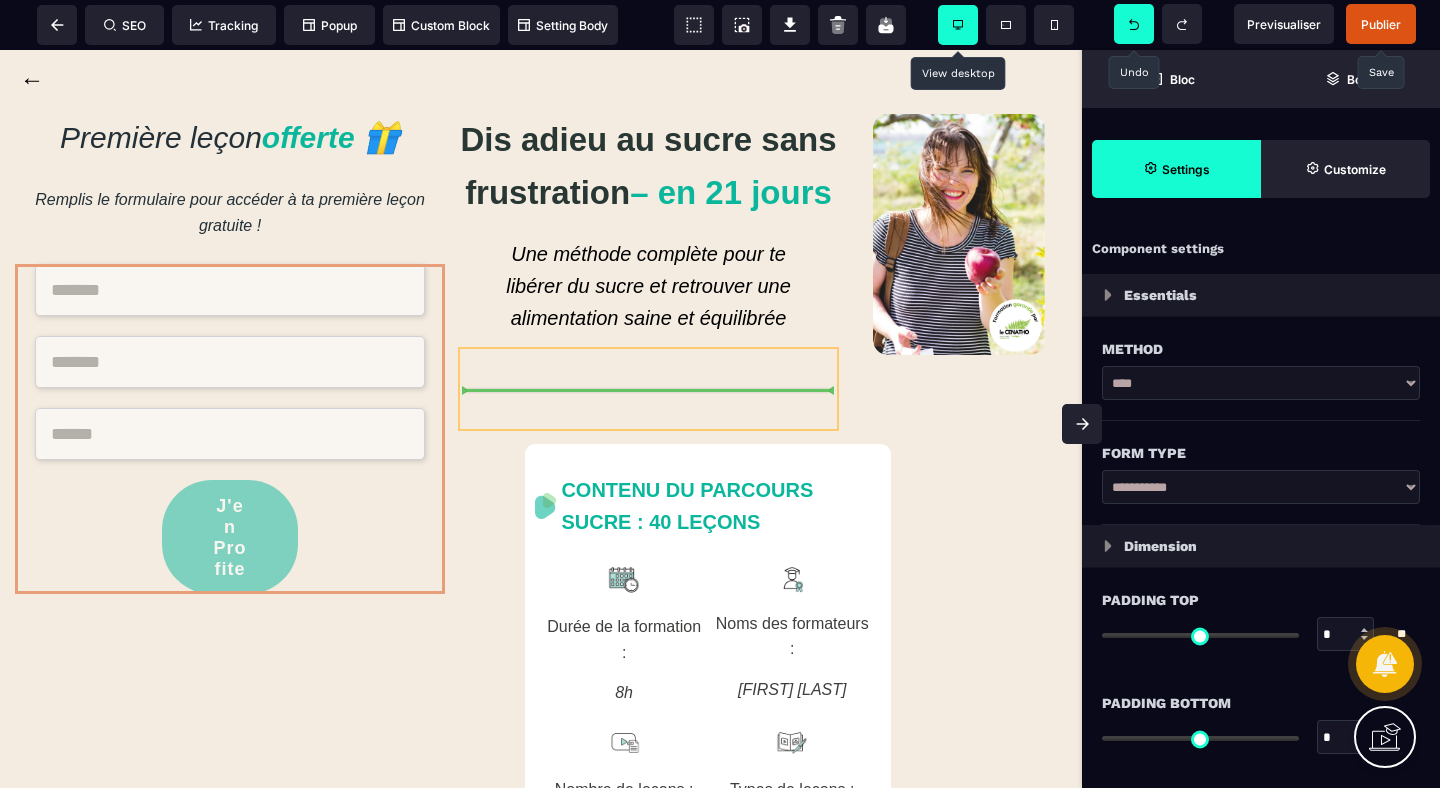 drag, startPoint x: 348, startPoint y: 300, endPoint x: 646, endPoint y: 384, distance: 309.61267 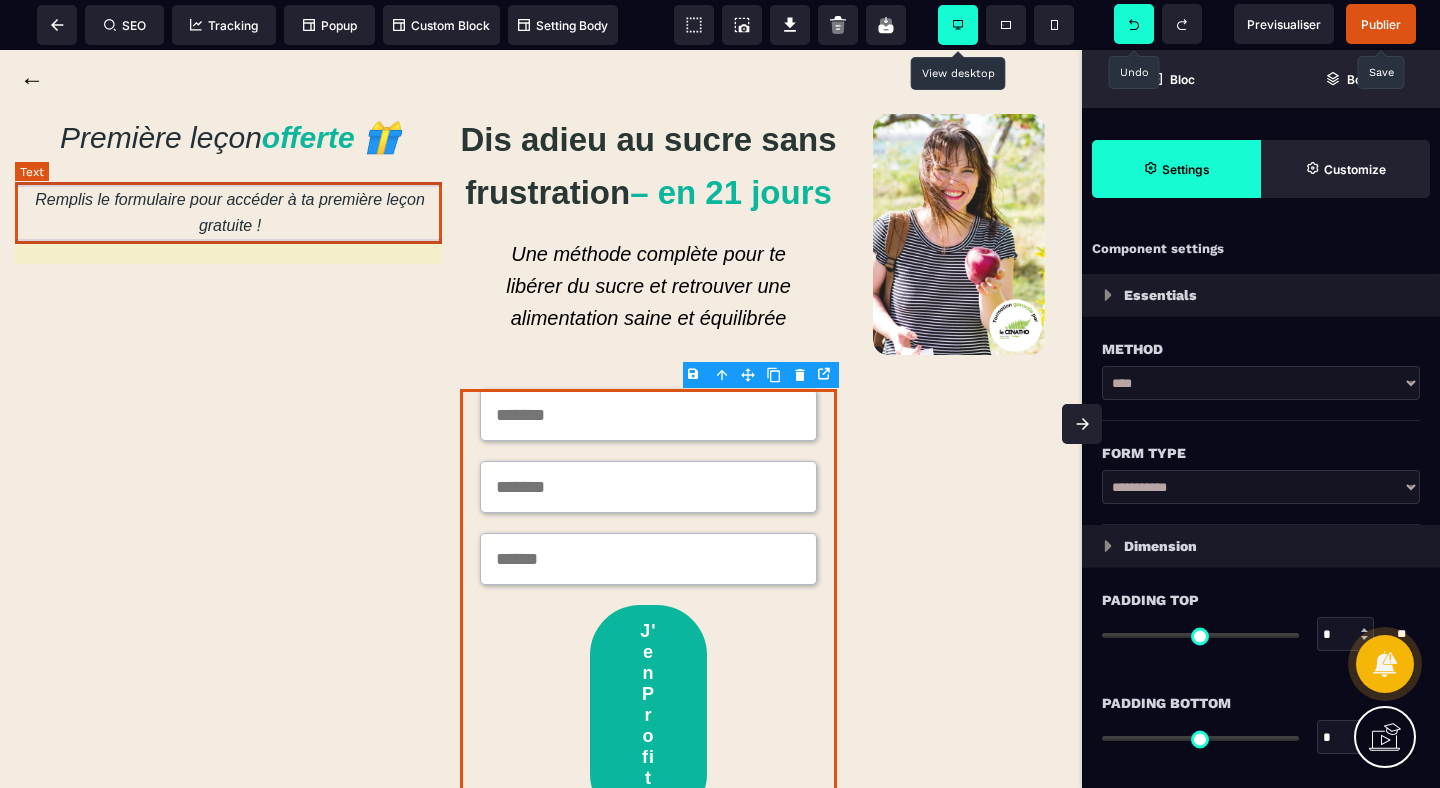 click on "Remplis le formulaire pour accéder à ta première leçon gratuite !" at bounding box center (230, 212) 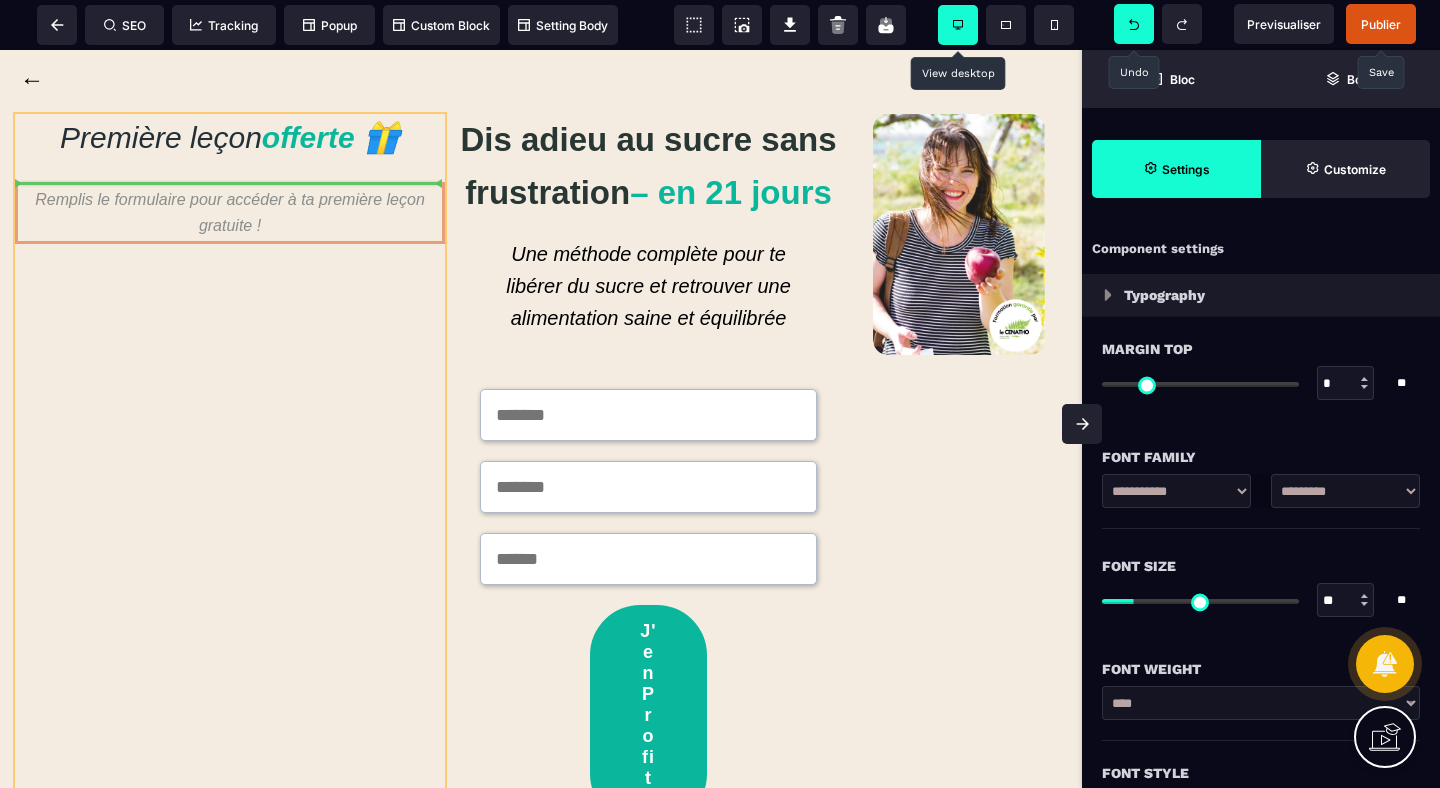 drag, startPoint x: 351, startPoint y: 219, endPoint x: 208, endPoint y: 182, distance: 147.70917 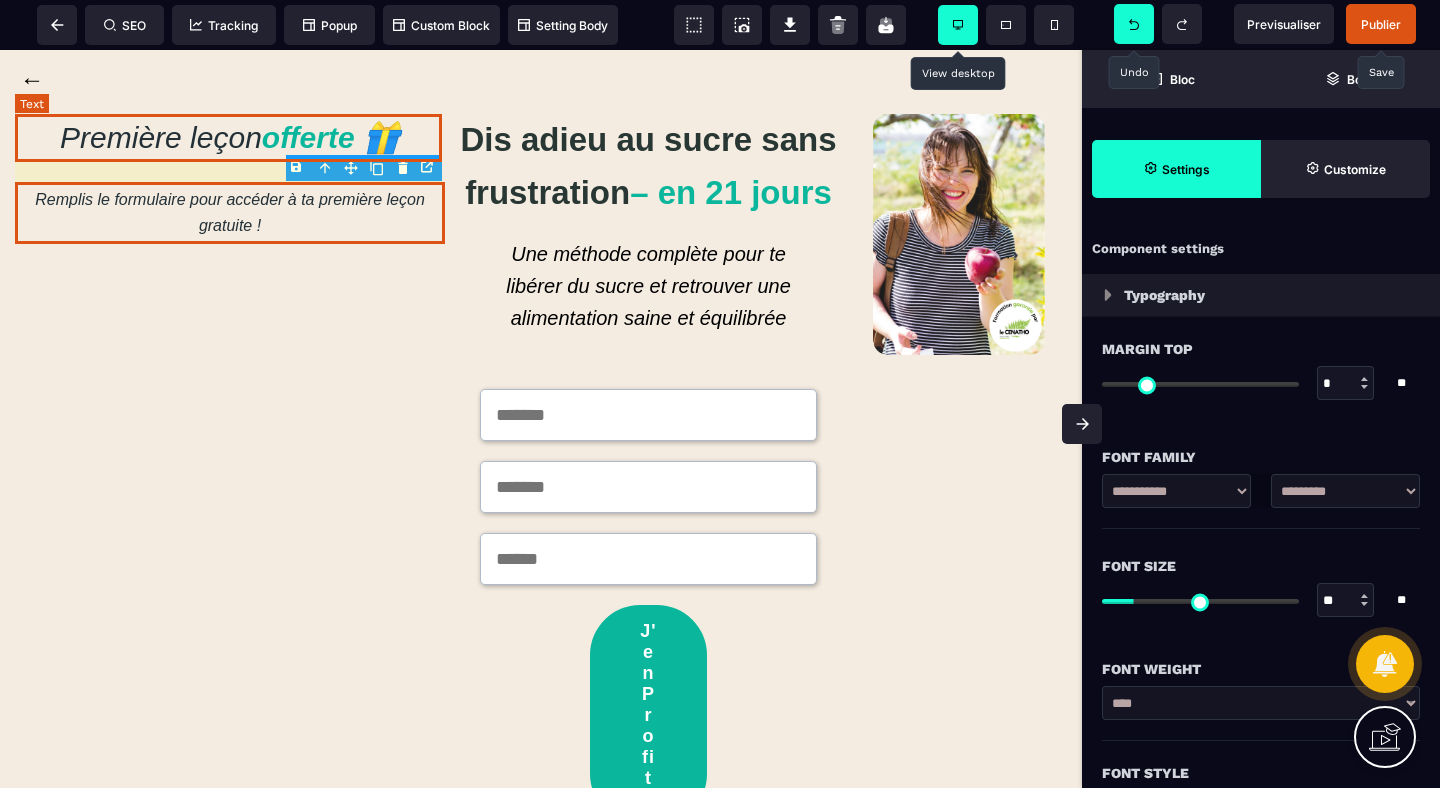 click on "Première leçon  offerte 🎁" at bounding box center [230, 138] 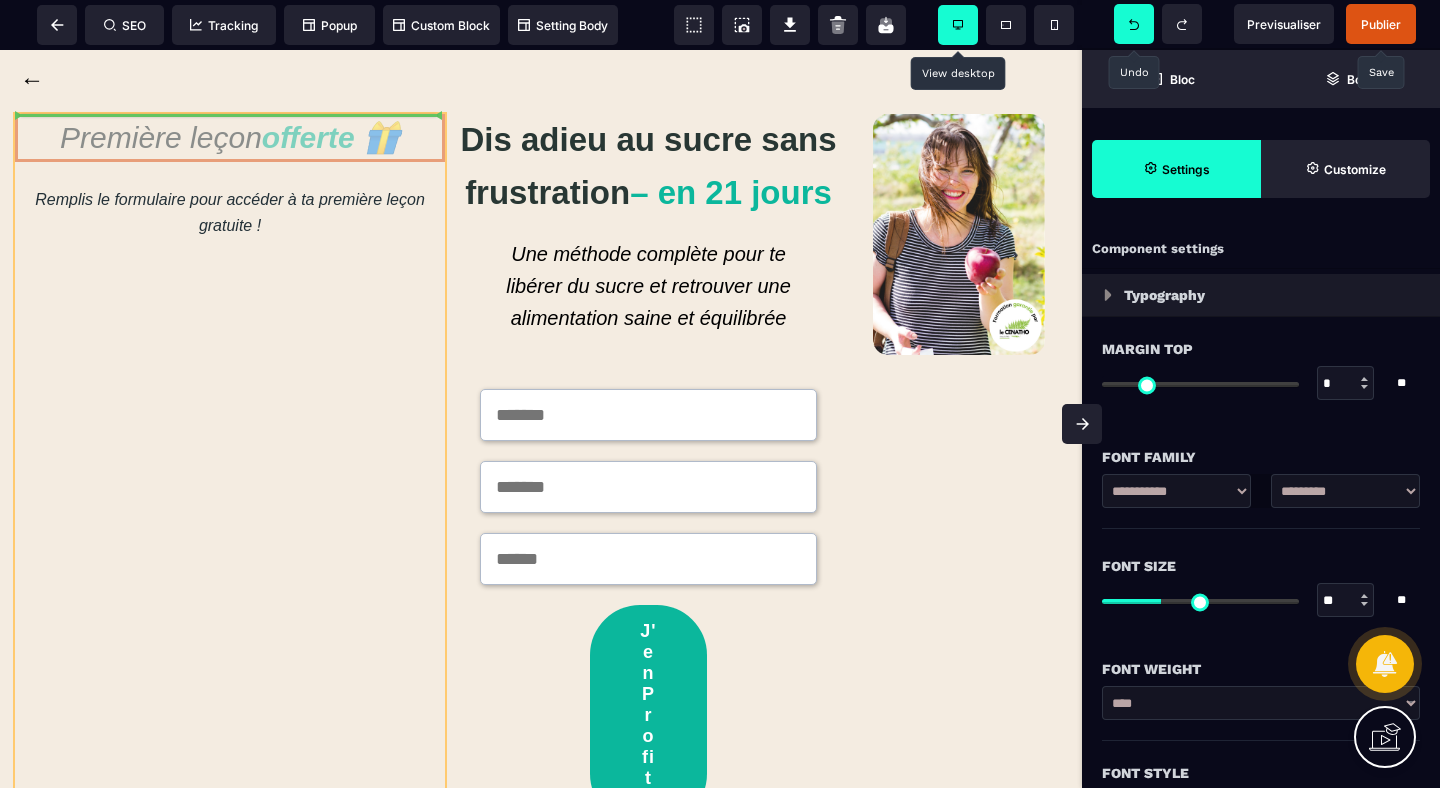 drag, startPoint x: 346, startPoint y: 150, endPoint x: 262, endPoint y: 128, distance: 86.833176 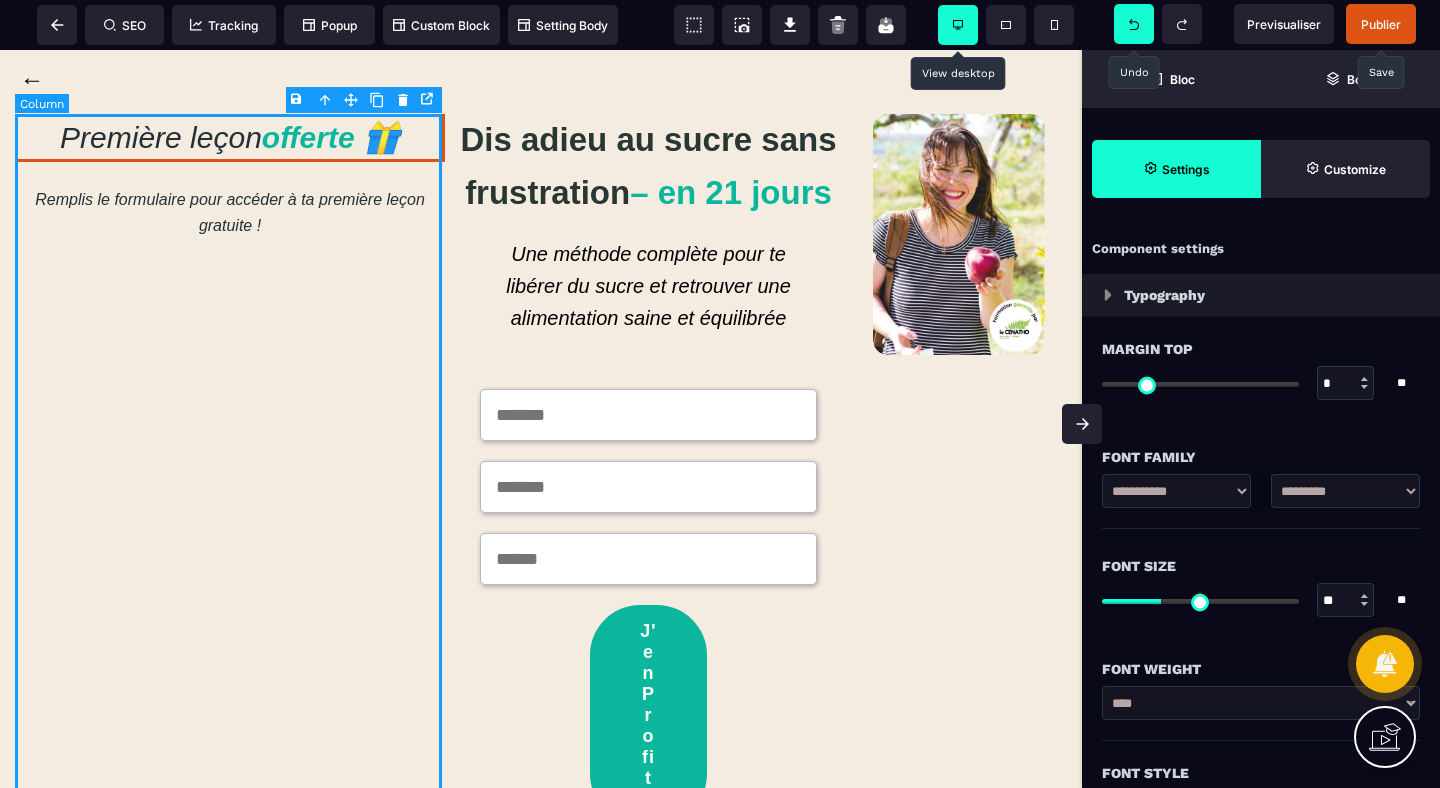 click on "Première leçon  offerte 🎁 Remplis le formulaire pour accéder à ta première leçon gratuite !" at bounding box center [230, 843] 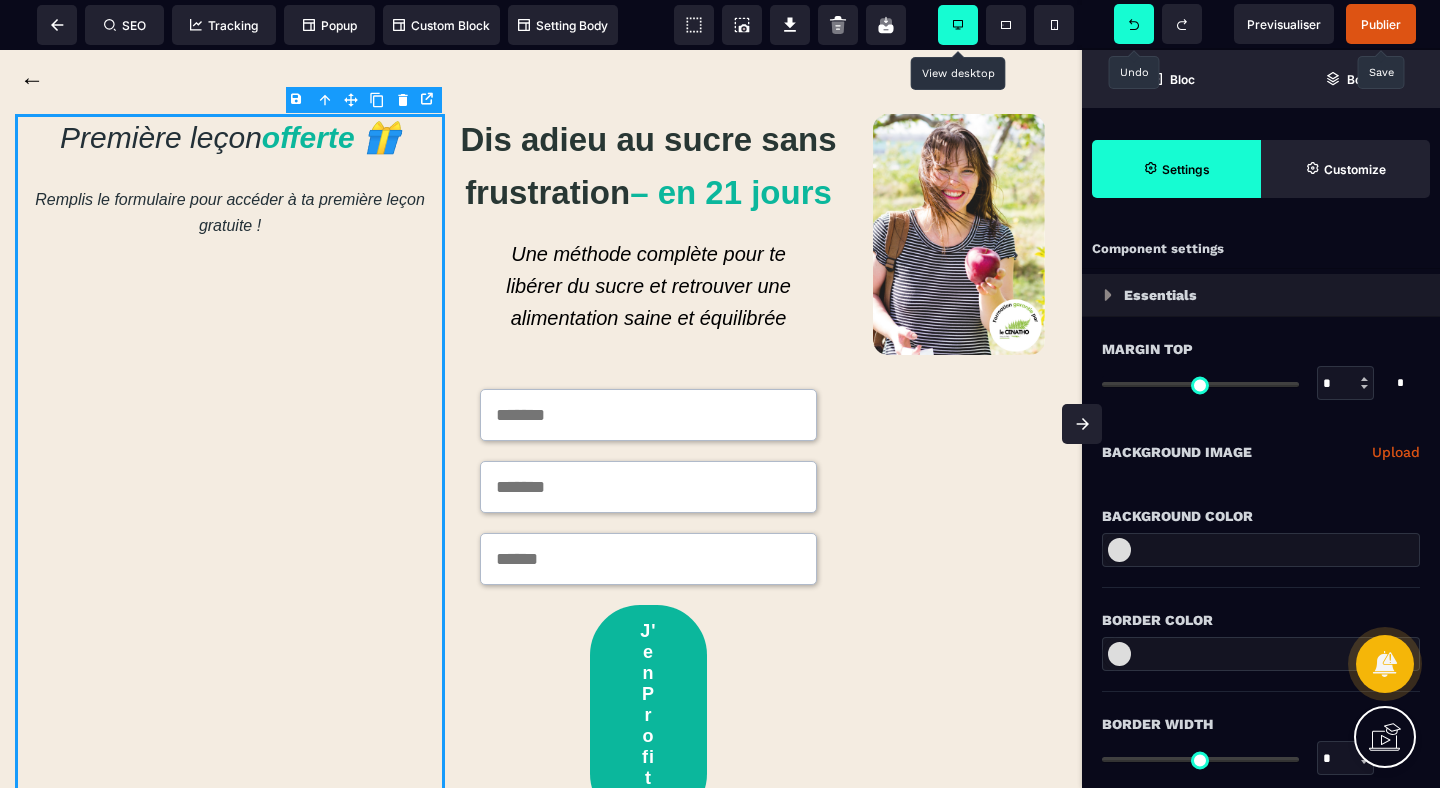 click on "B I U S
A *******
plus
Div
SEO
Big" at bounding box center [720, 394] 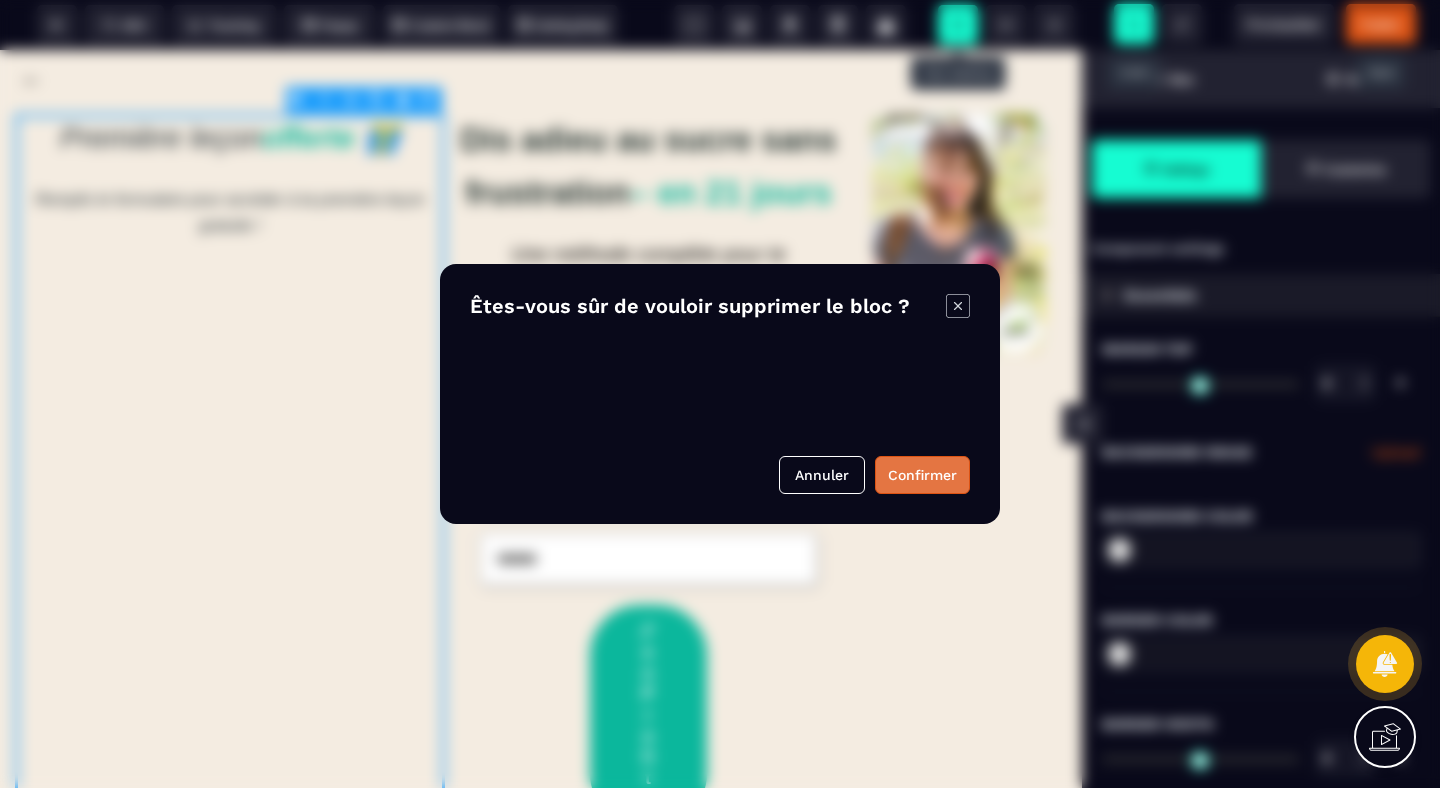 click on "Confirmer" at bounding box center [922, 475] 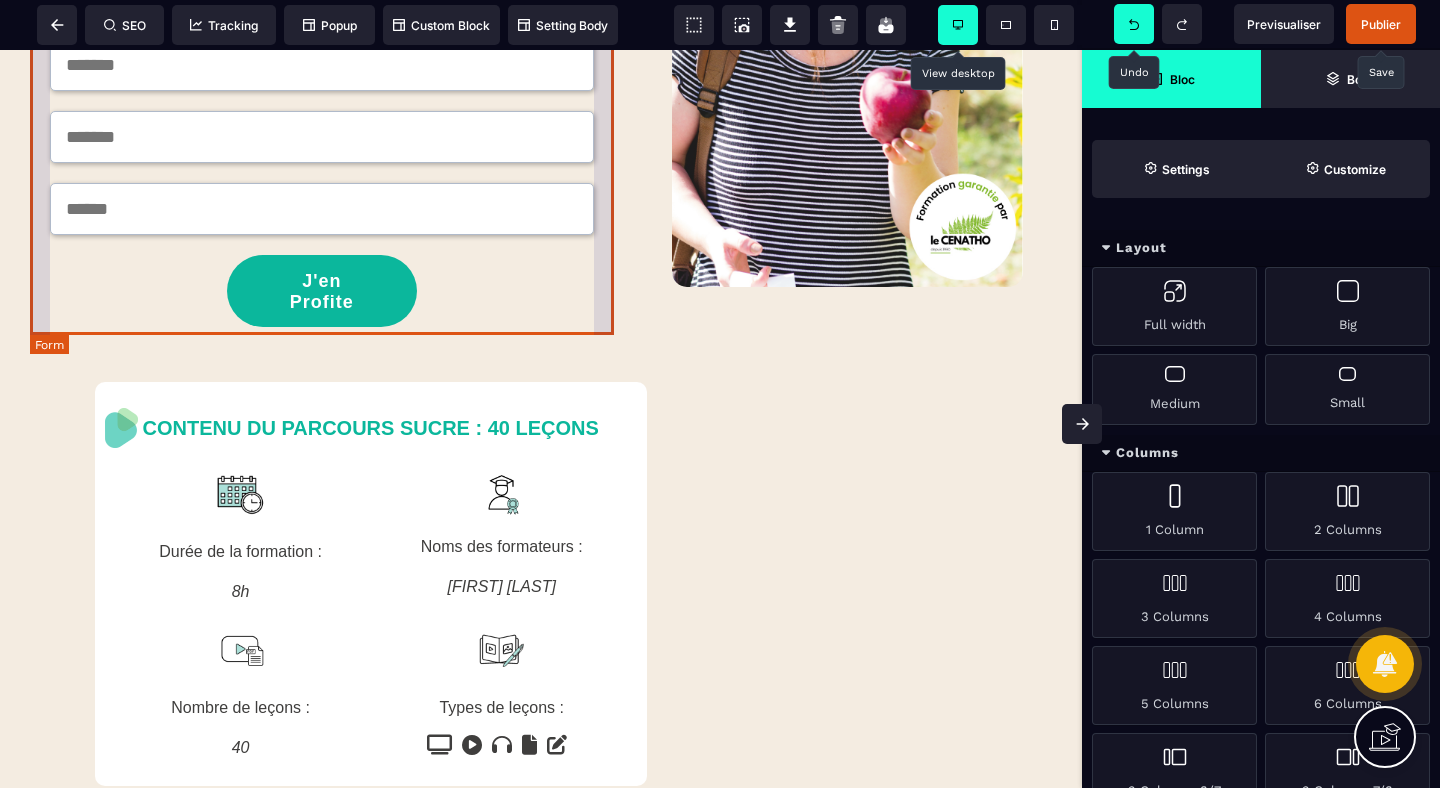 scroll, scrollTop: 330, scrollLeft: 0, axis: vertical 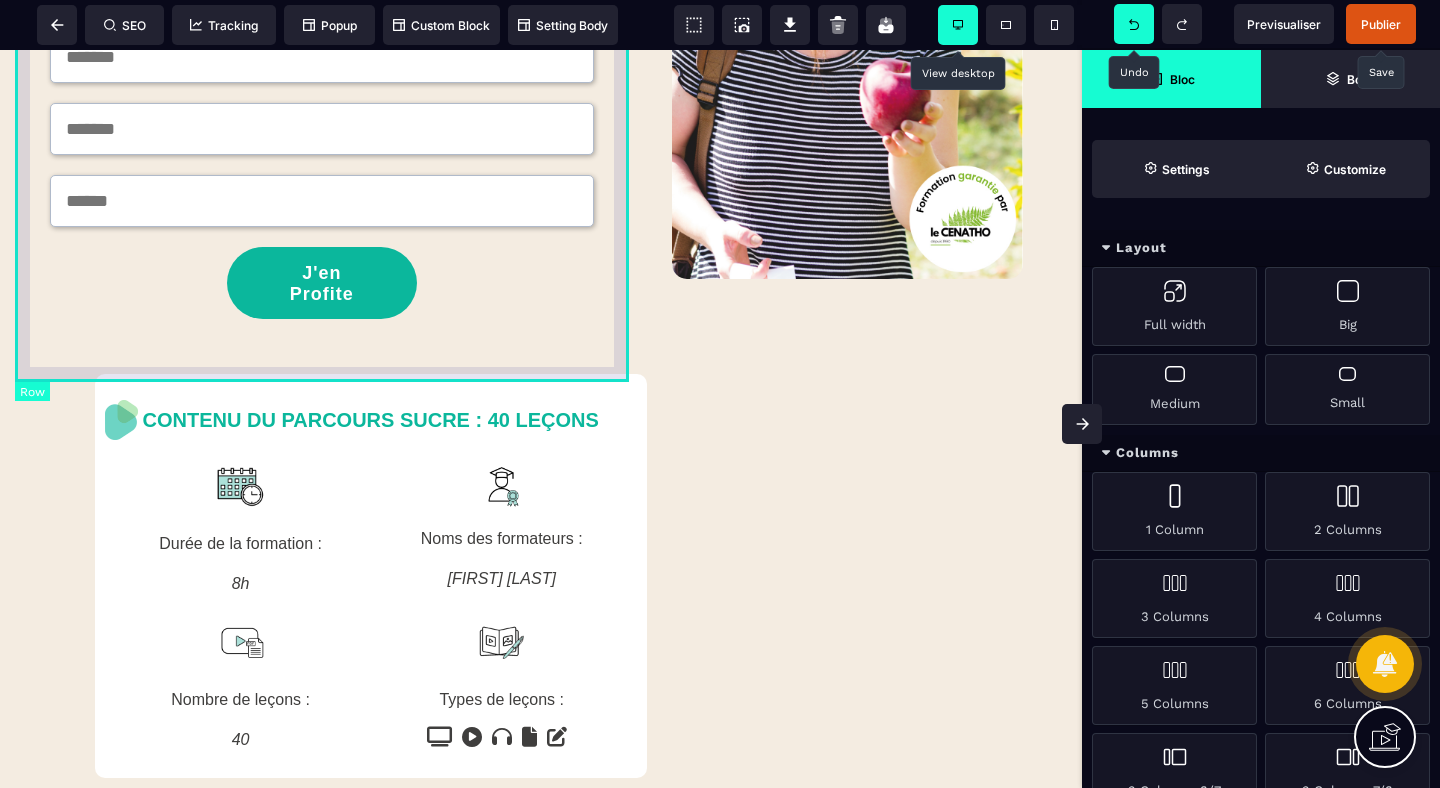 click on "J'en Profite" at bounding box center (322, 175) 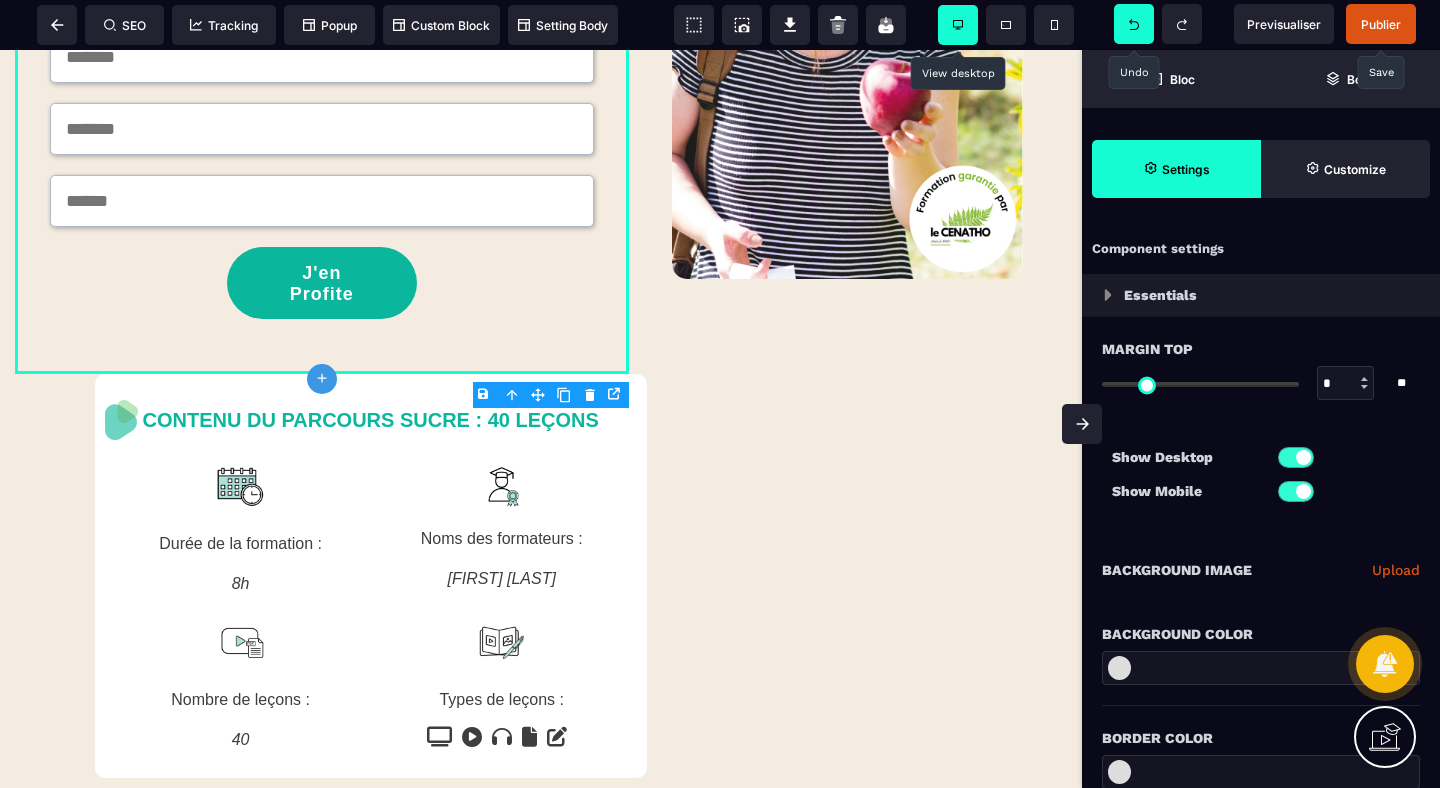 click at bounding box center (1296, 457) 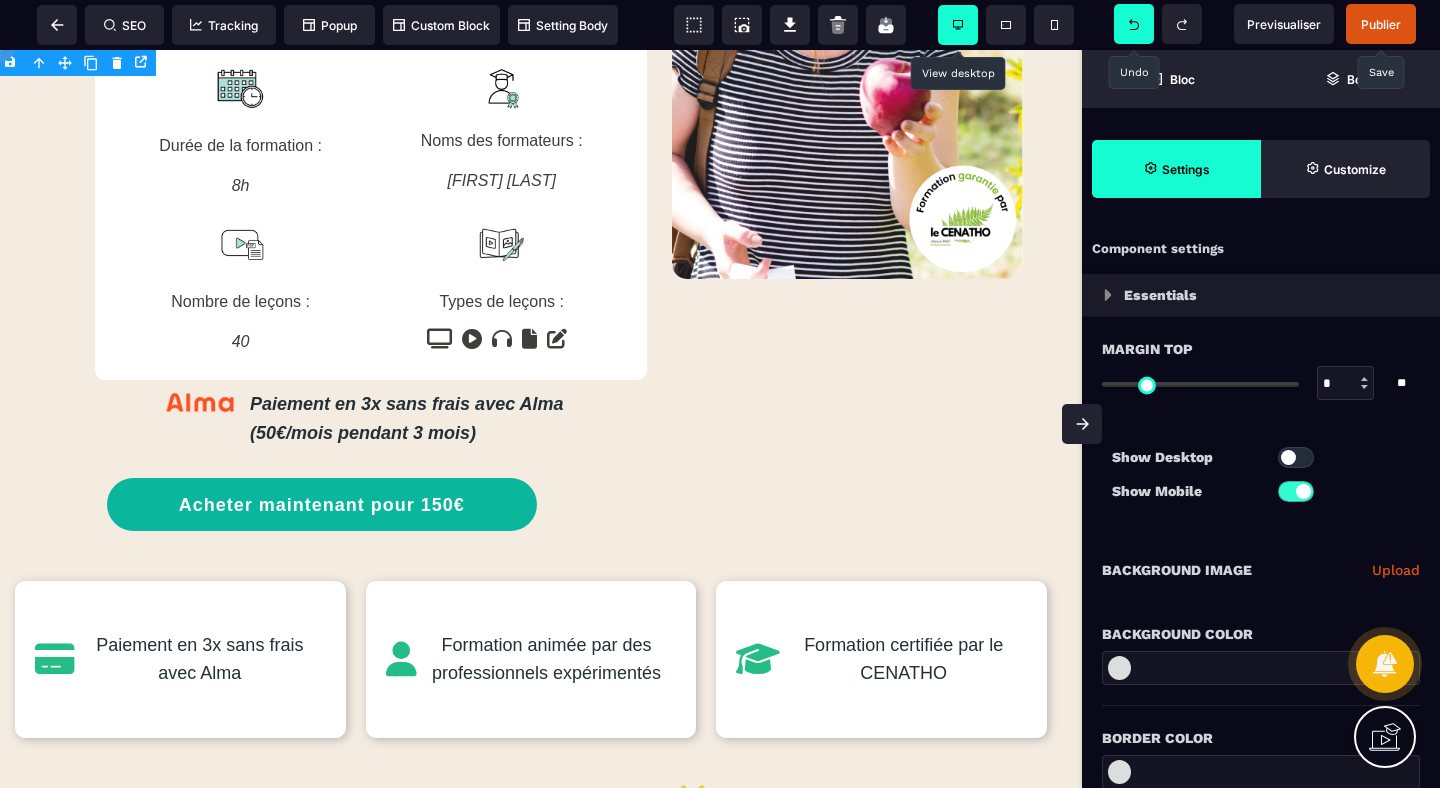 scroll, scrollTop: 0, scrollLeft: 0, axis: both 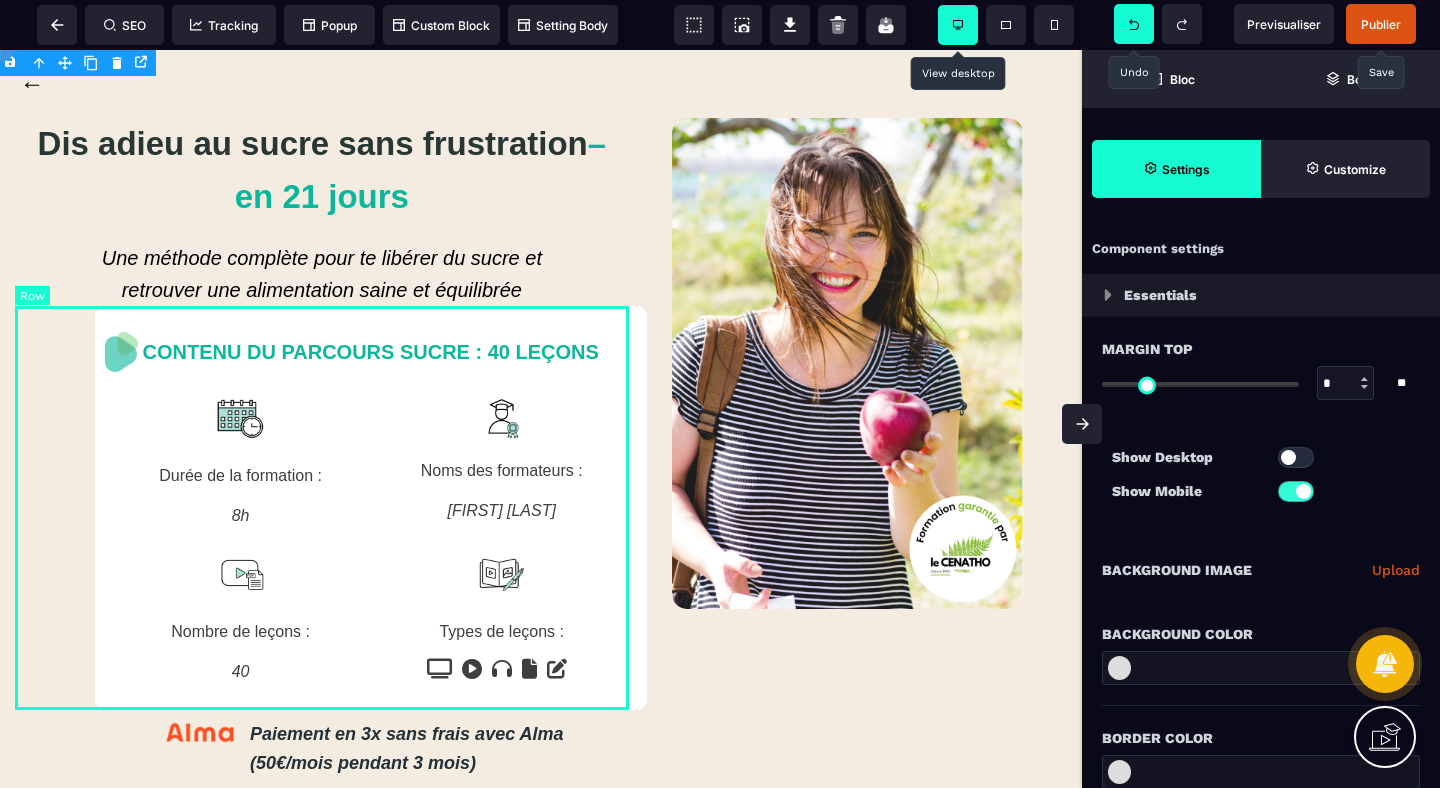 click on "CONTENU DU PARCOURS SUCRE : 40 LEÇONS Durée de la formation : 8h Noms des formateurs : [FIRST] [LAST] Nombre de leçons : 40 Types de leçons :" at bounding box center (322, 508) 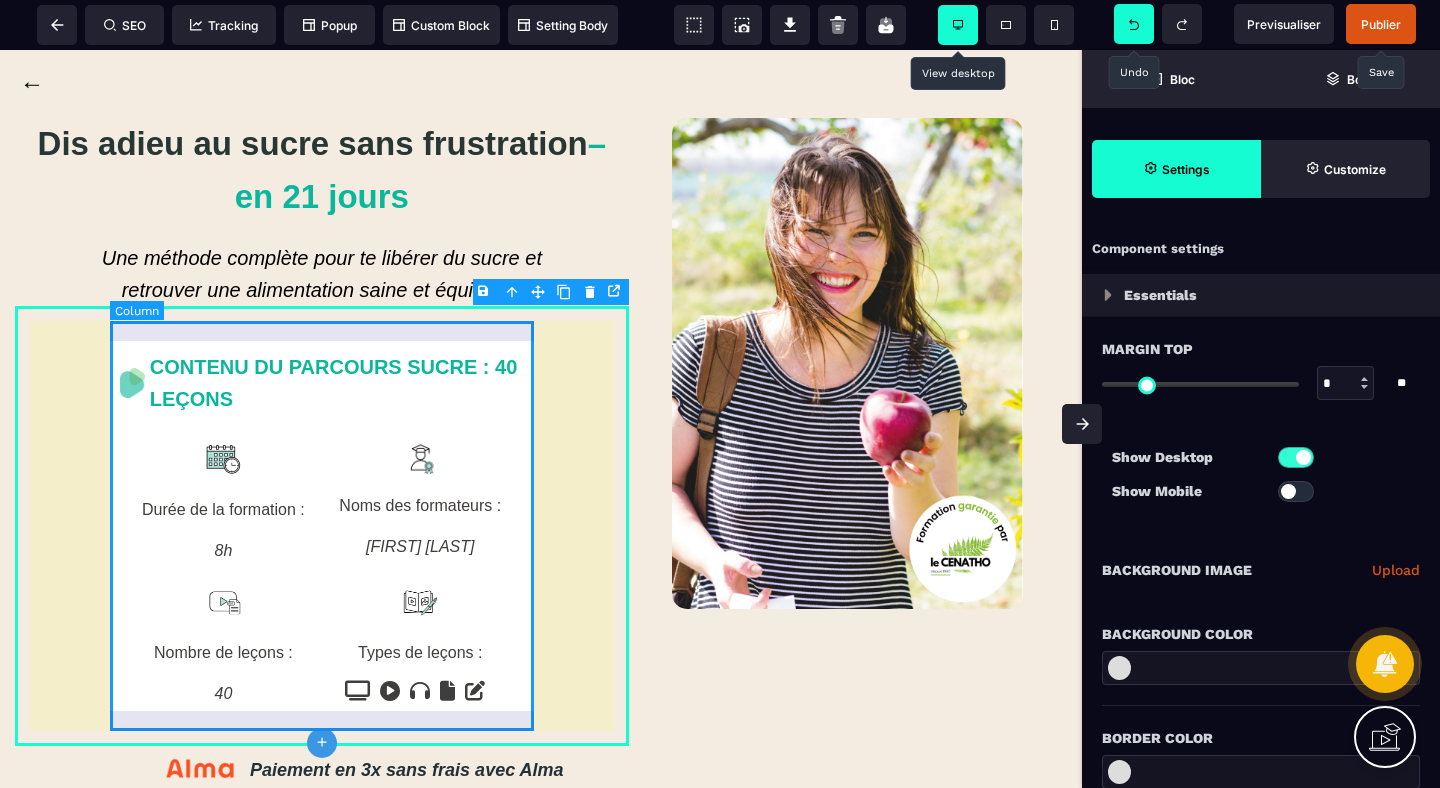 click on "CONTENU DU PARCOURS SUCRE : 40 LEÇONS Durée de la formation : 8h Noms des formateurs : [FIRST] [LAST] Nombre de leçons : 40 Types de leçons :" at bounding box center [322, 526] 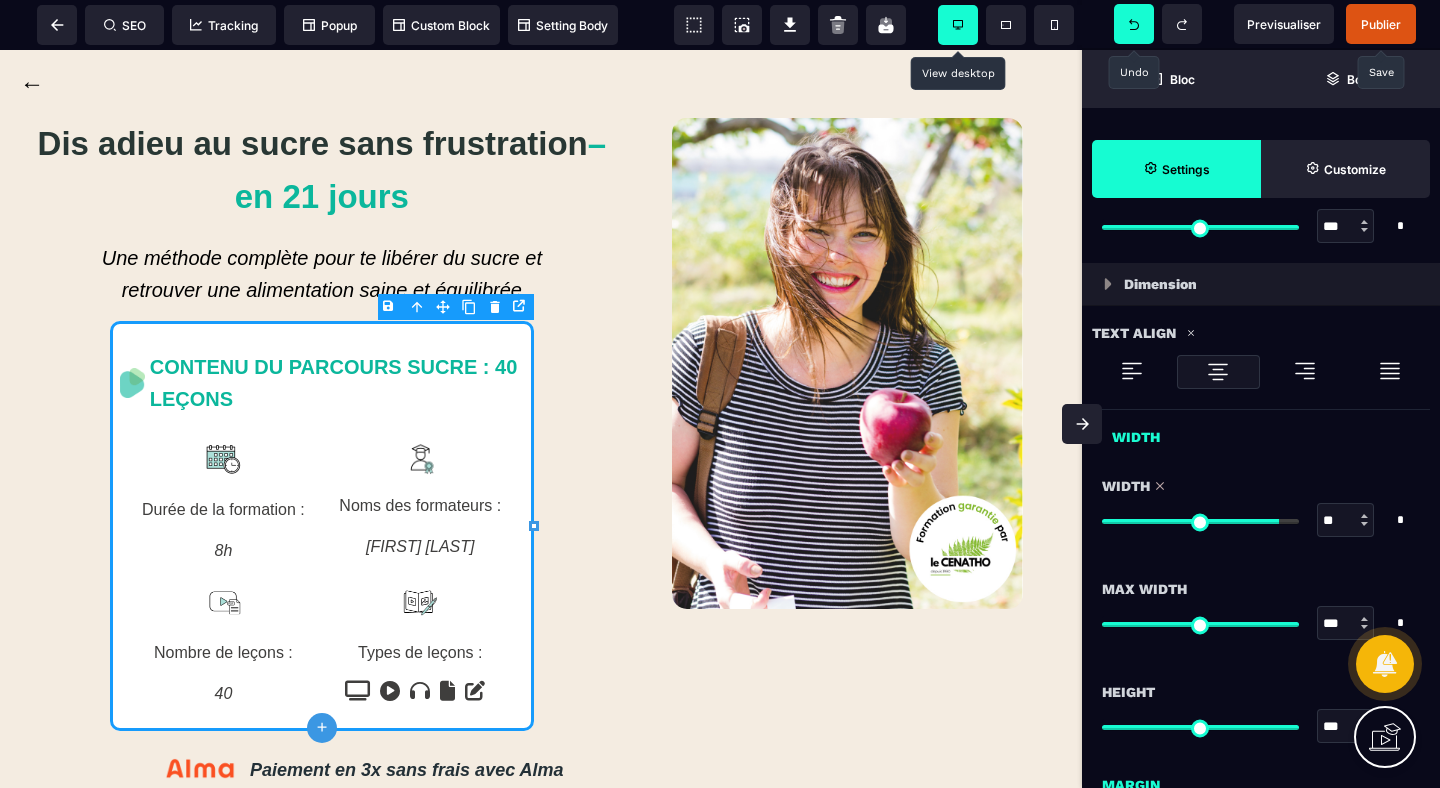 scroll, scrollTop: 935, scrollLeft: 0, axis: vertical 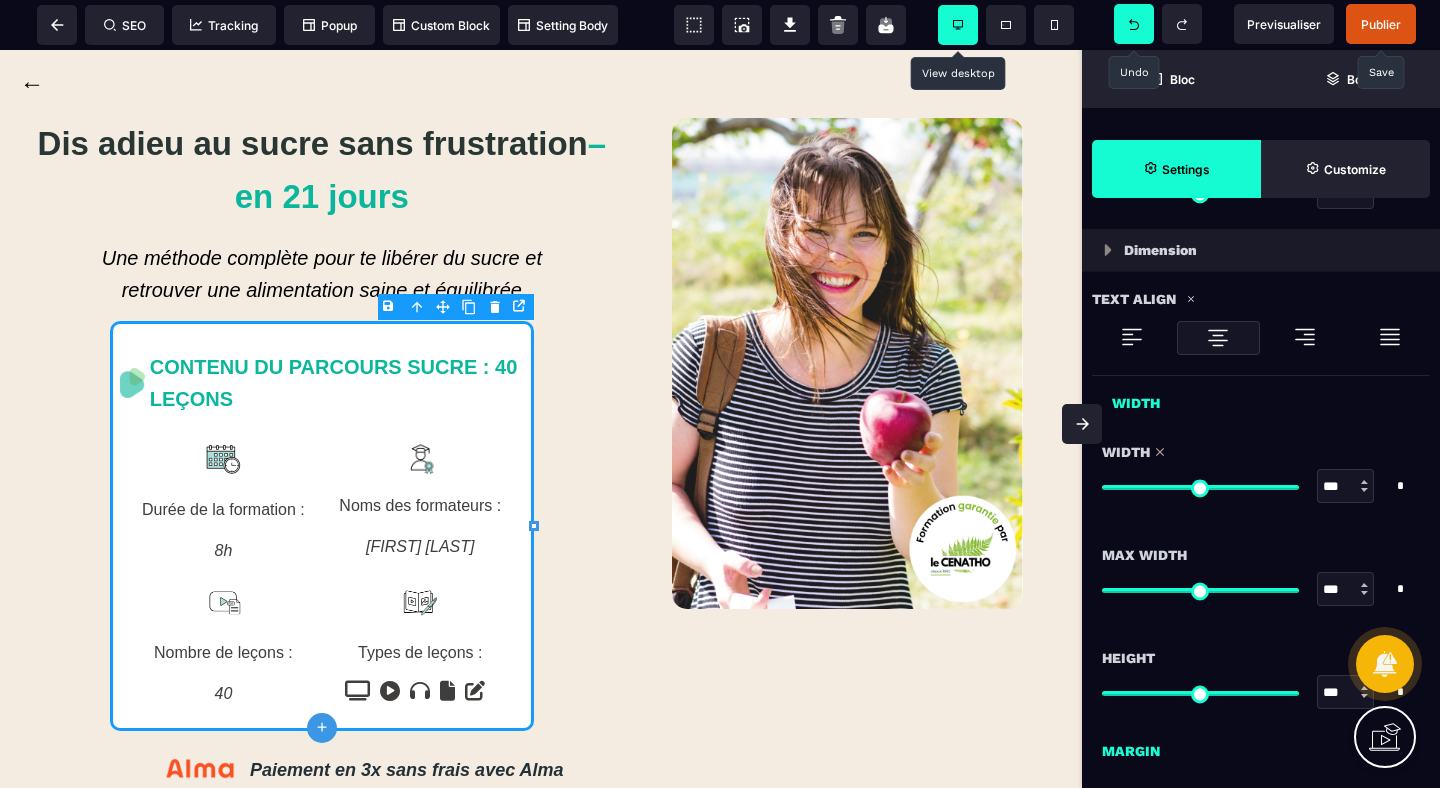 drag, startPoint x: 1278, startPoint y: 489, endPoint x: 1355, endPoint y: 489, distance: 77 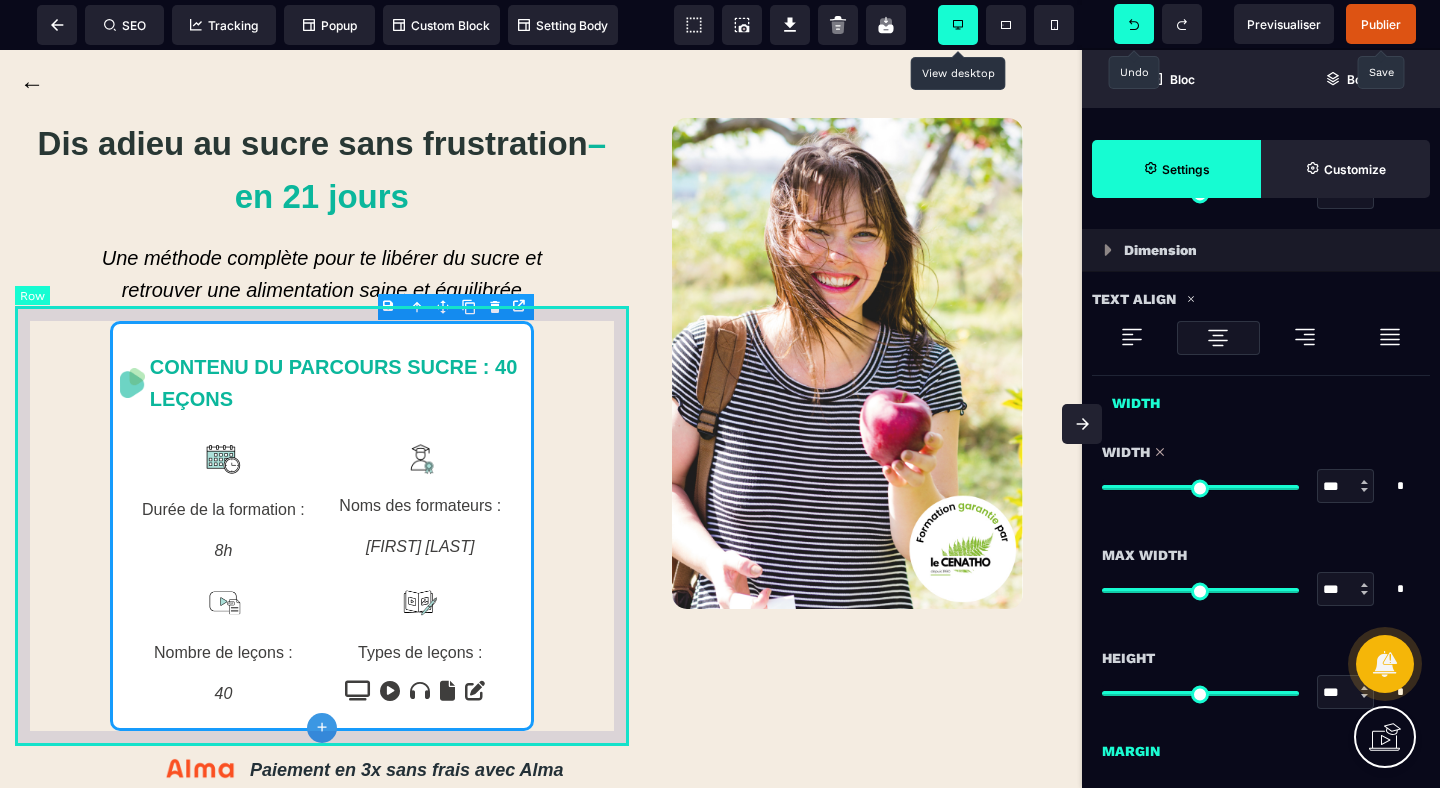 click on "CONTENU DU PARCOURS SUCRE : 40 LEÇONS Durée de la formation : 8h Noms des formateurs : [FIRST] [LAST] Nombre de leçons : 40 Types de leçons :" at bounding box center [322, 526] 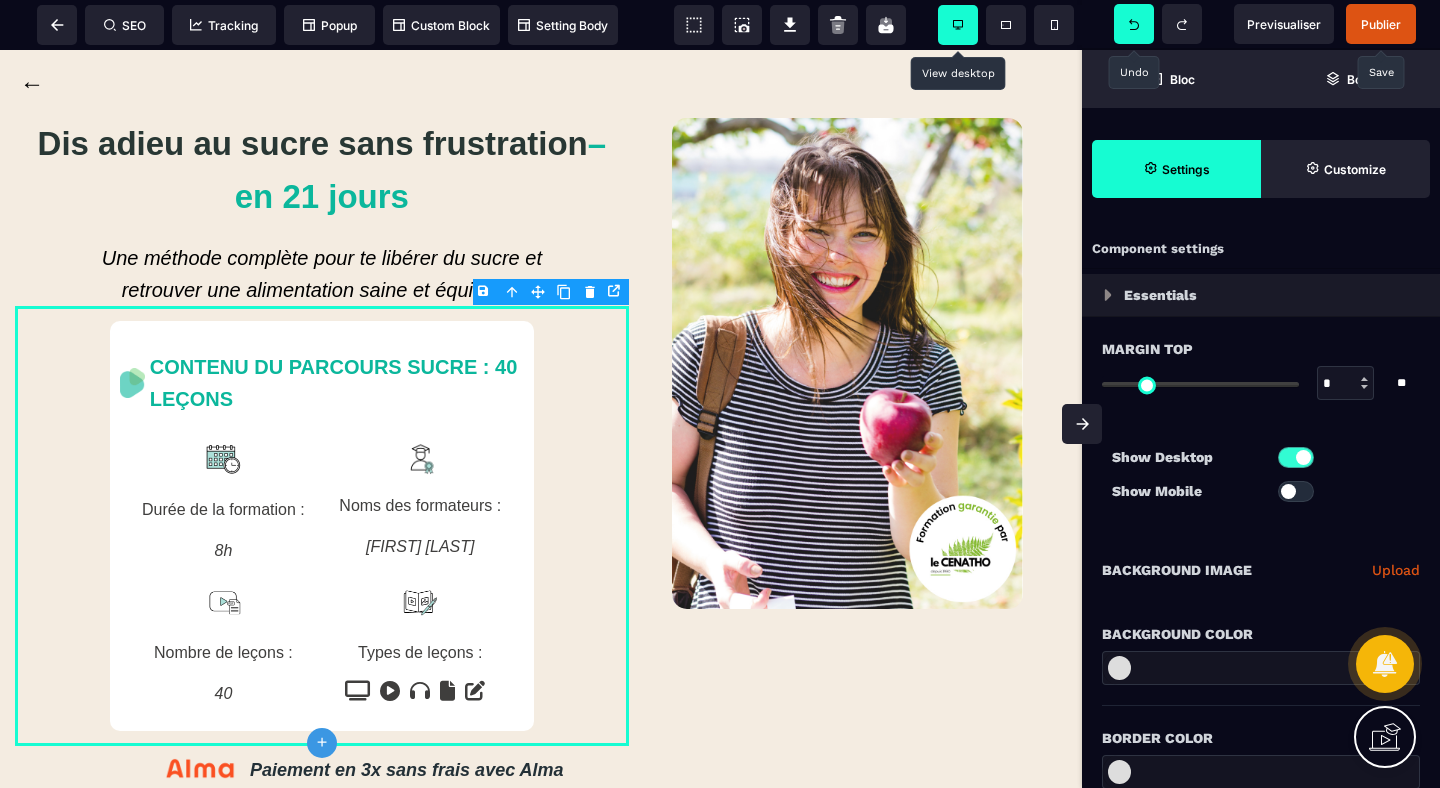 click 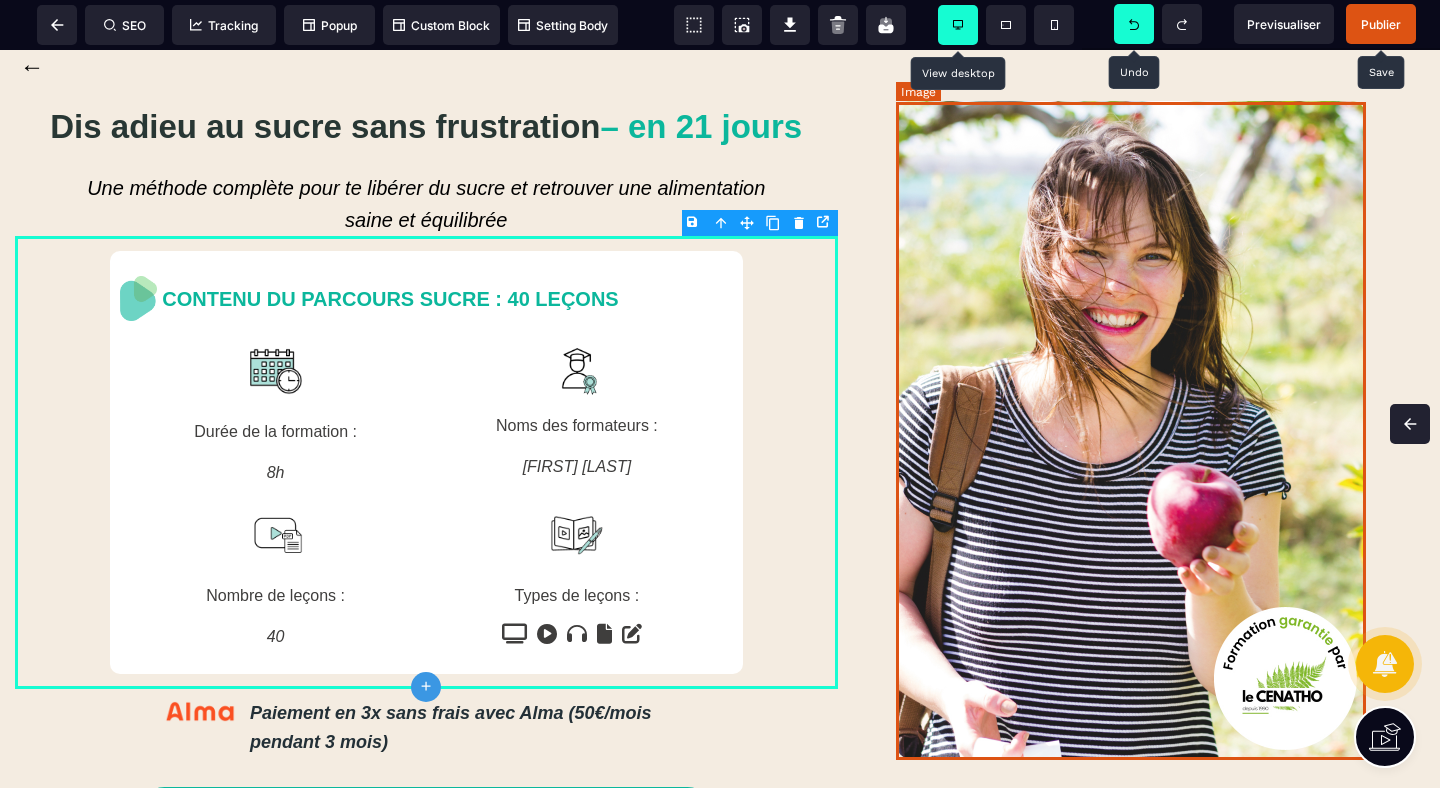 scroll, scrollTop: 14, scrollLeft: 0, axis: vertical 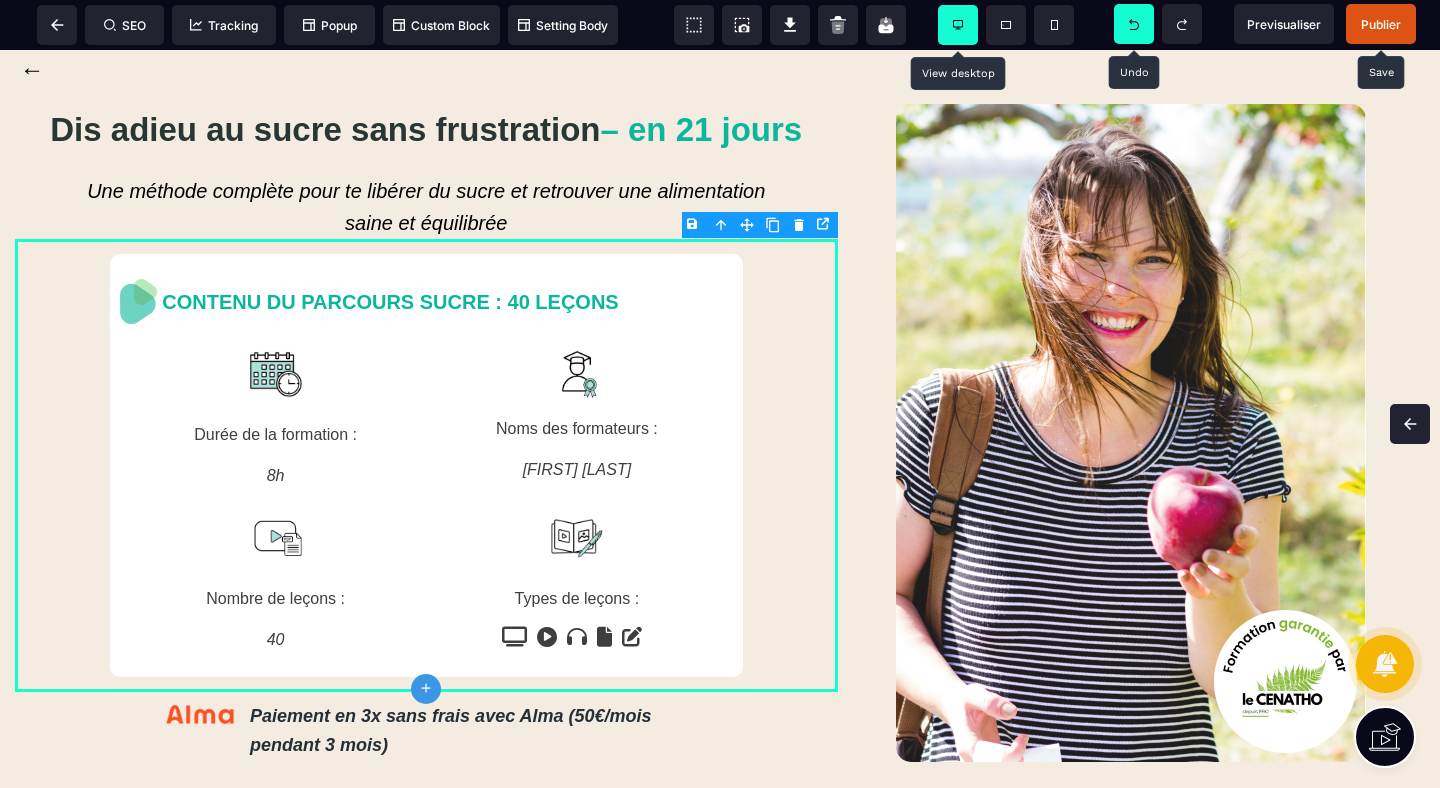 click on "Publier" at bounding box center [1381, 24] 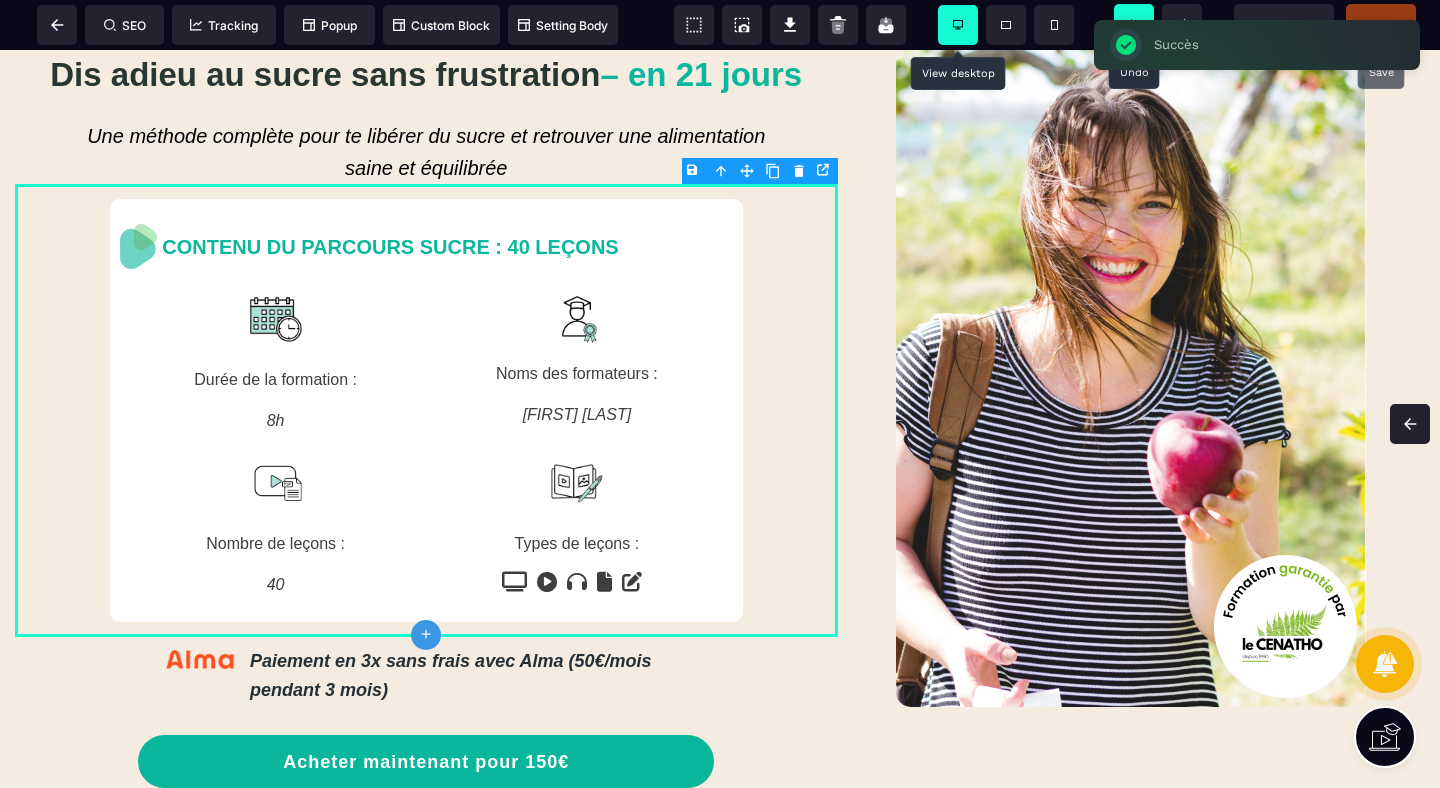 scroll, scrollTop: 68, scrollLeft: 0, axis: vertical 